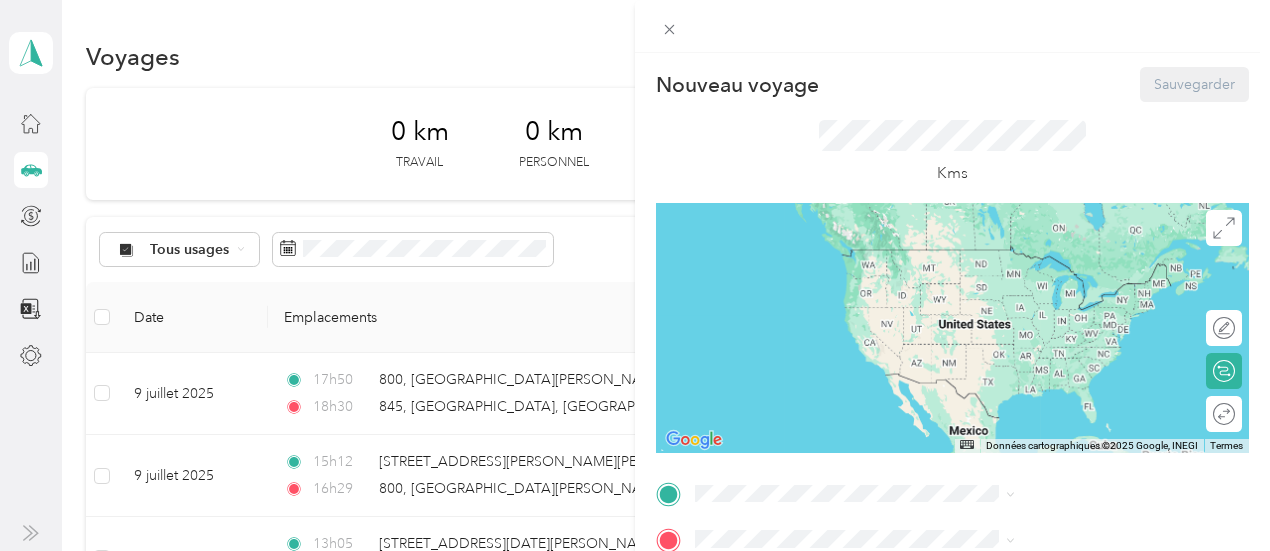 scroll, scrollTop: 0, scrollLeft: 0, axis: both 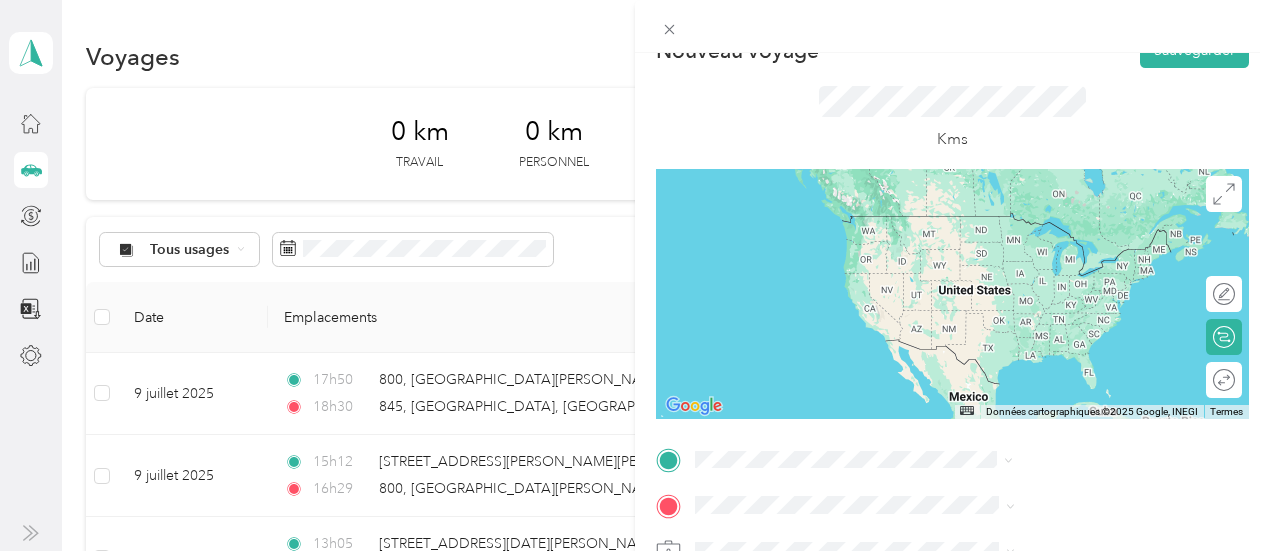 click on "[STREET_ADDRESS]" at bounding box center (1007, 215) 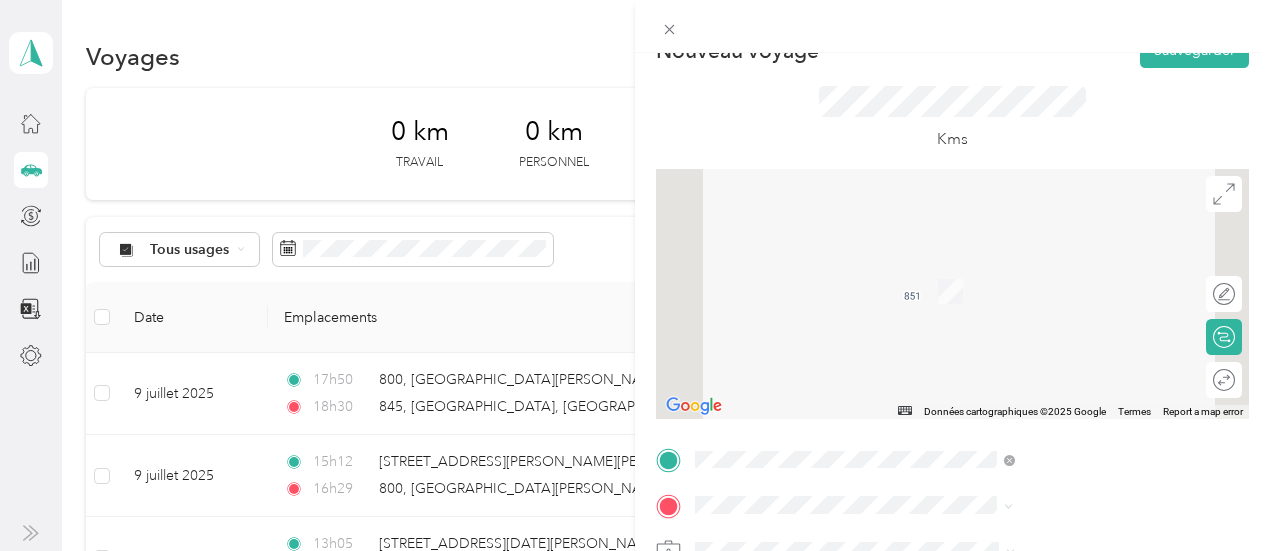 click on "Avenue Du [GEOGRAPHIC_DATA]–Laurentides, [GEOGRAPHIC_DATA] J5M 0G3, [GEOGRAPHIC_DATA]" at bounding box center [1072, 279] 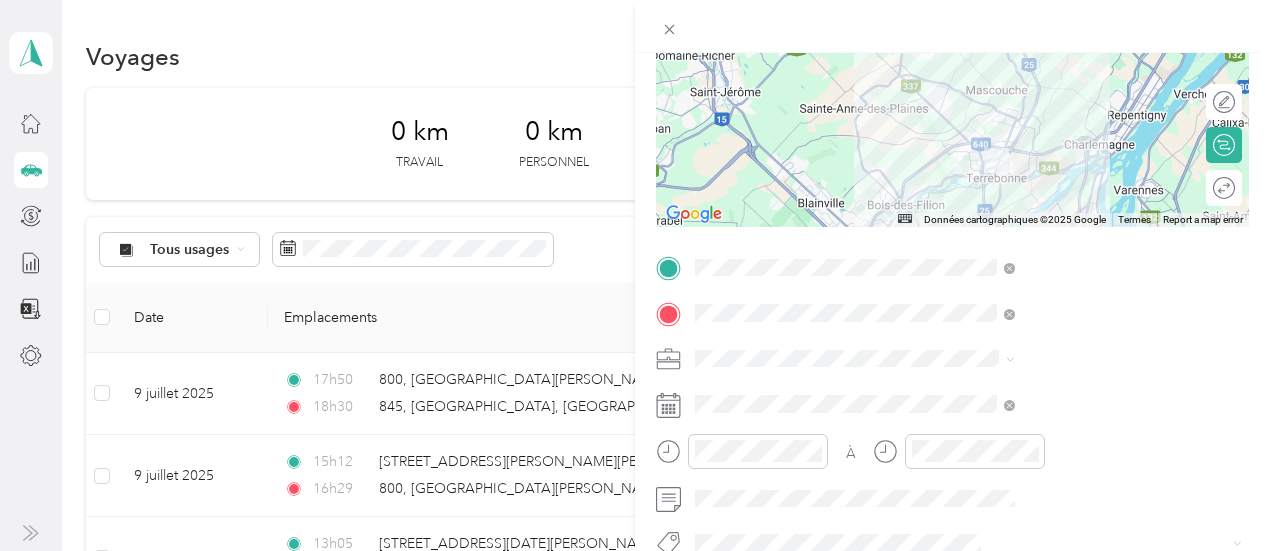 scroll, scrollTop: 244, scrollLeft: 0, axis: vertical 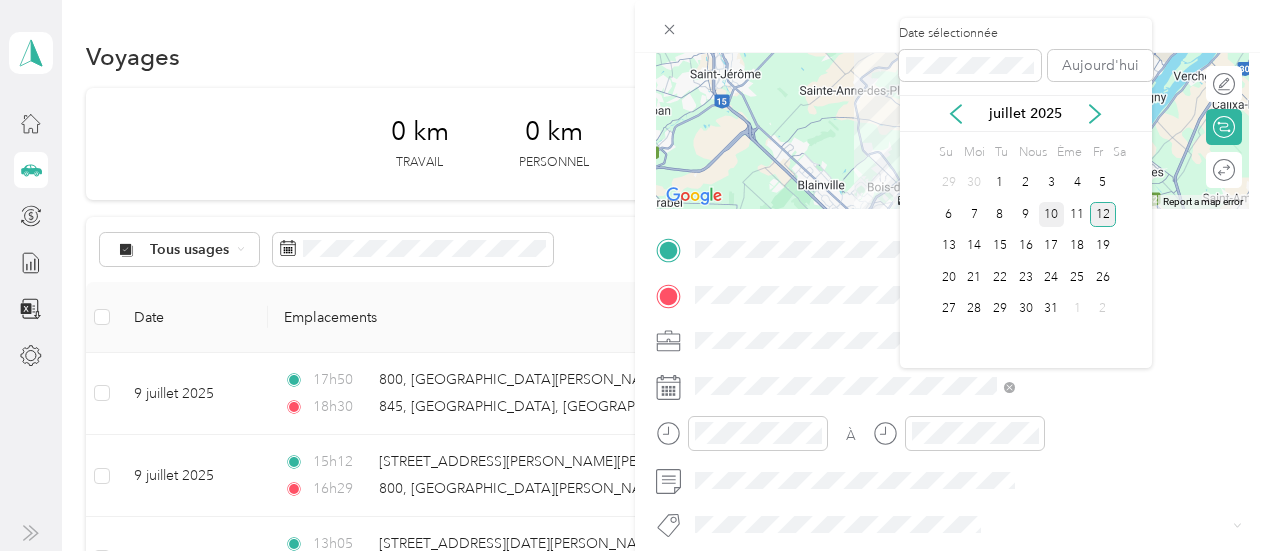 click on "10" at bounding box center [1051, 214] 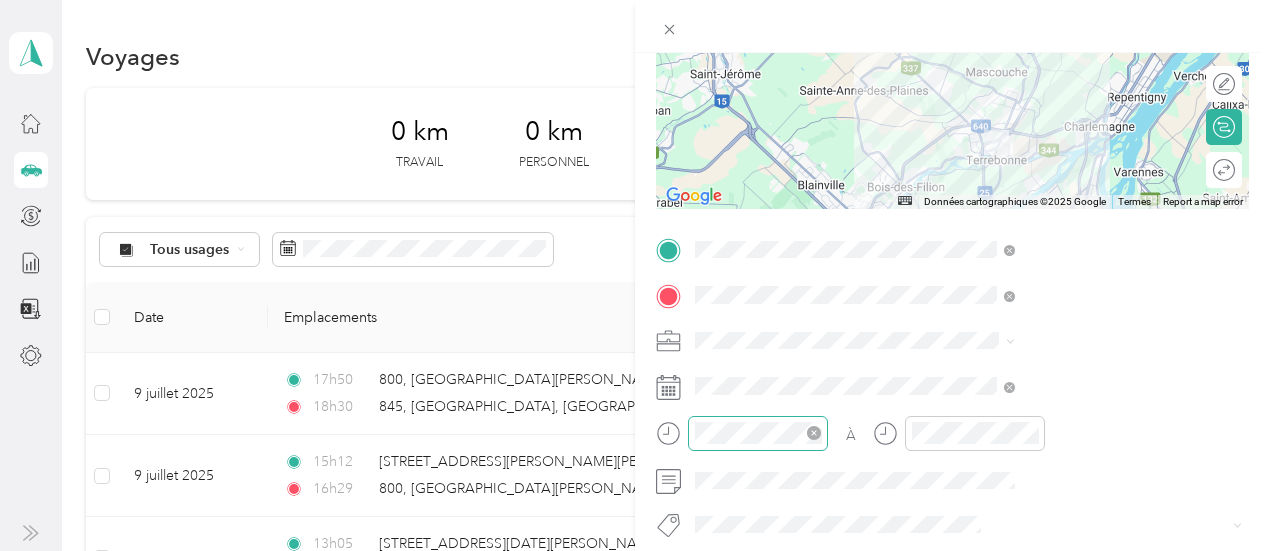 click 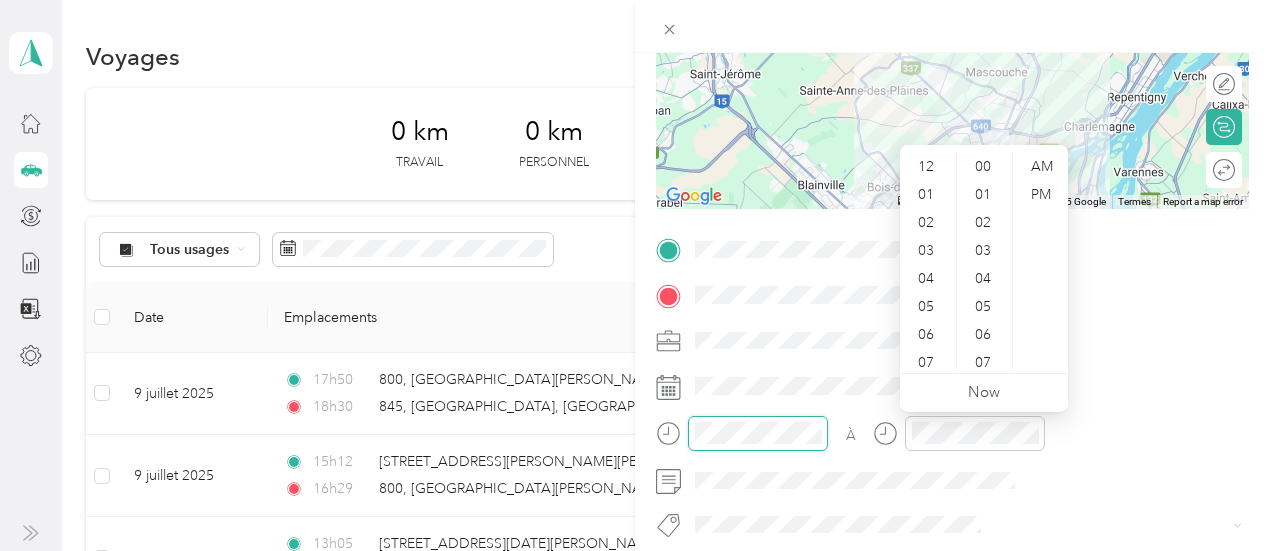 scroll, scrollTop: 840, scrollLeft: 0, axis: vertical 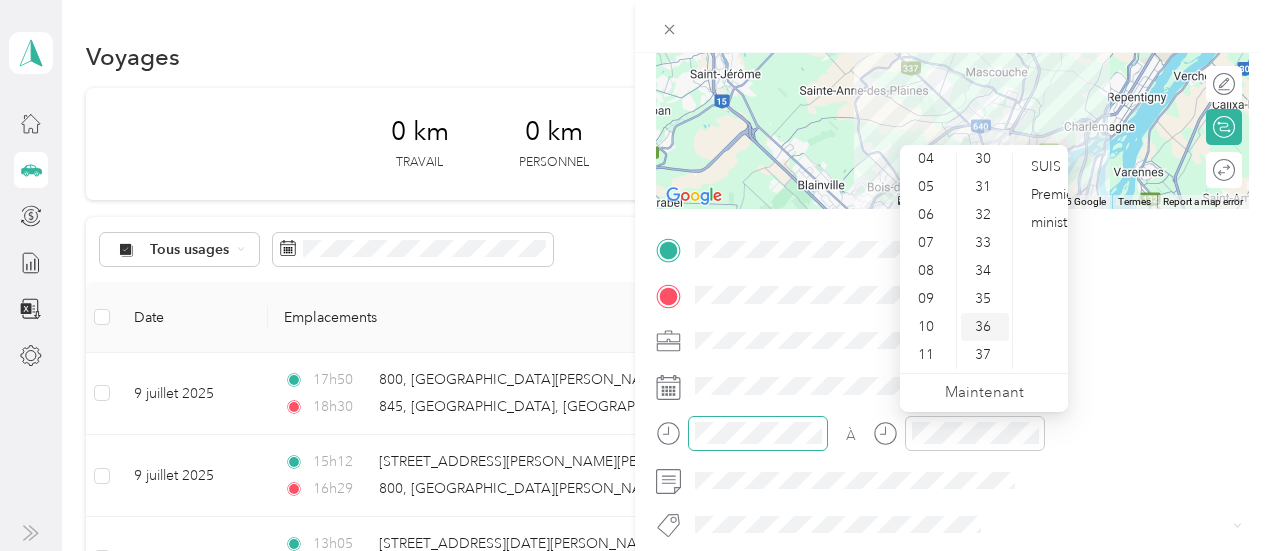click on "36" at bounding box center [985, 327] 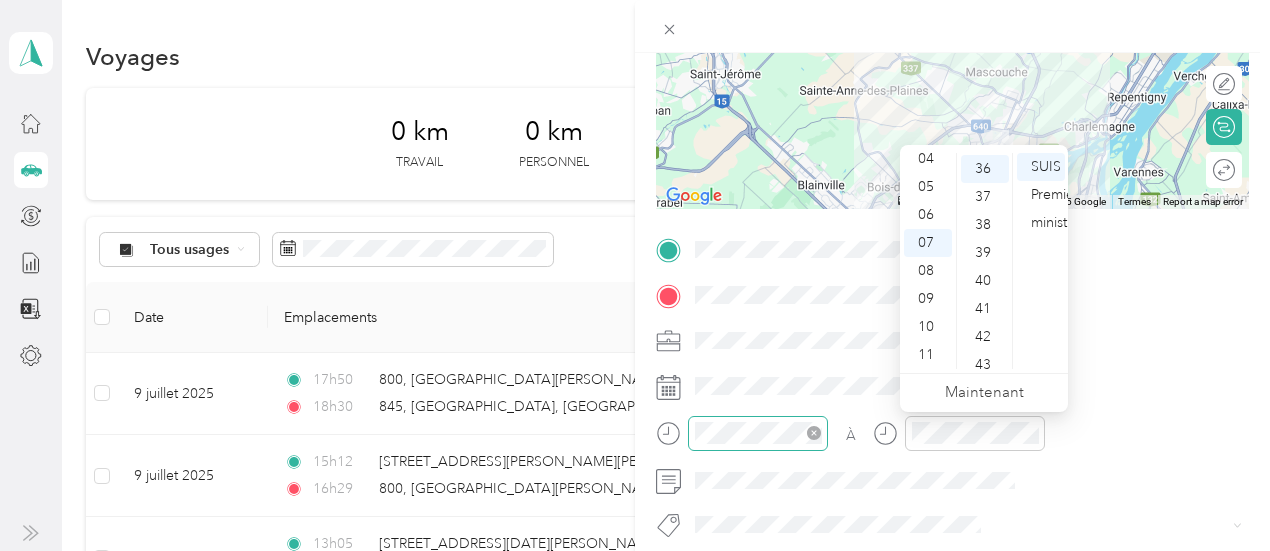 scroll, scrollTop: 1008, scrollLeft: 0, axis: vertical 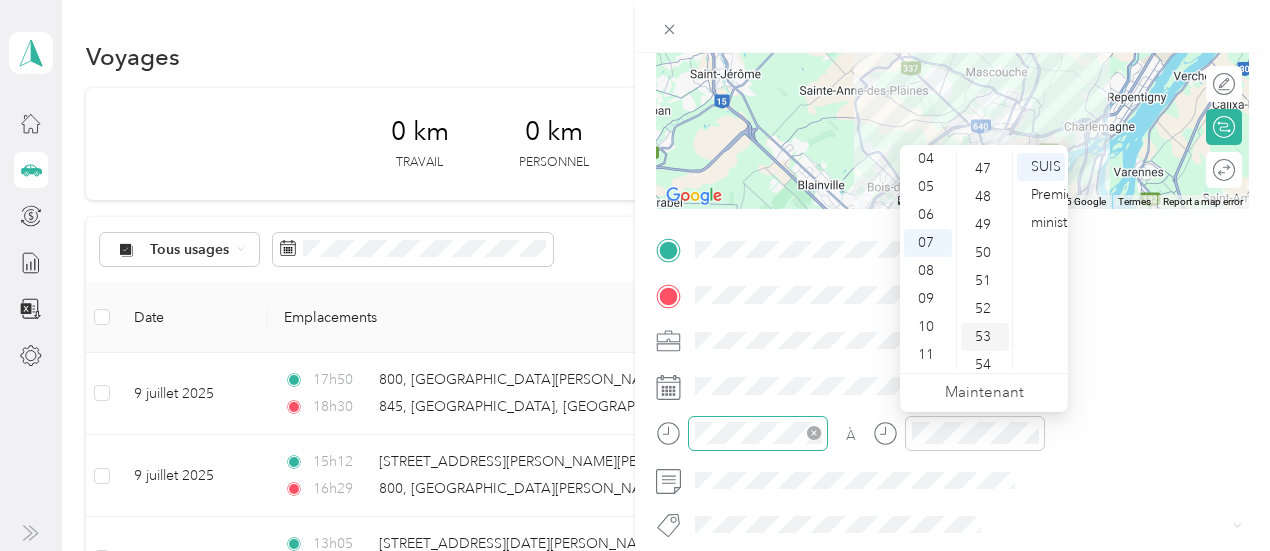 click on "53" at bounding box center (985, 337) 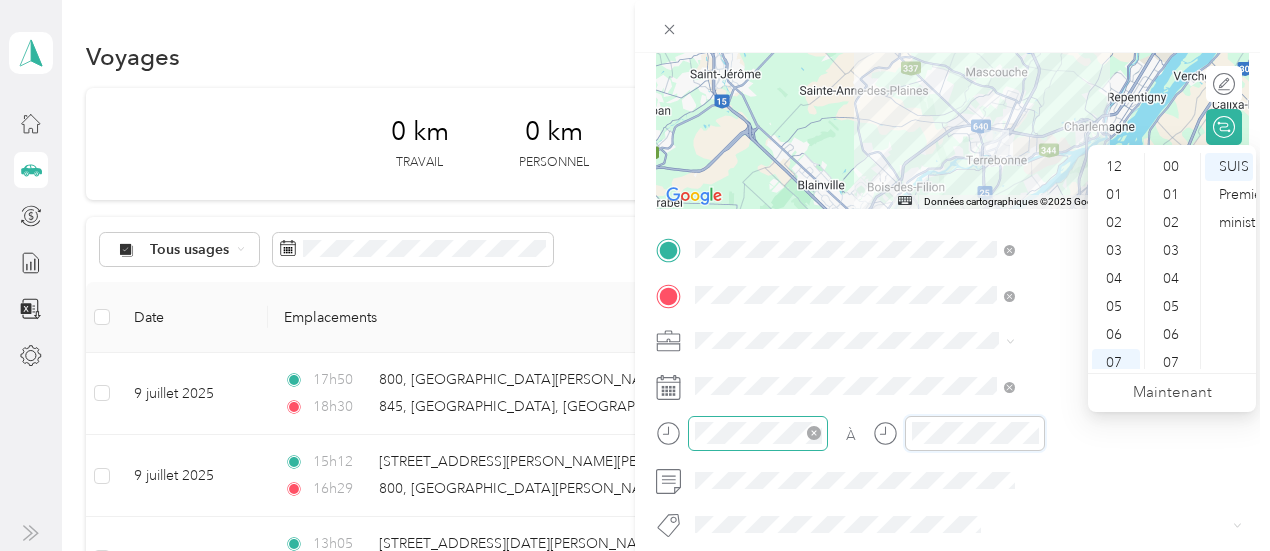 scroll, scrollTop: 840, scrollLeft: 0, axis: vertical 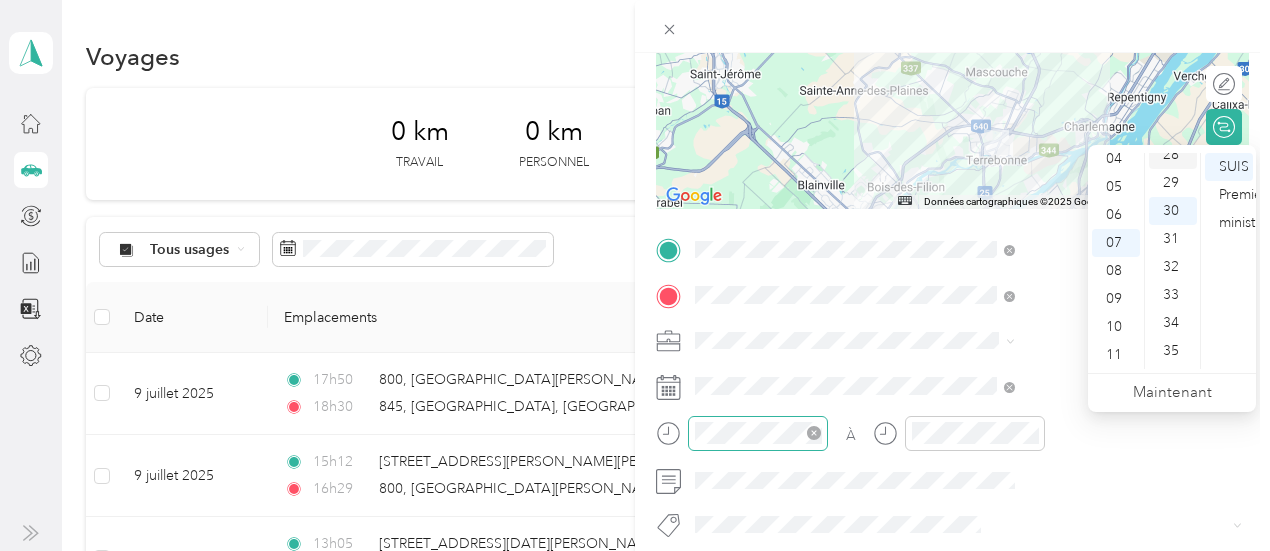 click on "28" at bounding box center (1171, 154) 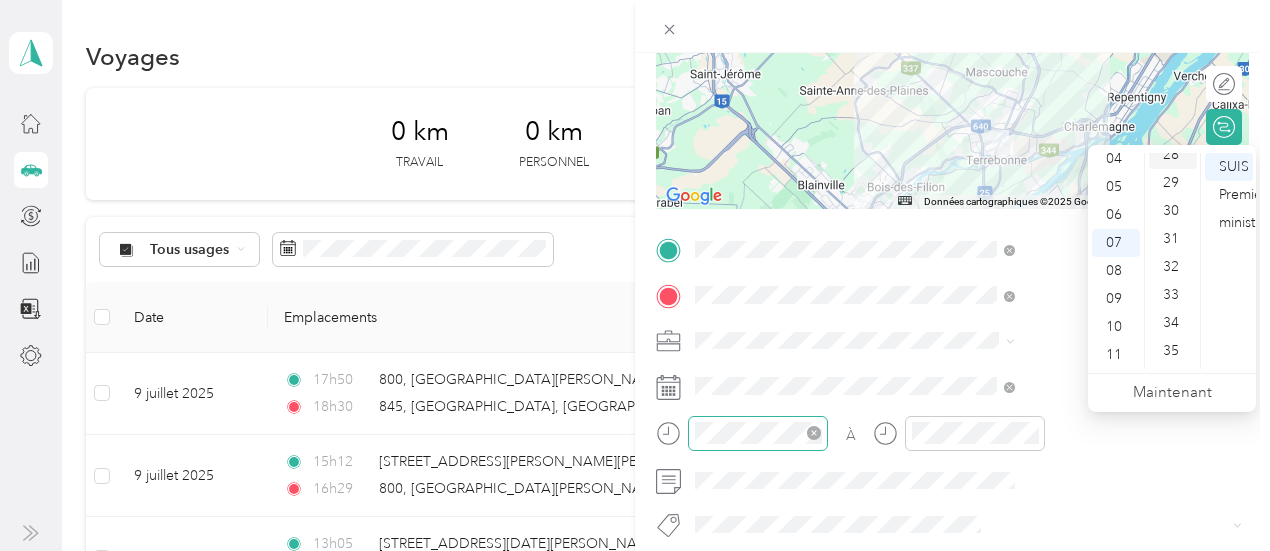 scroll, scrollTop: 784, scrollLeft: 0, axis: vertical 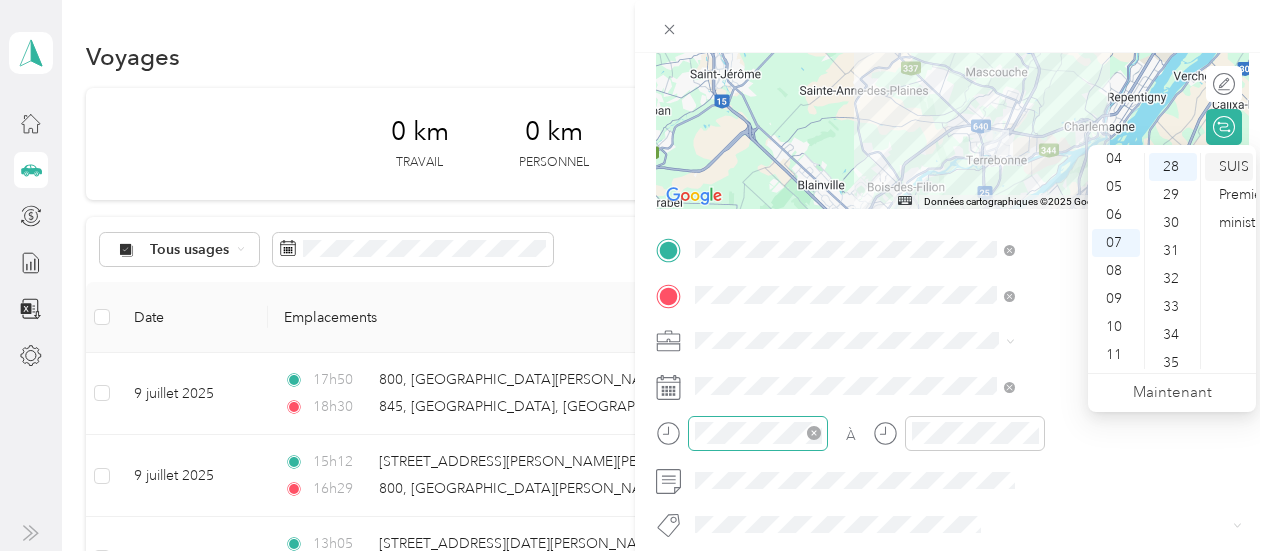 click on "SUIS" at bounding box center [1234, 166] 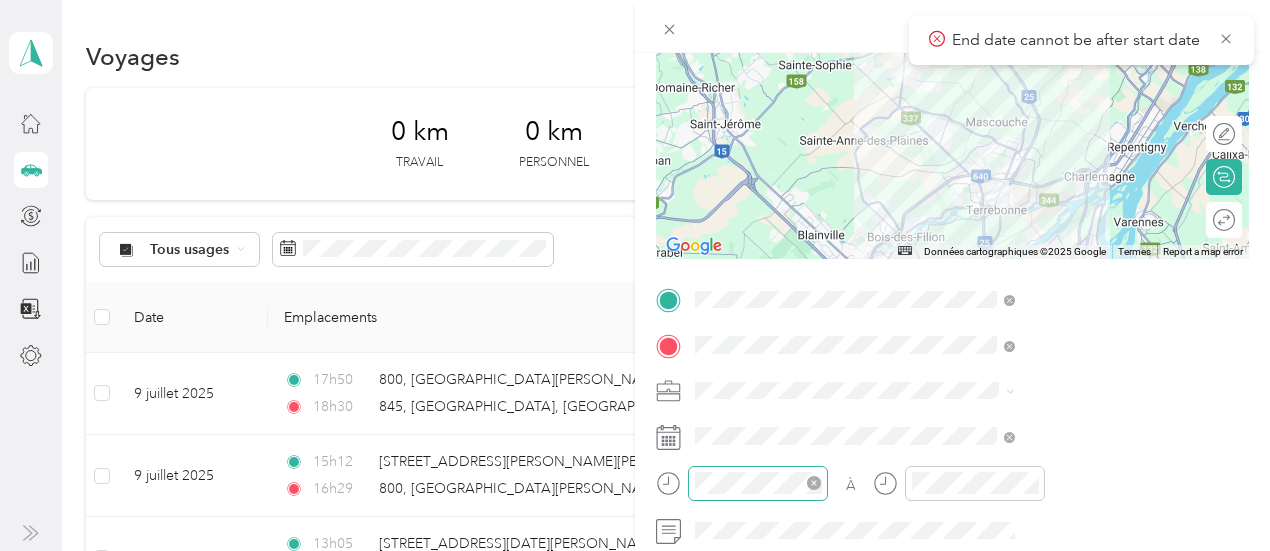 scroll, scrollTop: 186, scrollLeft: 0, axis: vertical 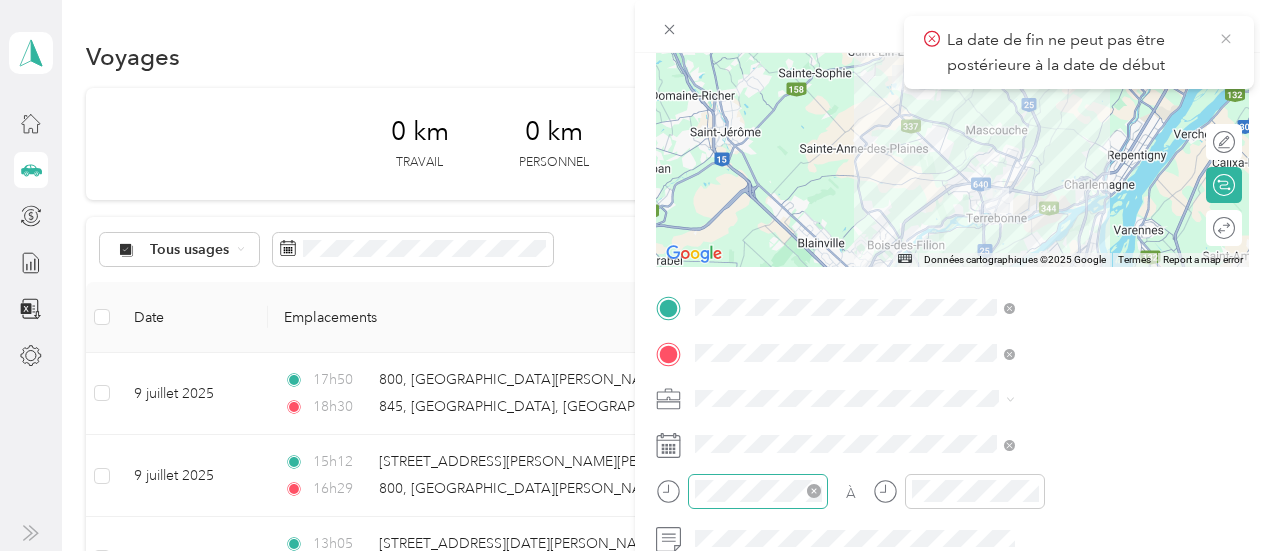 click 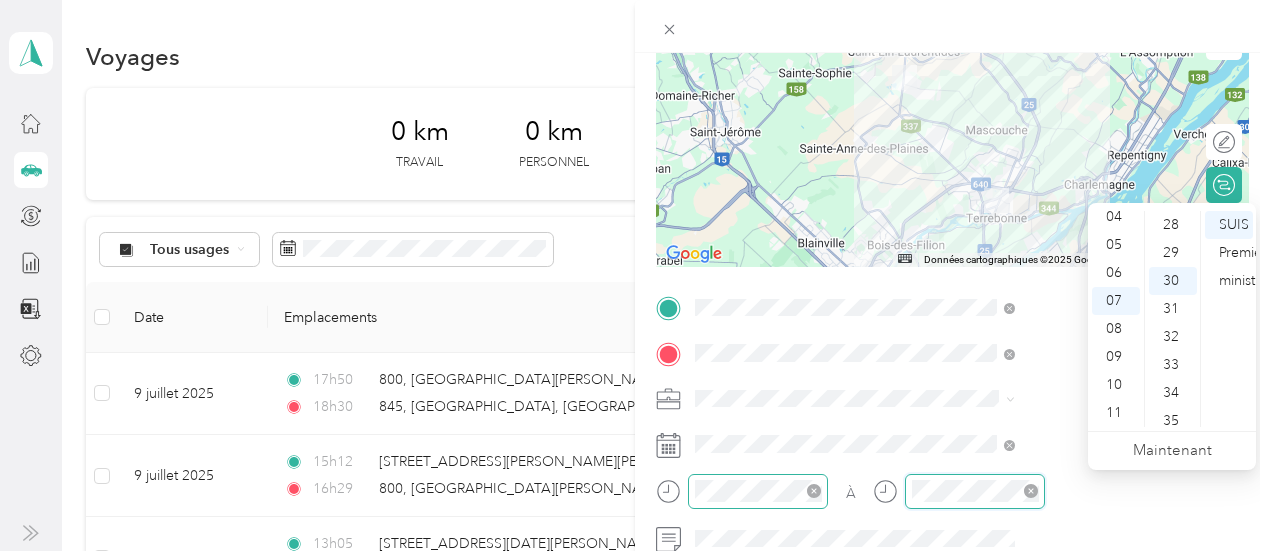 scroll, scrollTop: 840, scrollLeft: 0, axis: vertical 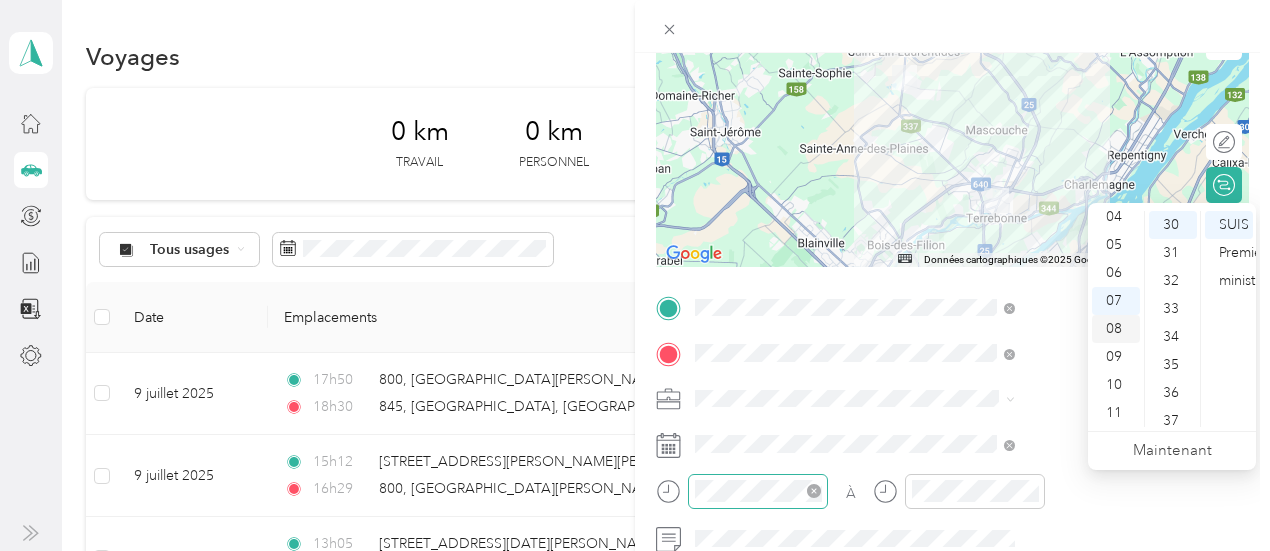 click on "08" at bounding box center [1114, 328] 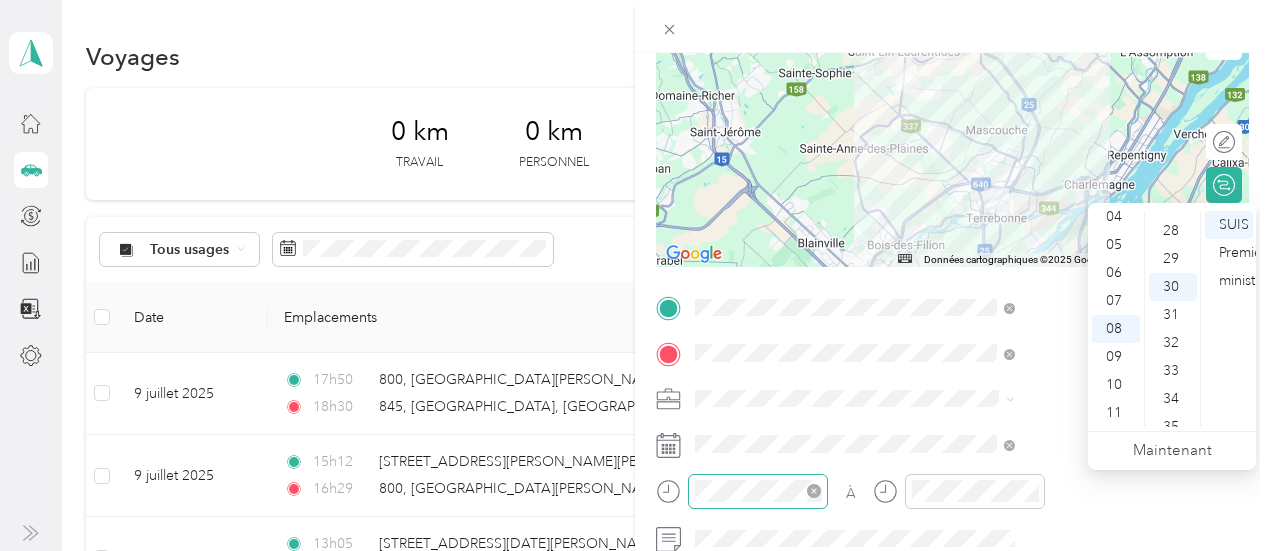 scroll, scrollTop: 760, scrollLeft: 0, axis: vertical 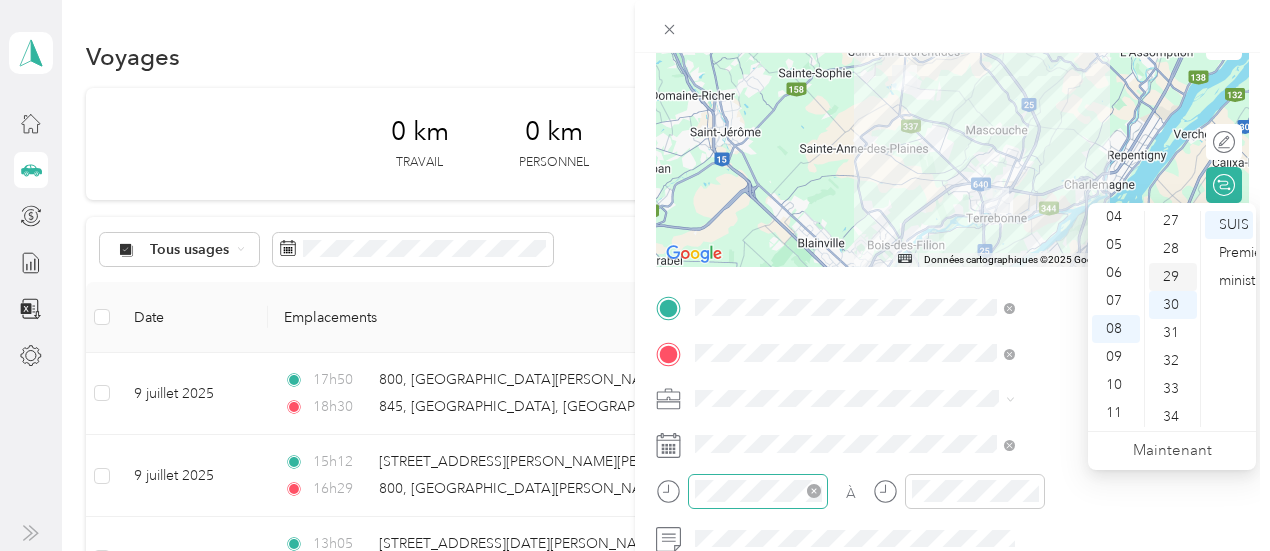 click on "29" at bounding box center [1171, 276] 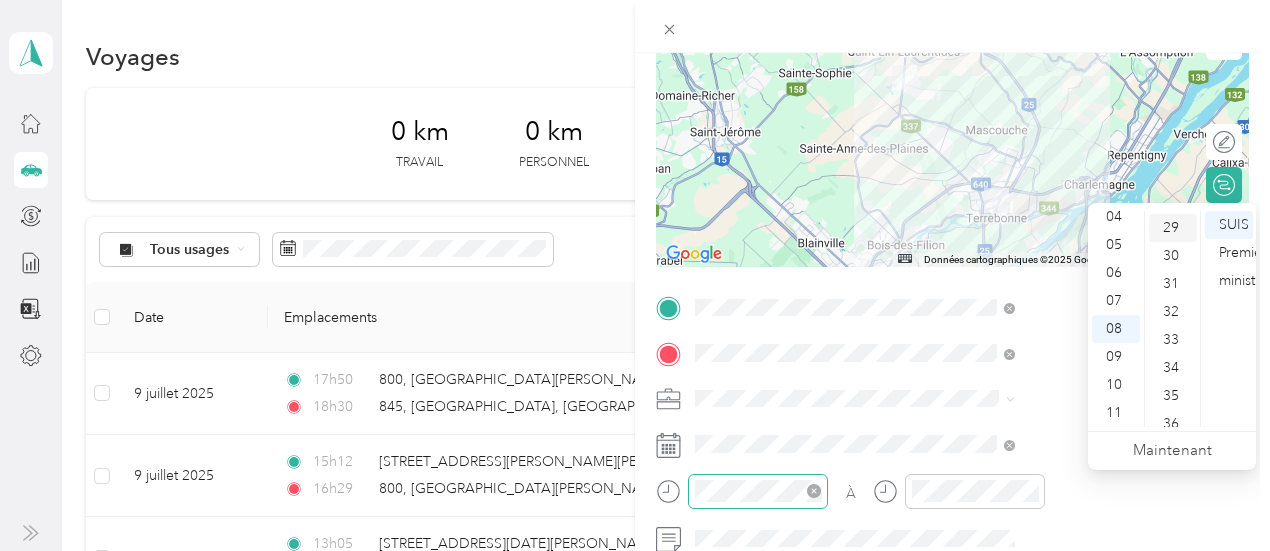 scroll, scrollTop: 812, scrollLeft: 0, axis: vertical 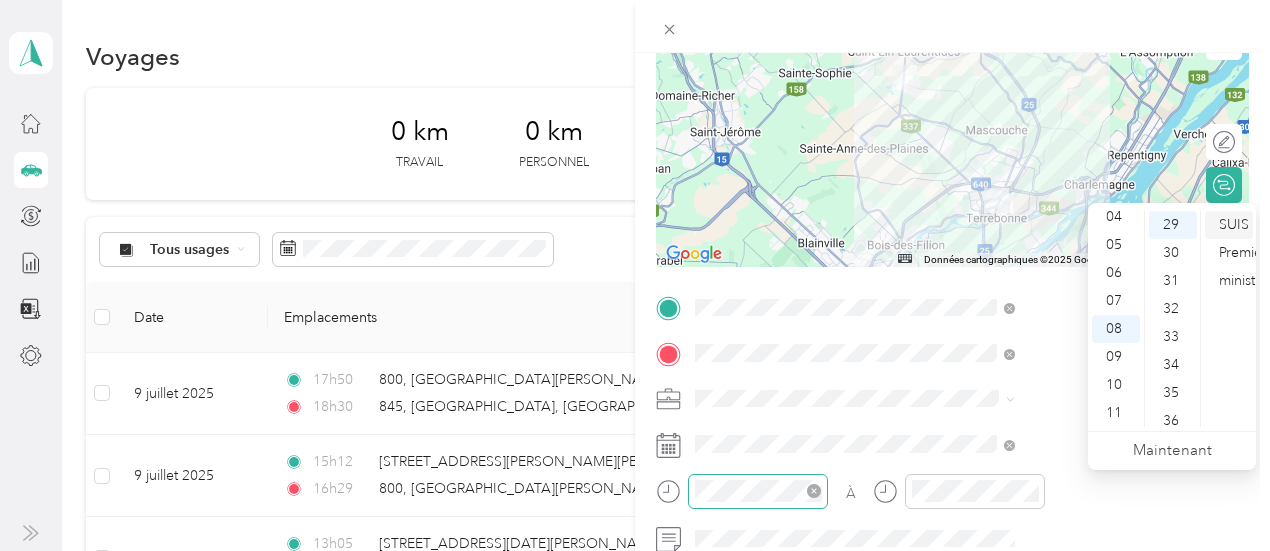 click on "SUIS" at bounding box center [1234, 224] 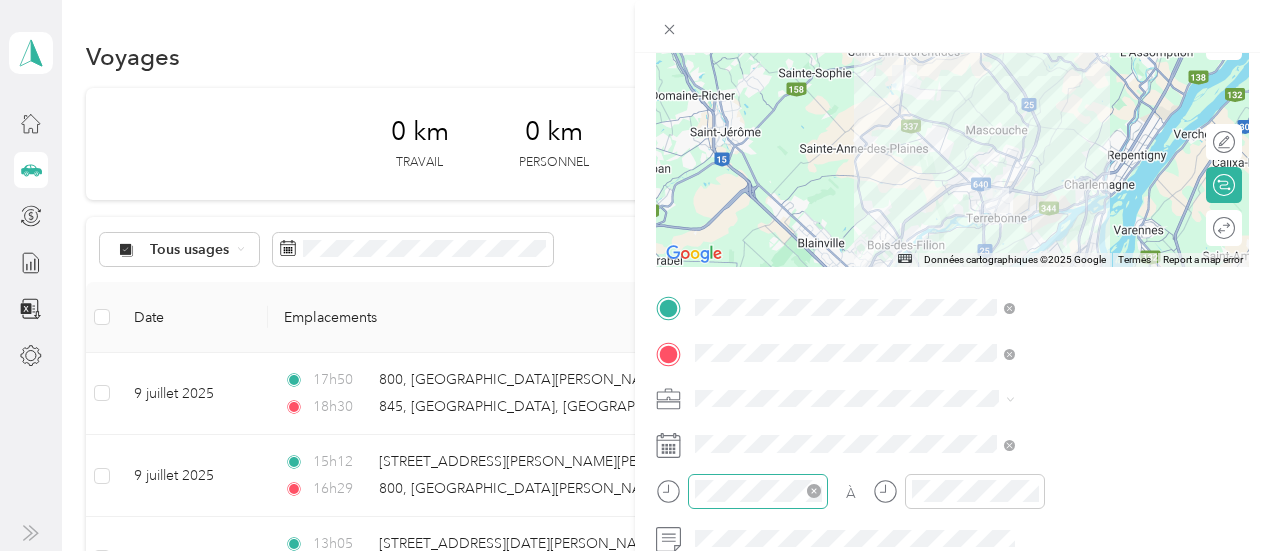 scroll, scrollTop: 0, scrollLeft: 0, axis: both 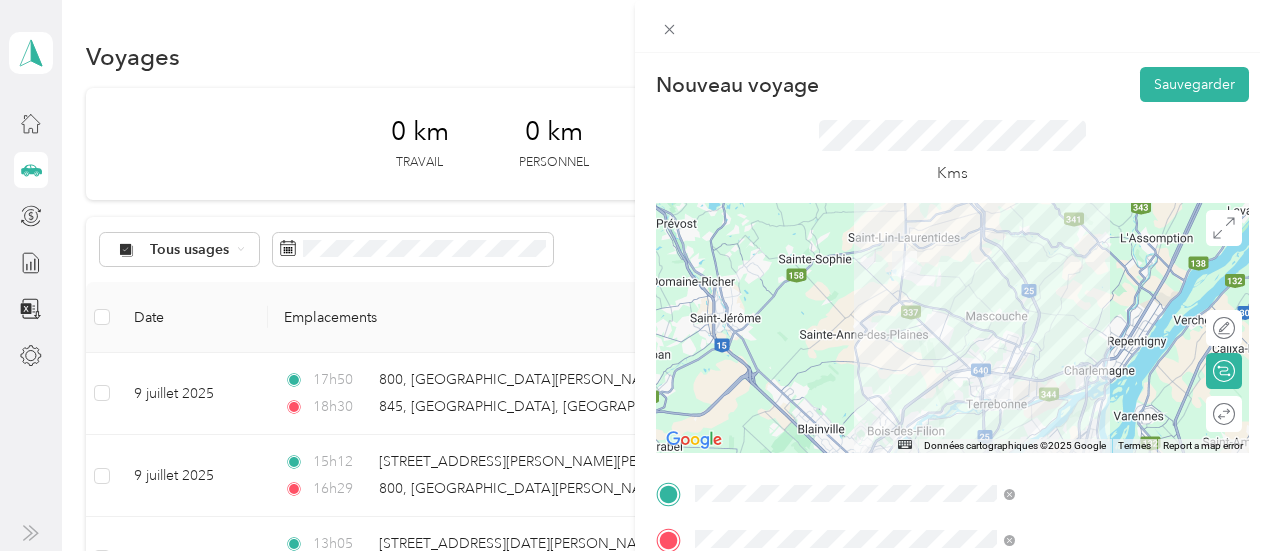 click on "Nouveau voyage Sauvegarder Ce voyage ne peut pas être modifié, car il est en cours de révision, d'approbation ou de paiement. Contactez votre responsable d'équipe pour le modifier. Kms ← Move left → Move right ↑ Move up ↓ Move down + Zoom in - Zoom out Home Jump left by 75% End Jump right by 75% Page Up Jump up by 75% Page Down Jump down by 75% Données cartographiques Données cartographiques ©2025 Google Données cartographiques ©2025 Google 5 km  Cliquez pour basculer entre les unités métriques et impériales Termes Report a map error Modifier l'itinéraire Calculer l'itinéraire Aller-retour À [GEOGRAPHIC_DATA] une photo" at bounding box center [952, 514] 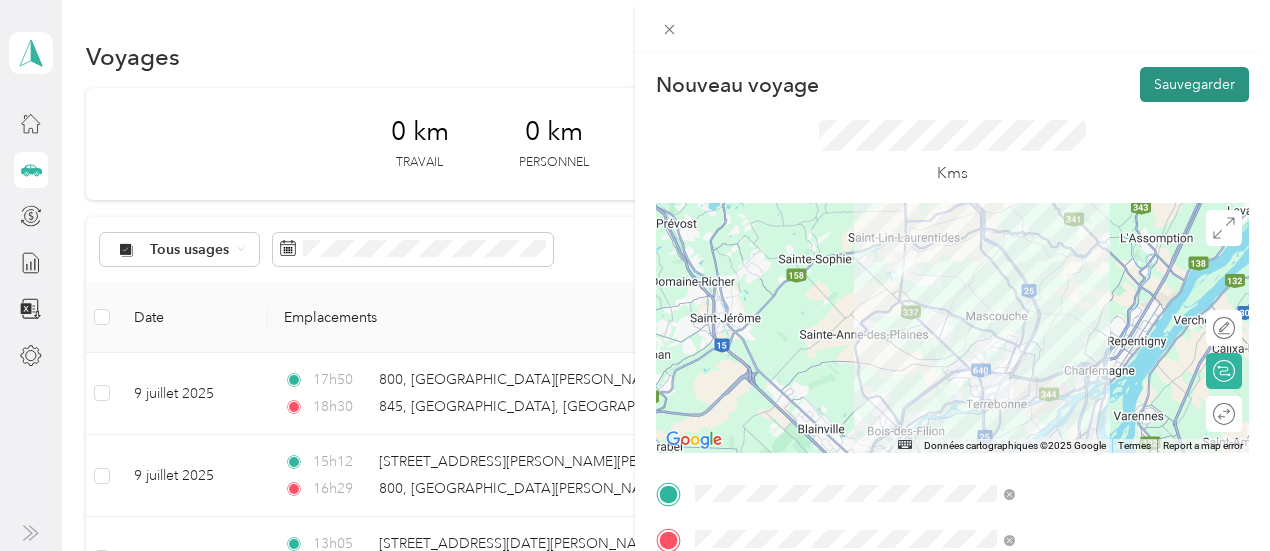 click on "Sauvegarder" at bounding box center [1194, 84] 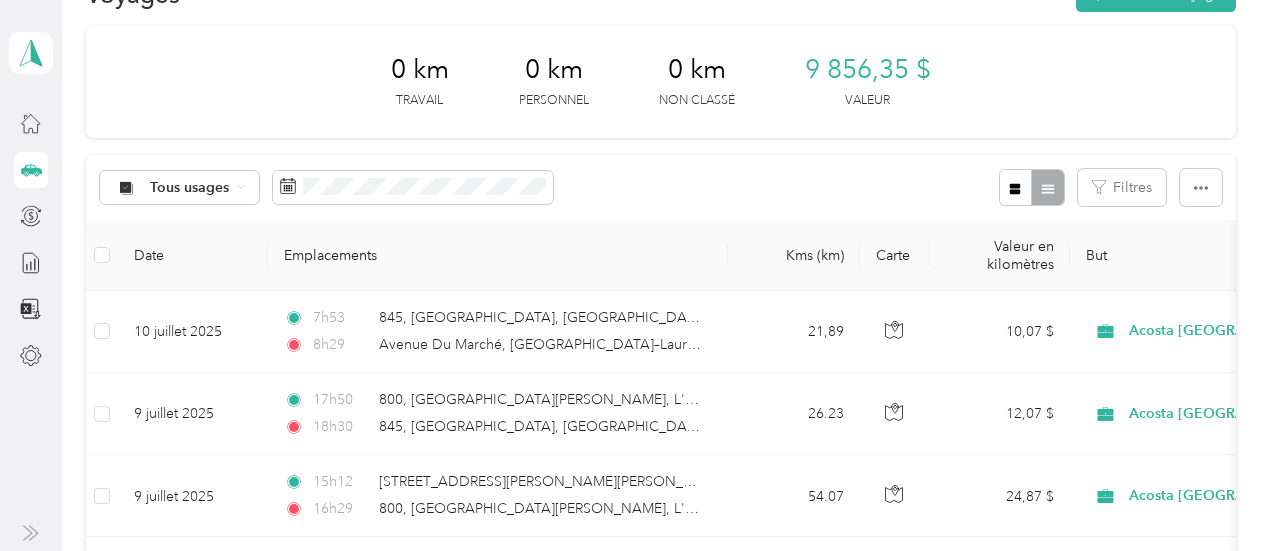 scroll, scrollTop: 0, scrollLeft: 0, axis: both 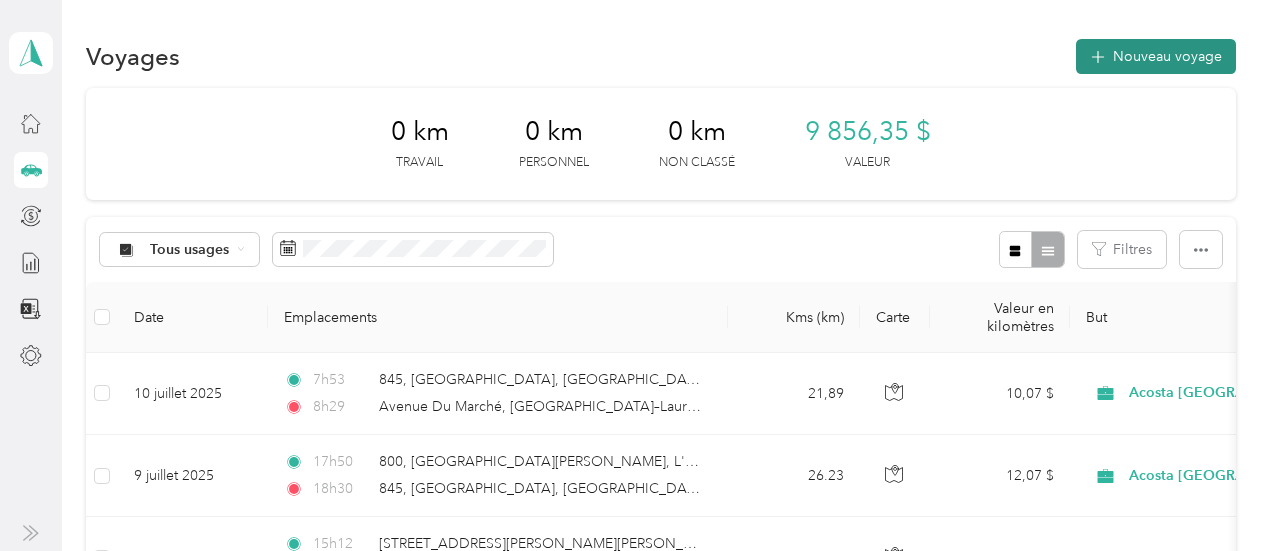 click on "Nouveau voyage" at bounding box center [1156, 56] 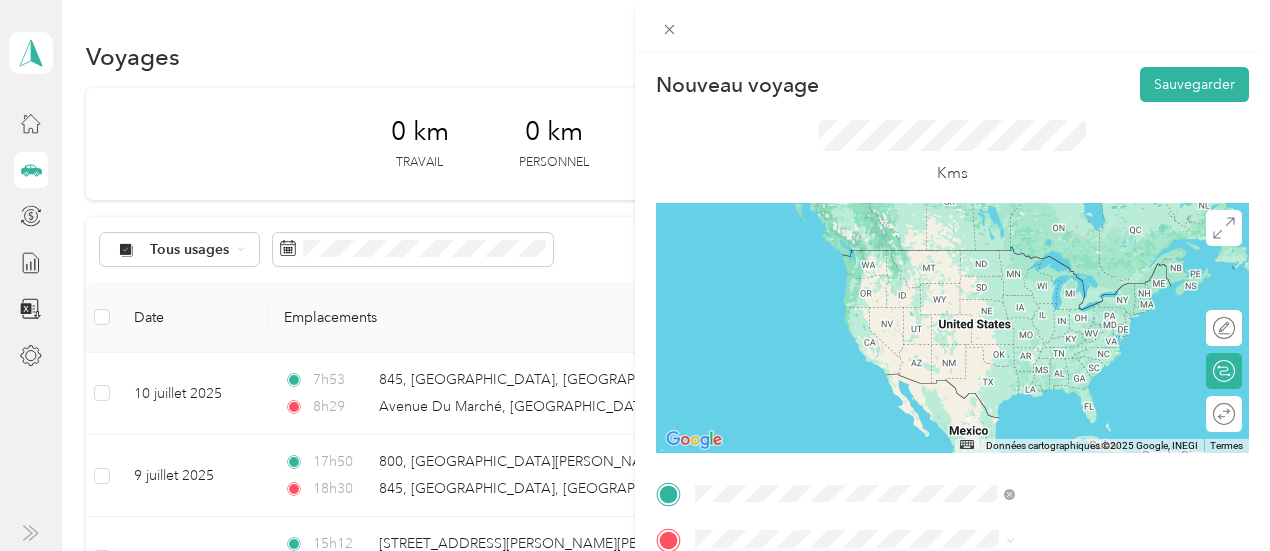 click on "Avenue Du [GEOGRAPHIC_DATA]–Laurentides, [GEOGRAPHIC_DATA] J5M 0G3, [GEOGRAPHIC_DATA]" at bounding box center (1072, 267) 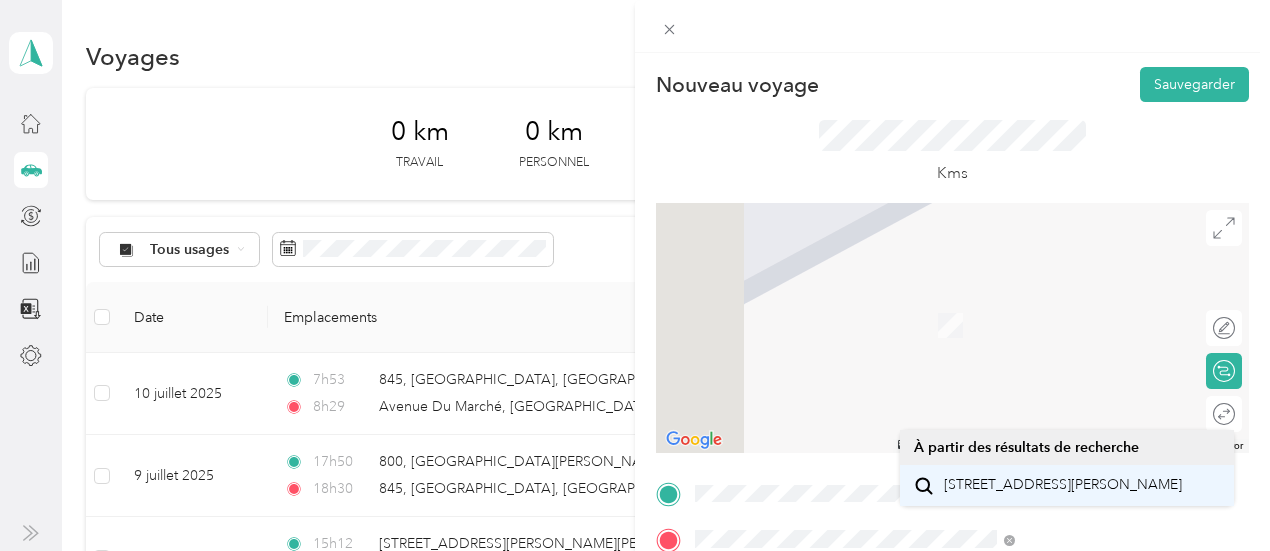 click on "[STREET_ADDRESS][PERSON_NAME]" at bounding box center (1063, 484) 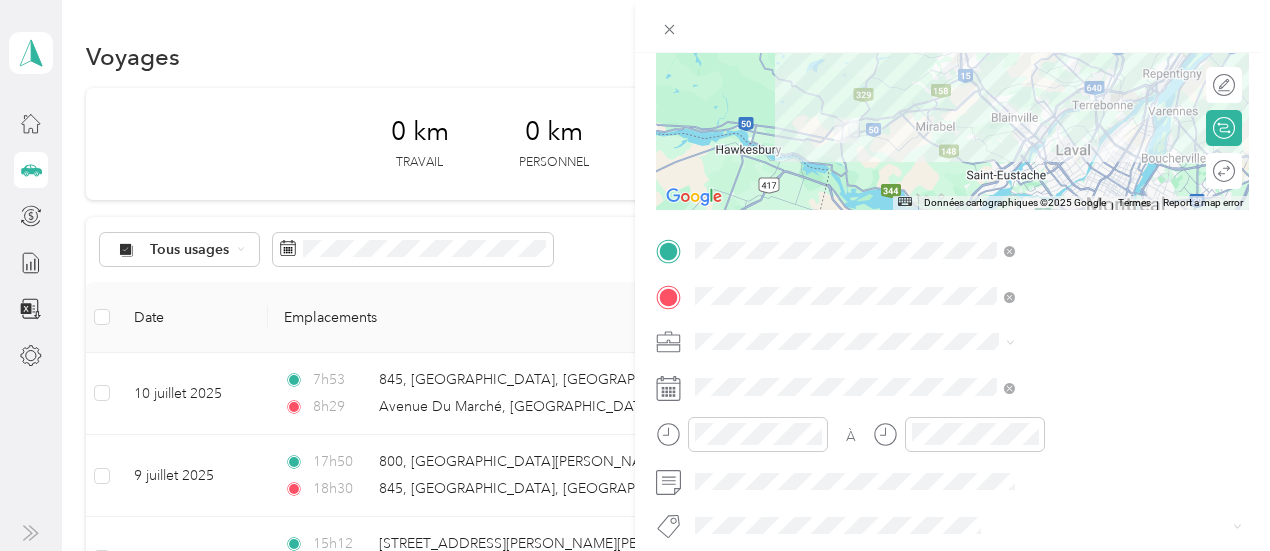 scroll, scrollTop: 244, scrollLeft: 0, axis: vertical 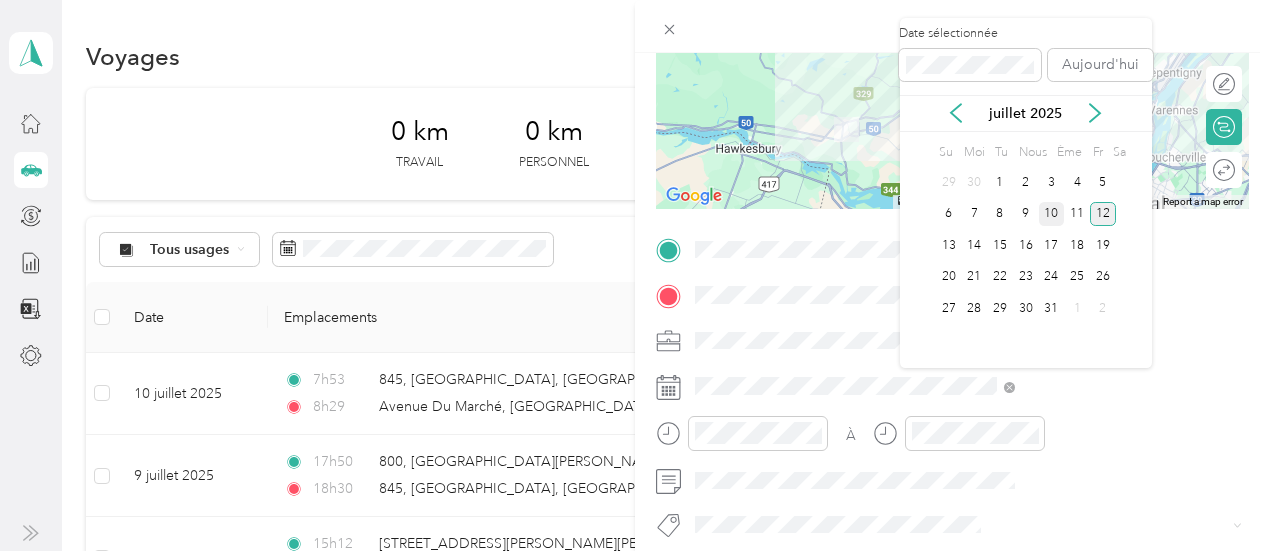 click on "10" at bounding box center [1051, 213] 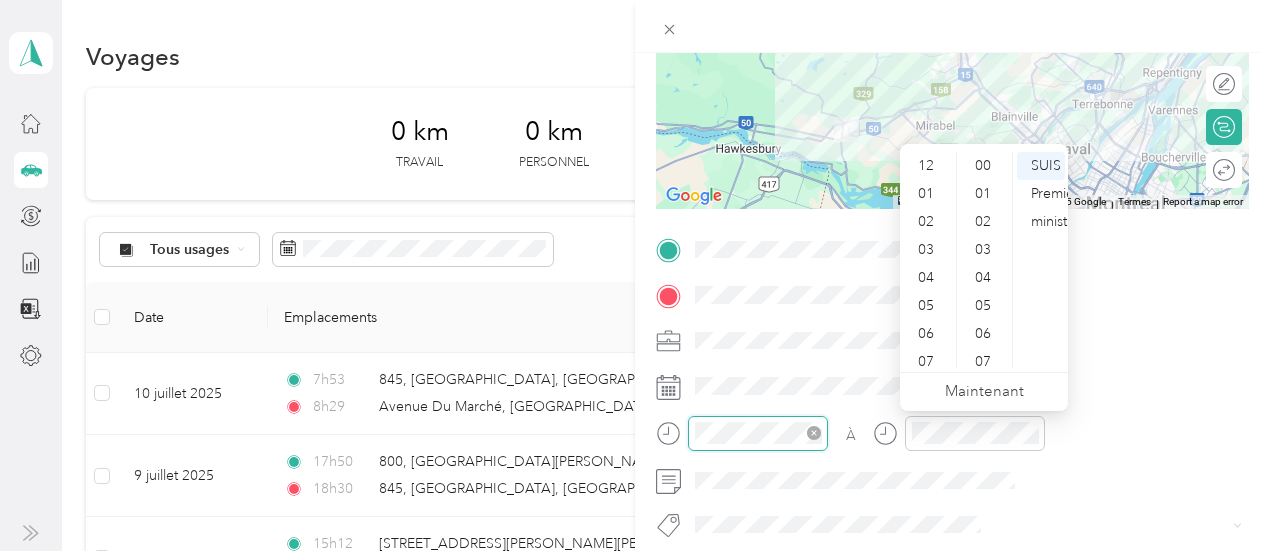 scroll, scrollTop: 588, scrollLeft: 0, axis: vertical 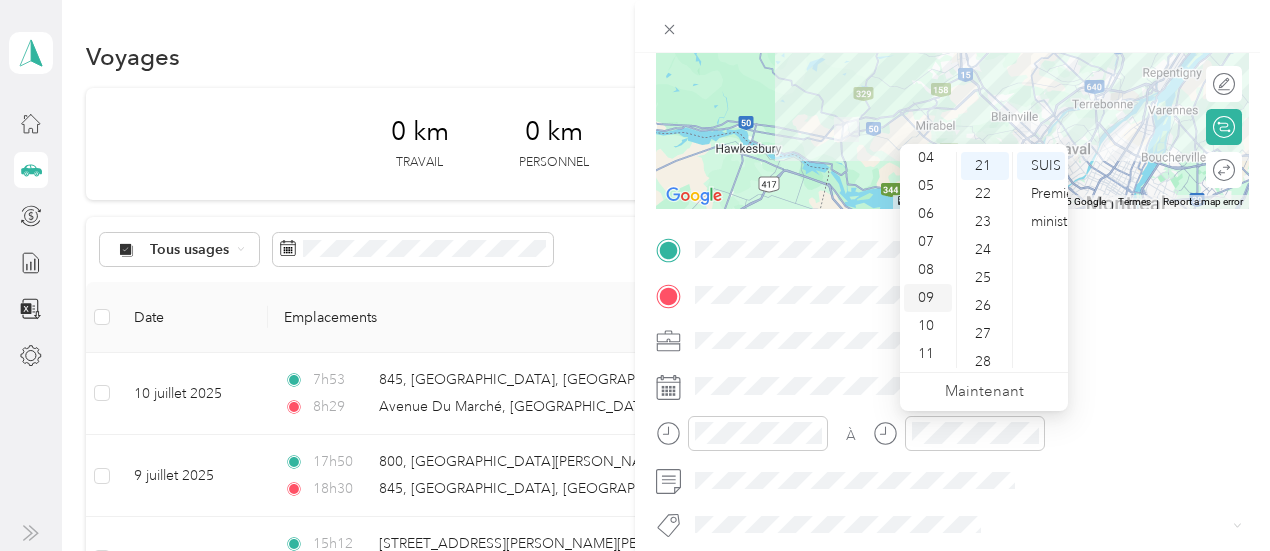 click on "09" at bounding box center [926, 297] 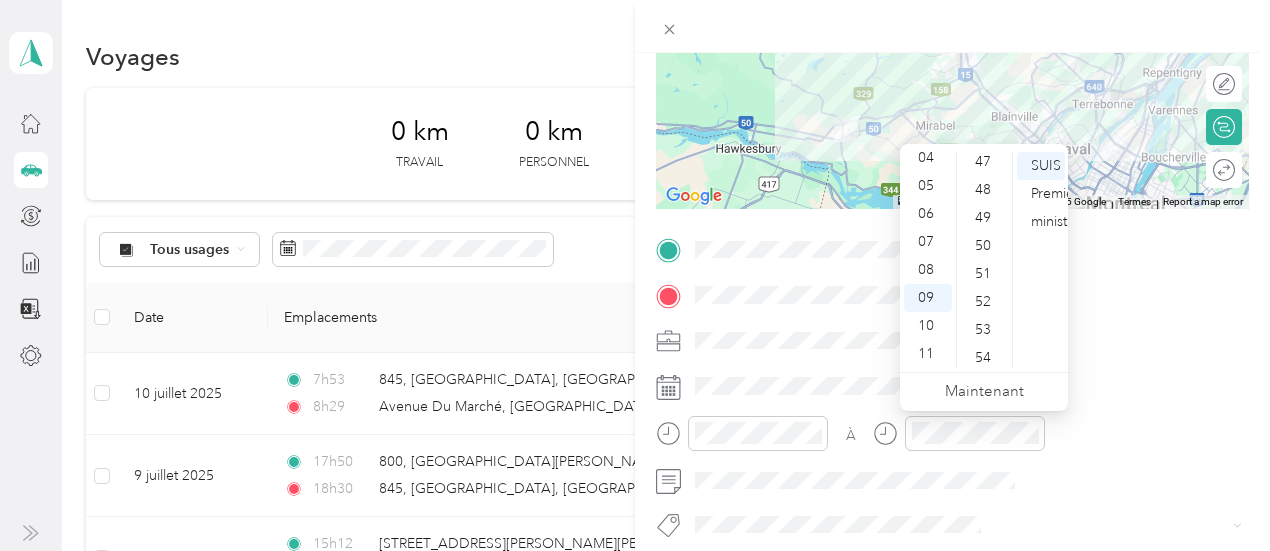 scroll, scrollTop: 1354, scrollLeft: 0, axis: vertical 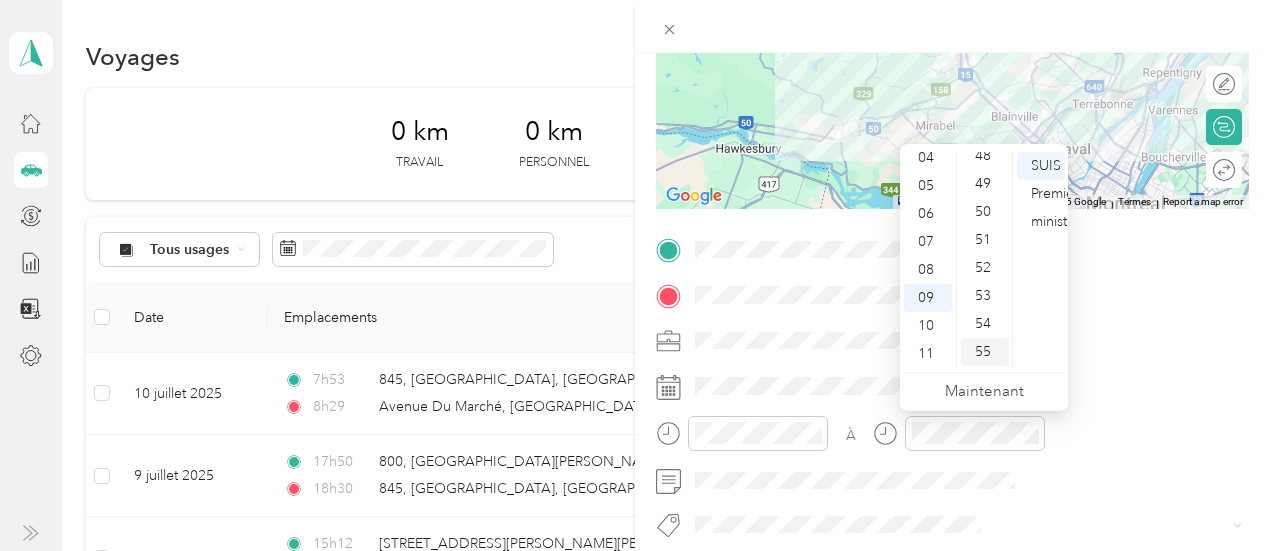 click on "00 01 02 03 04 05 06 07 08 09 10 11 12 13 14 15 16 17 18 19 20 21 22 23 24 25 26 27 28 29 30 31 32 33 34 35 36 37 38 39 40 41 42 43 44 45 46 47 48 49 50 51 52 53 54 55 56 57 58 59" at bounding box center (984, 260) 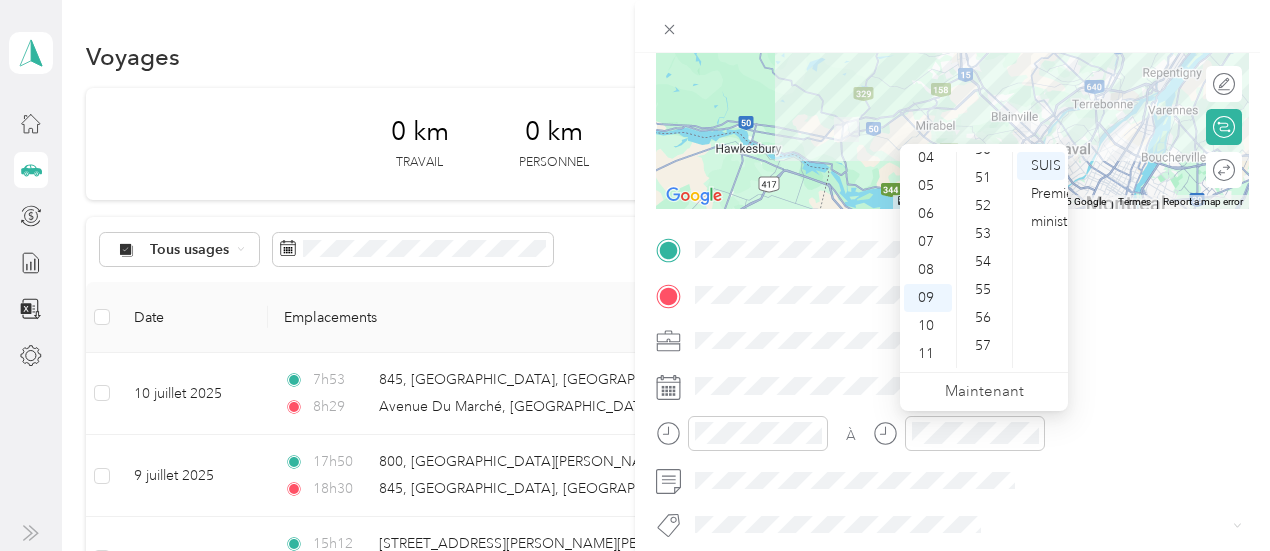 scroll, scrollTop: 1464, scrollLeft: 0, axis: vertical 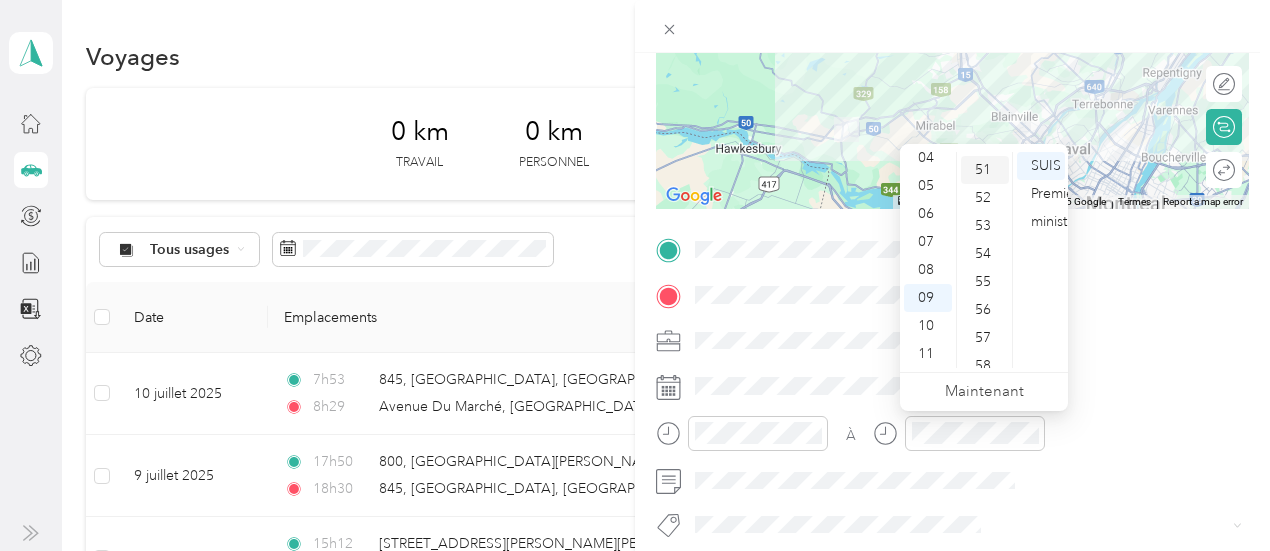click on "51" at bounding box center (983, 169) 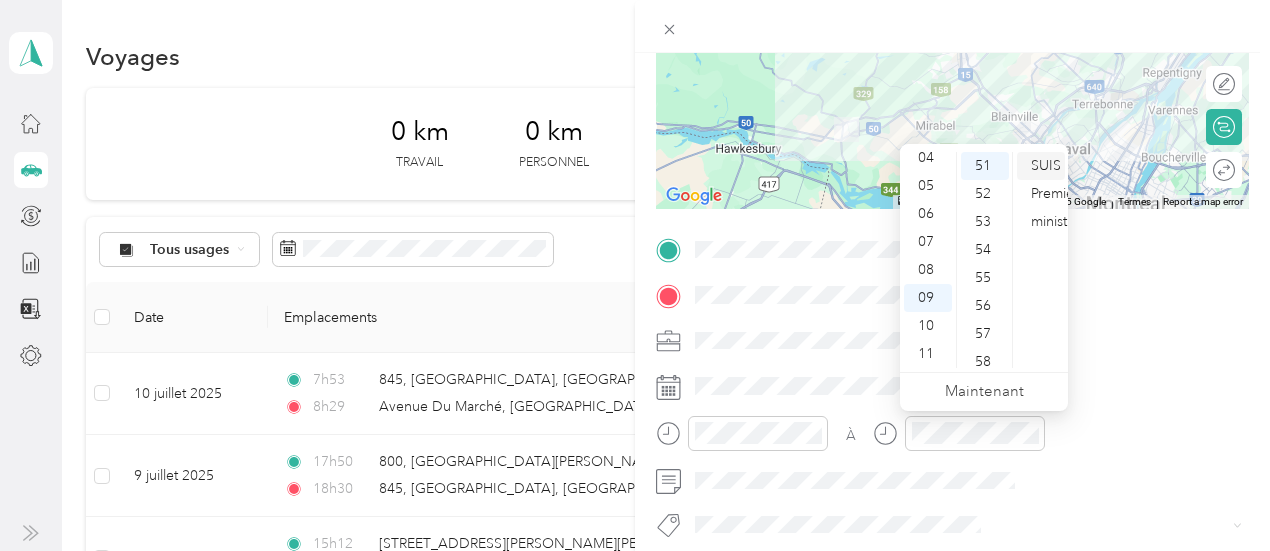 click on "SUIS" at bounding box center (1046, 165) 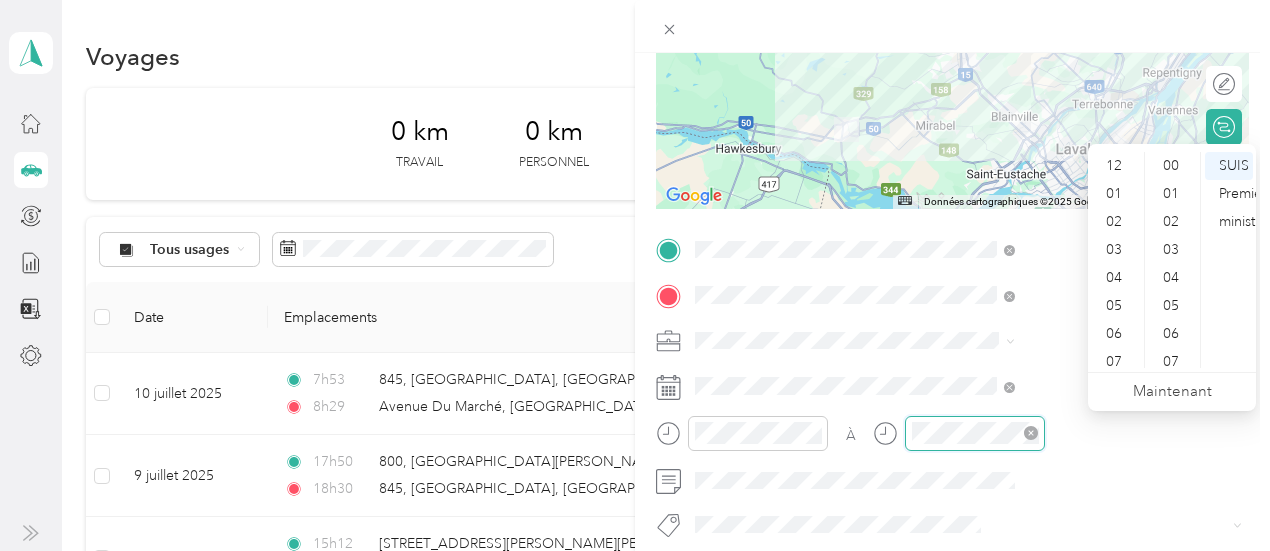 scroll, scrollTop: 588, scrollLeft: 0, axis: vertical 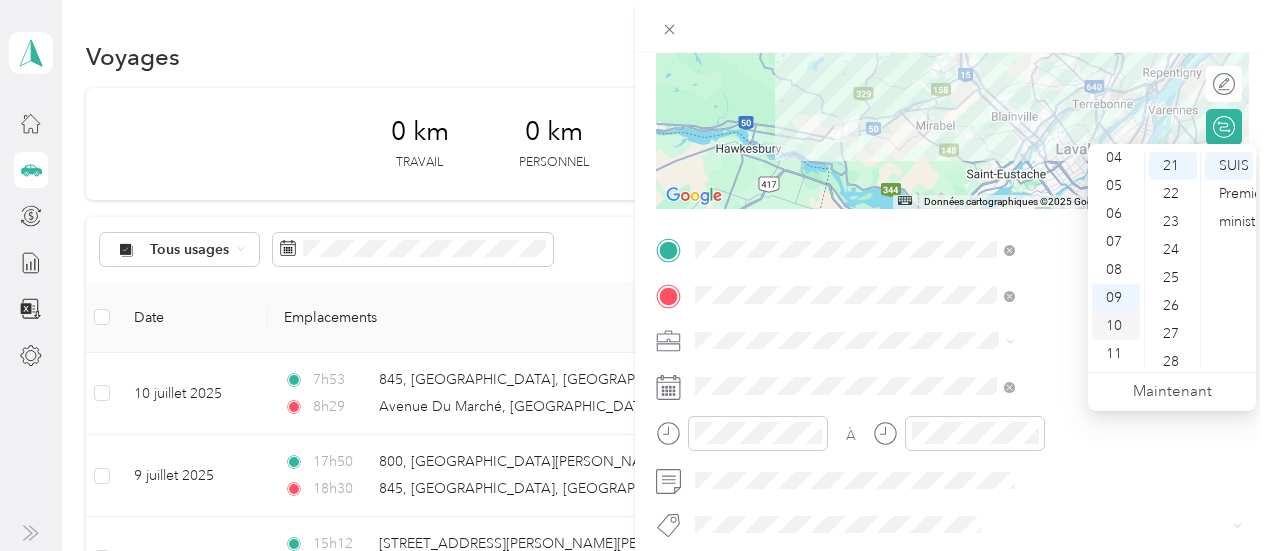 click on "10" at bounding box center [1114, 325] 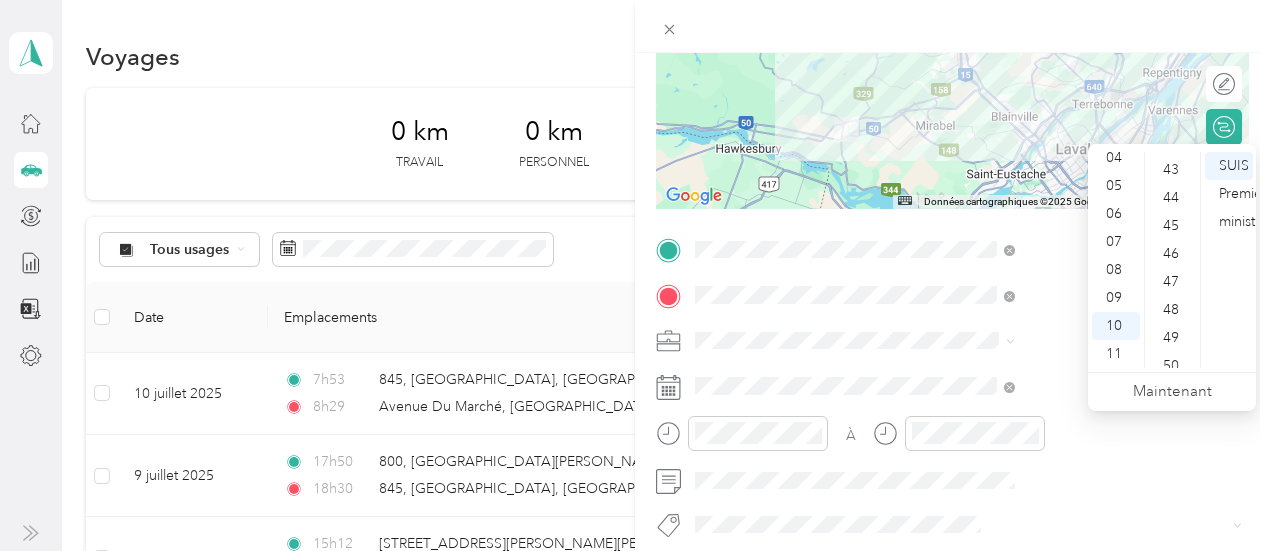 scroll, scrollTop: 1247, scrollLeft: 0, axis: vertical 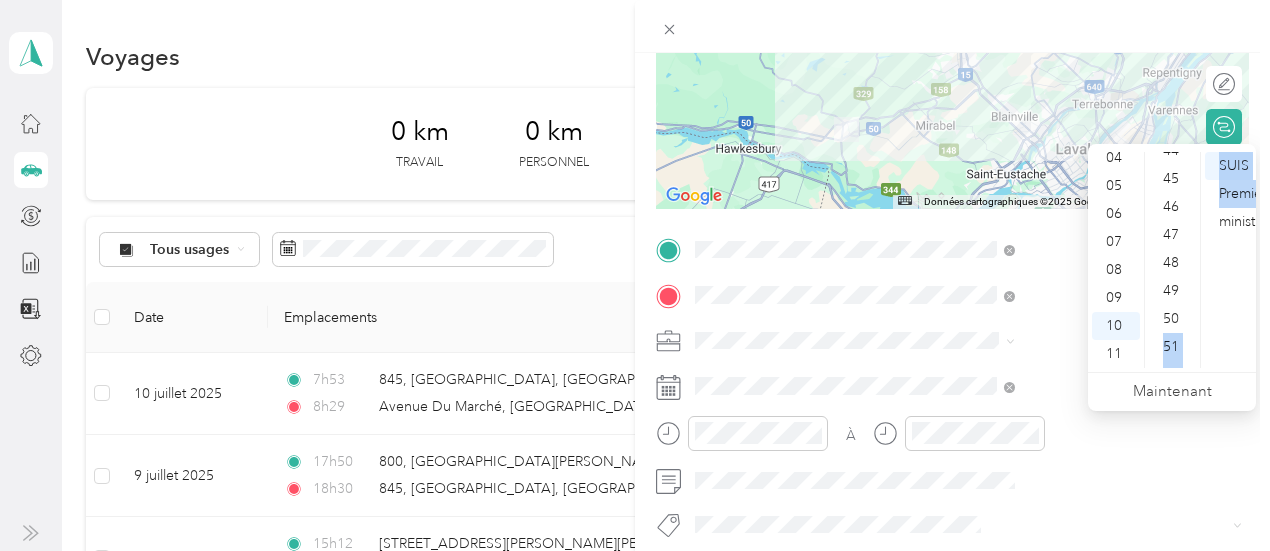drag, startPoint x: 1188, startPoint y: 321, endPoint x: 1203, endPoint y: 289, distance: 35.341194 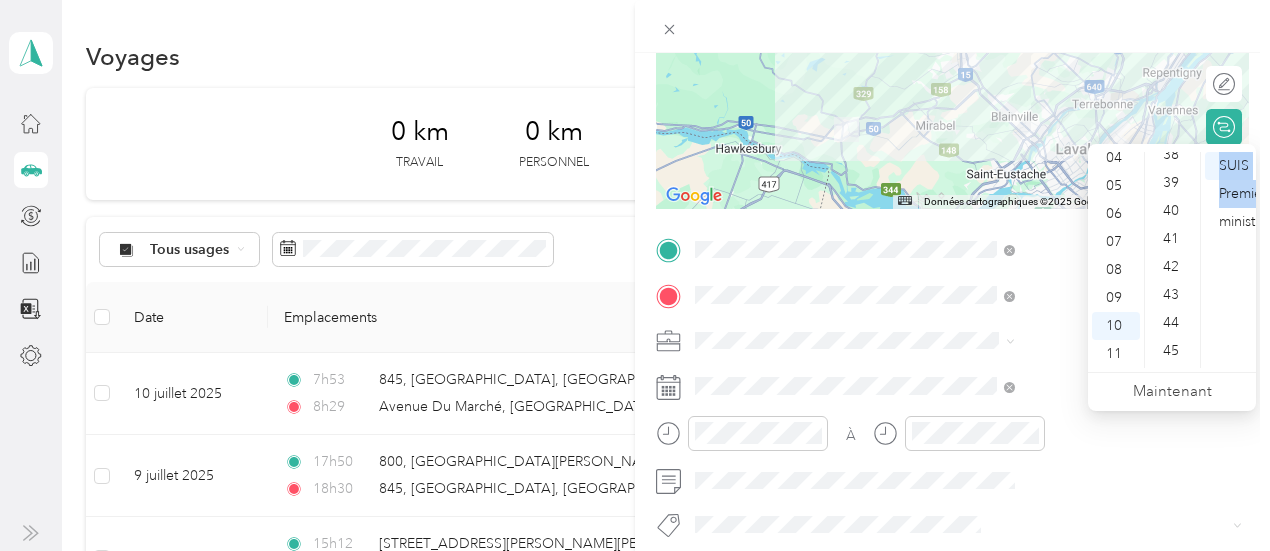 scroll, scrollTop: 1057, scrollLeft: 0, axis: vertical 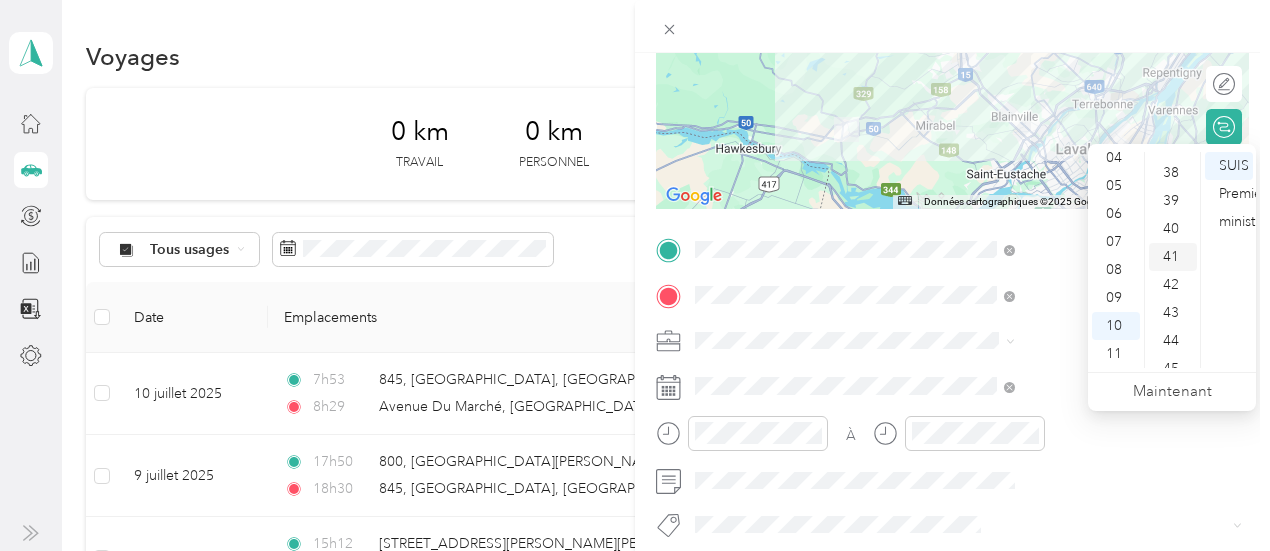 click on "41" at bounding box center (1171, 256) 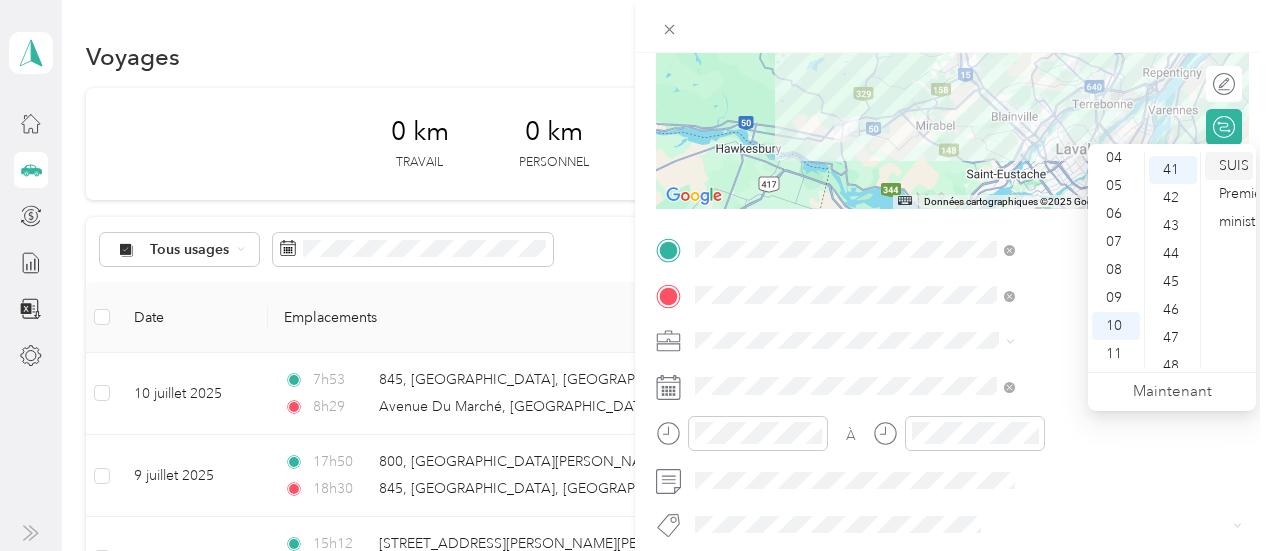 scroll, scrollTop: 1148, scrollLeft: 0, axis: vertical 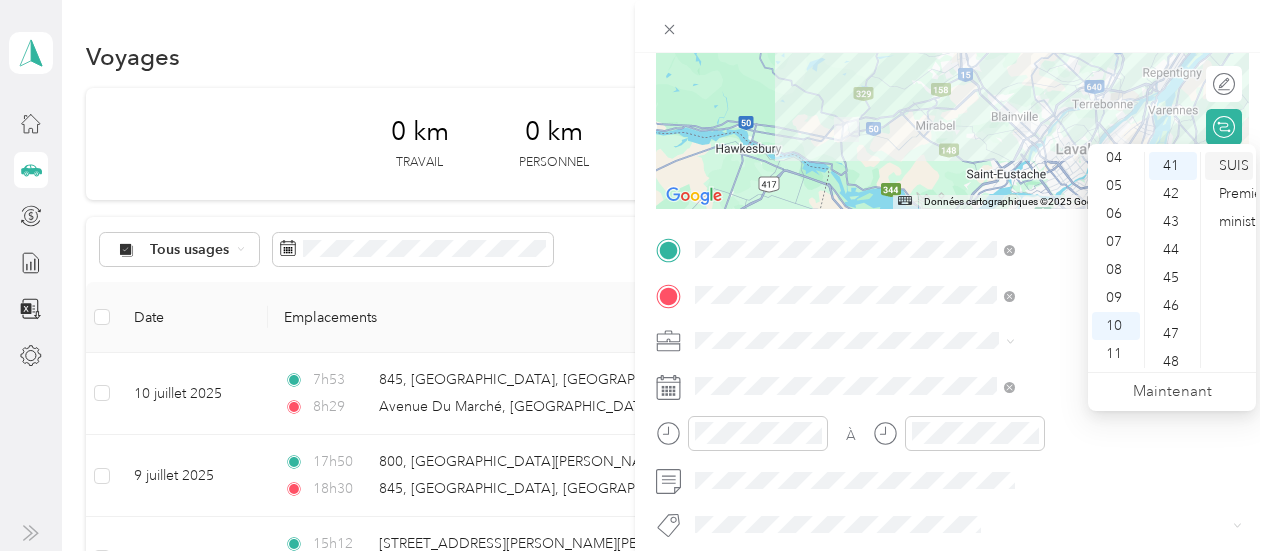 click on "SUIS" at bounding box center (1234, 165) 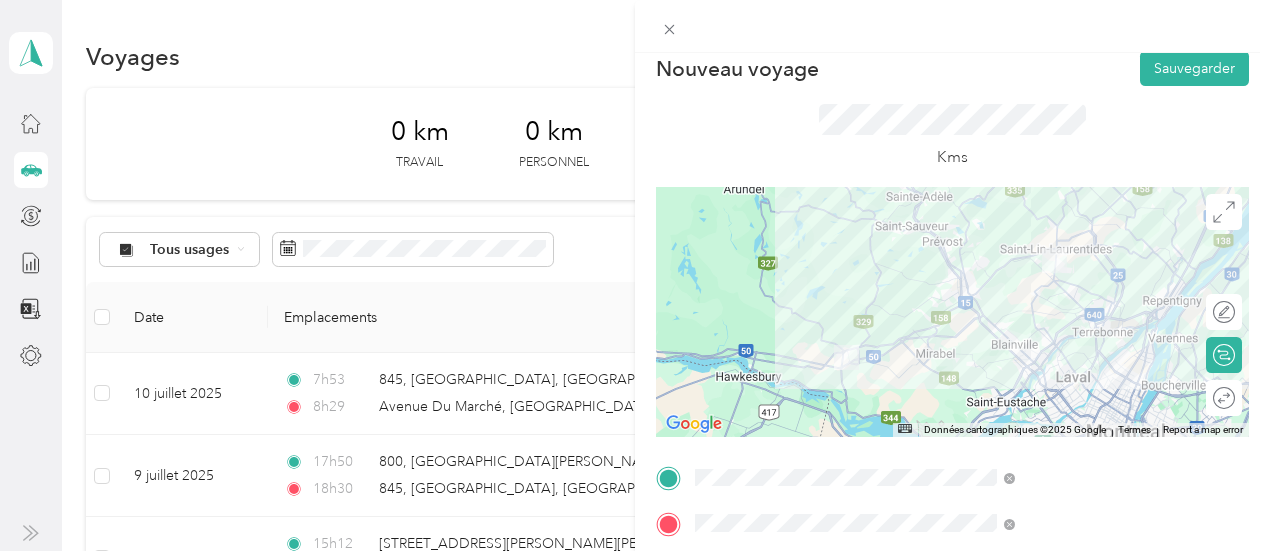 scroll, scrollTop: 0, scrollLeft: 0, axis: both 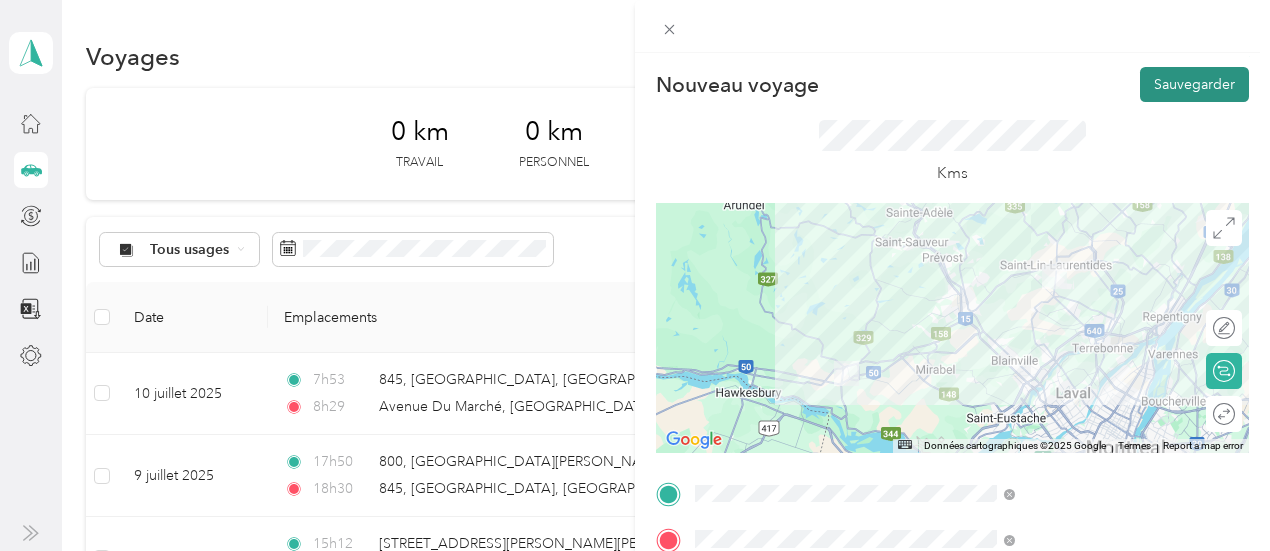 click on "Sauvegarder" at bounding box center (1194, 84) 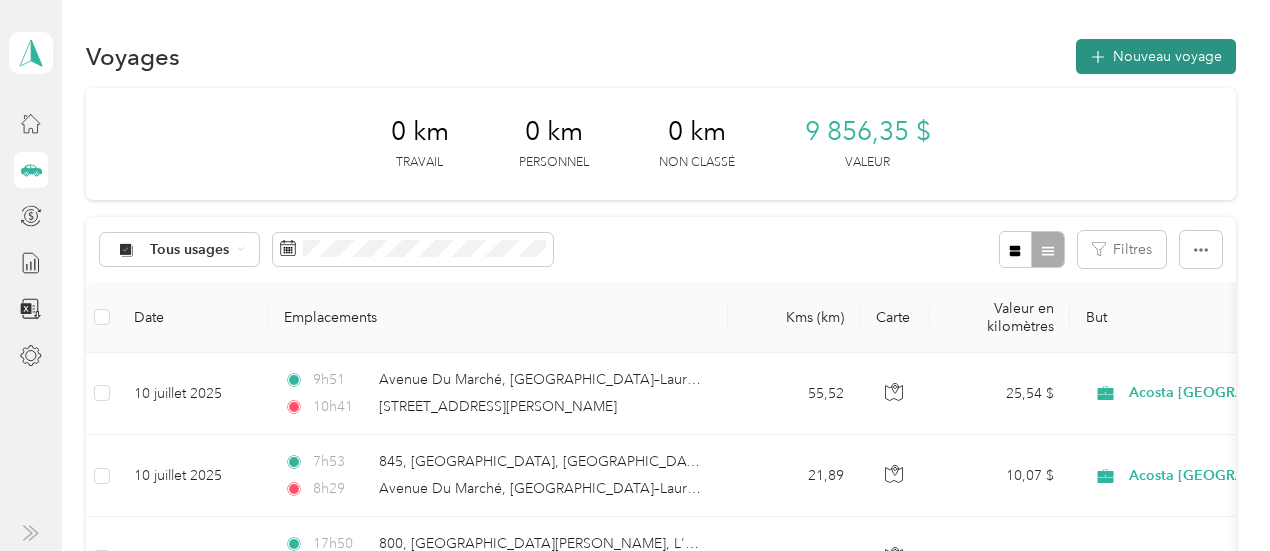 click on "Nouveau voyage" at bounding box center [1156, 56] 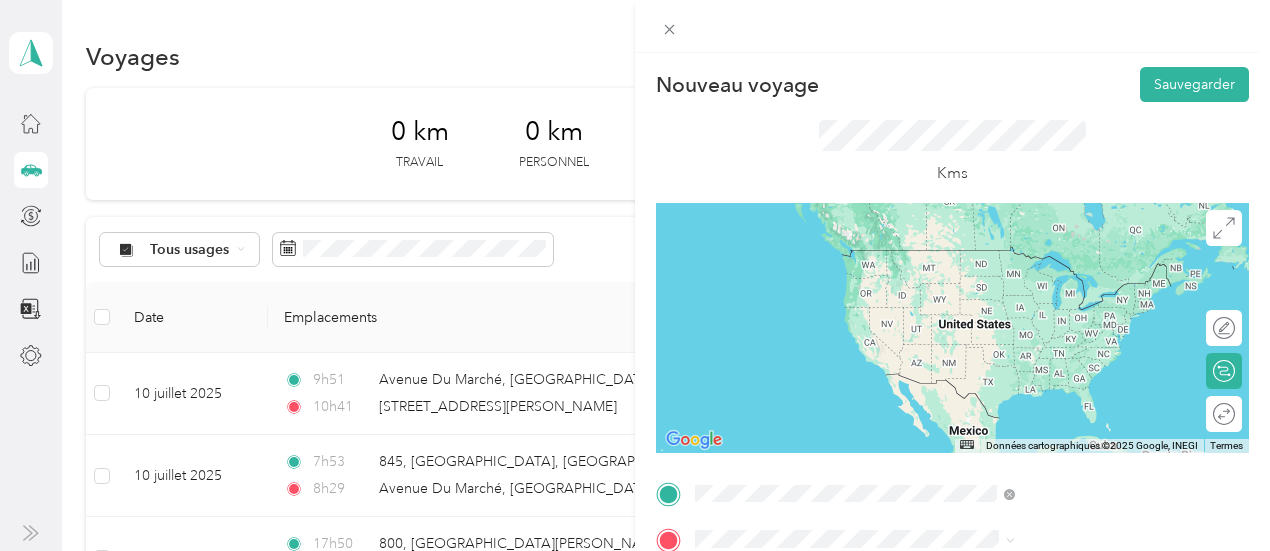 click on "[STREET_ADDRESS][PERSON_NAME]" at bounding box center [1063, 438] 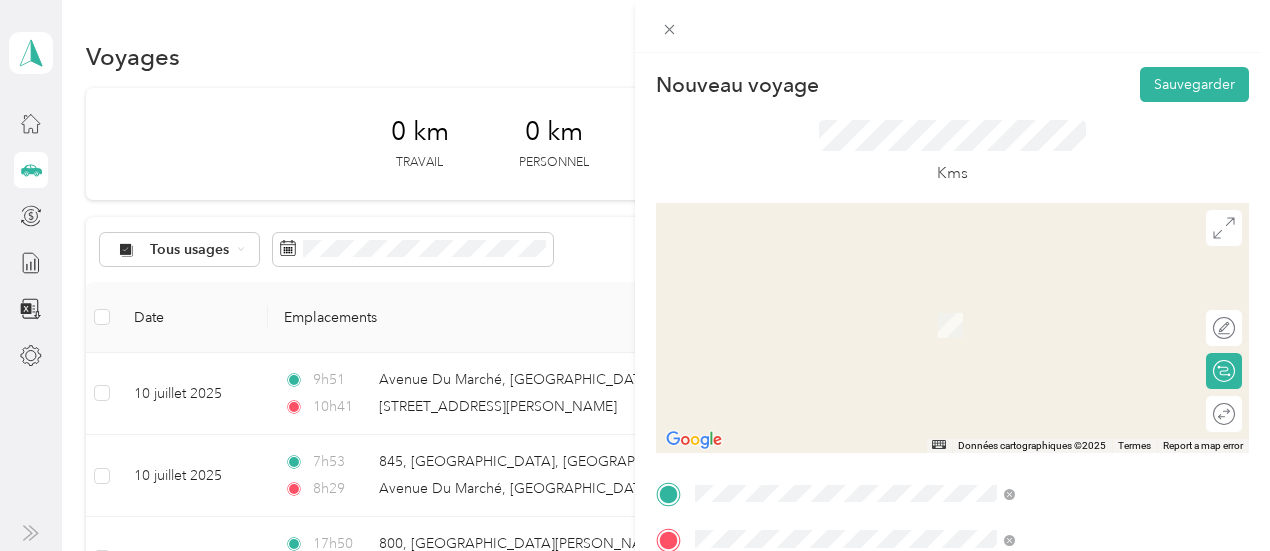 click on "[STREET_ADDRESS][PERSON_NAME]" at bounding box center [1063, 484] 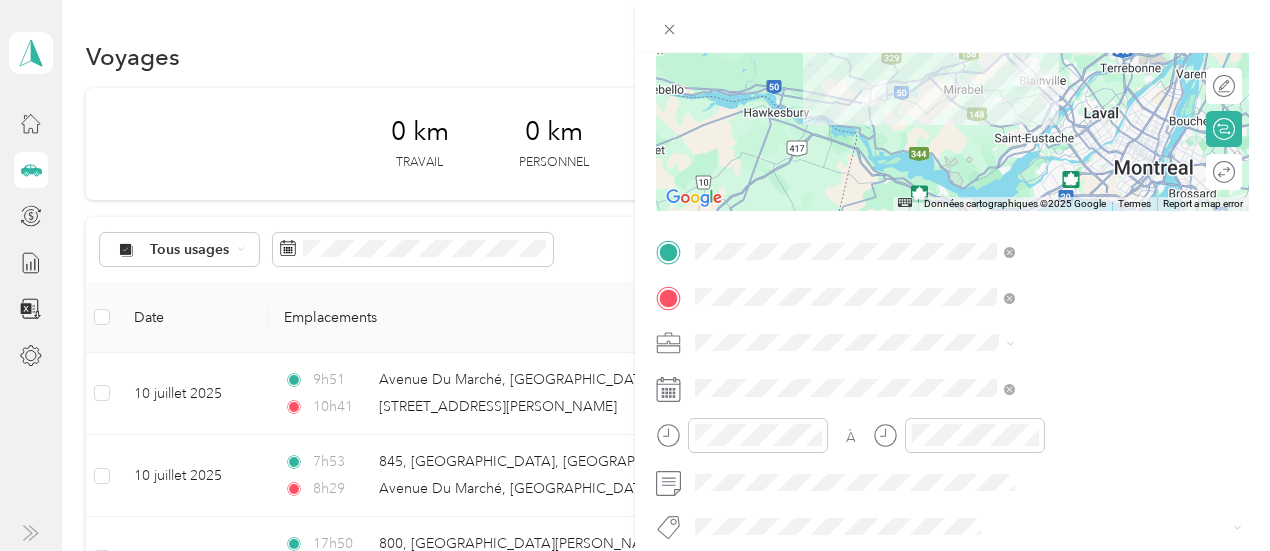 scroll, scrollTop: 250, scrollLeft: 0, axis: vertical 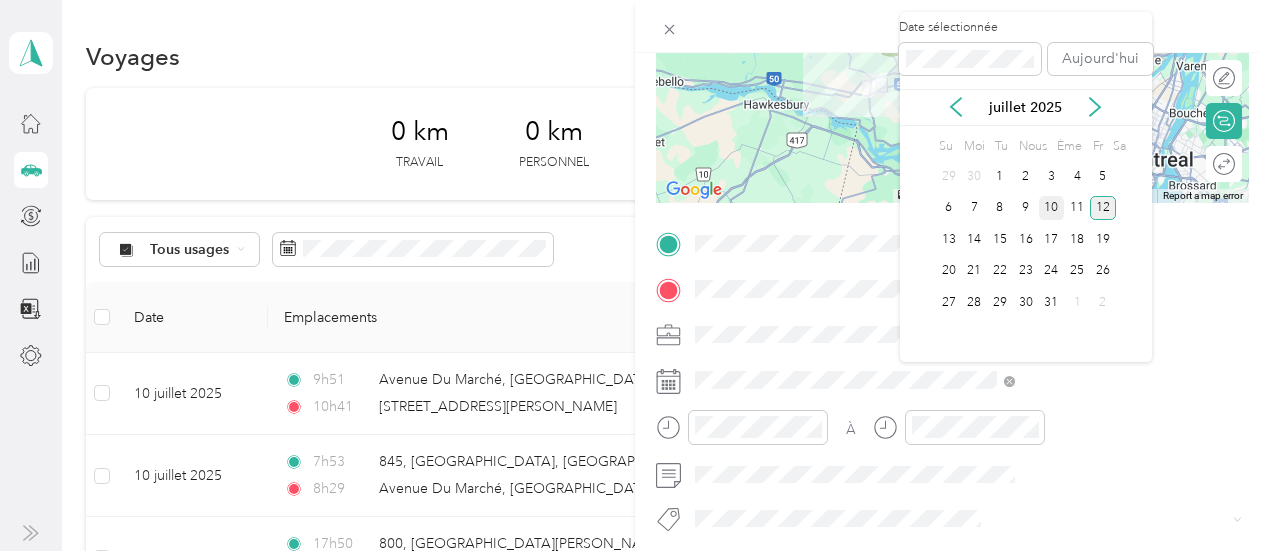 click on "10" at bounding box center [1051, 207] 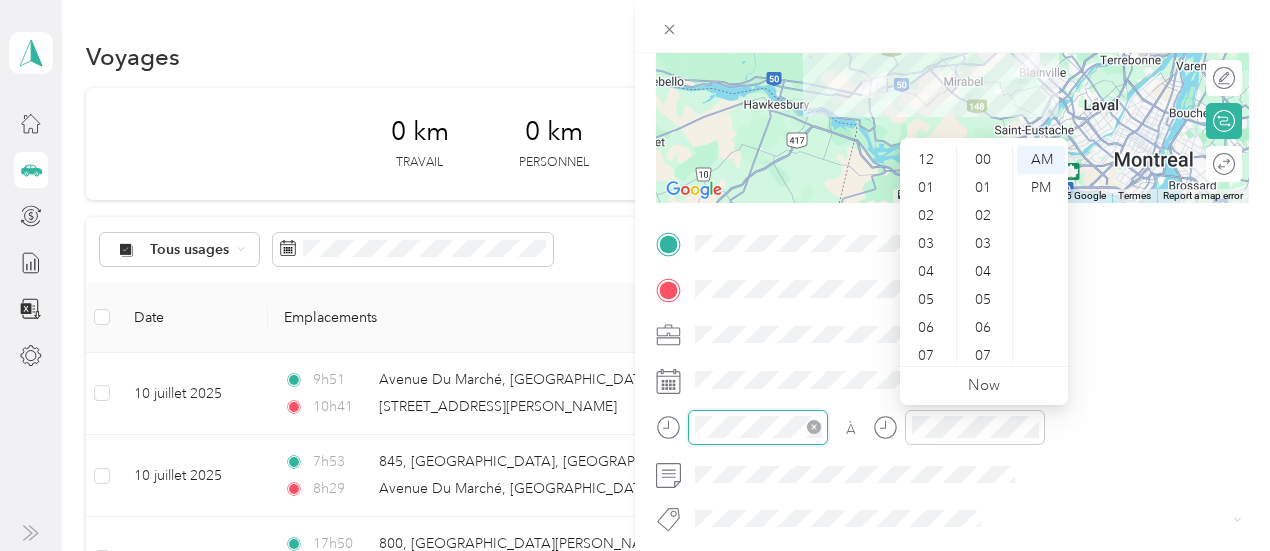 scroll, scrollTop: 644, scrollLeft: 0, axis: vertical 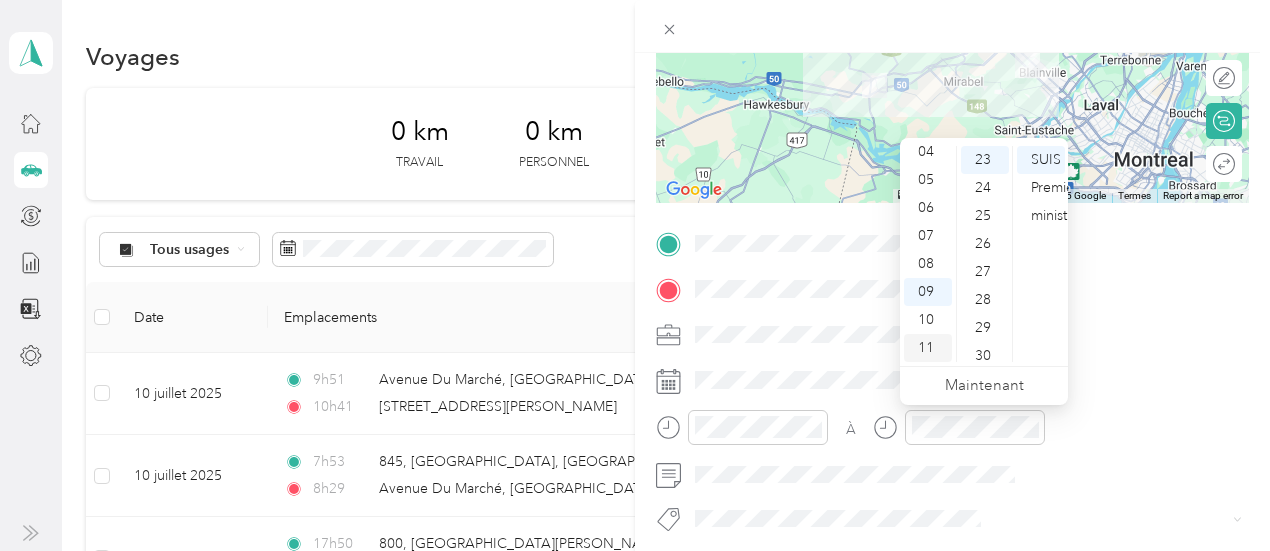 click on "11" at bounding box center [926, 347] 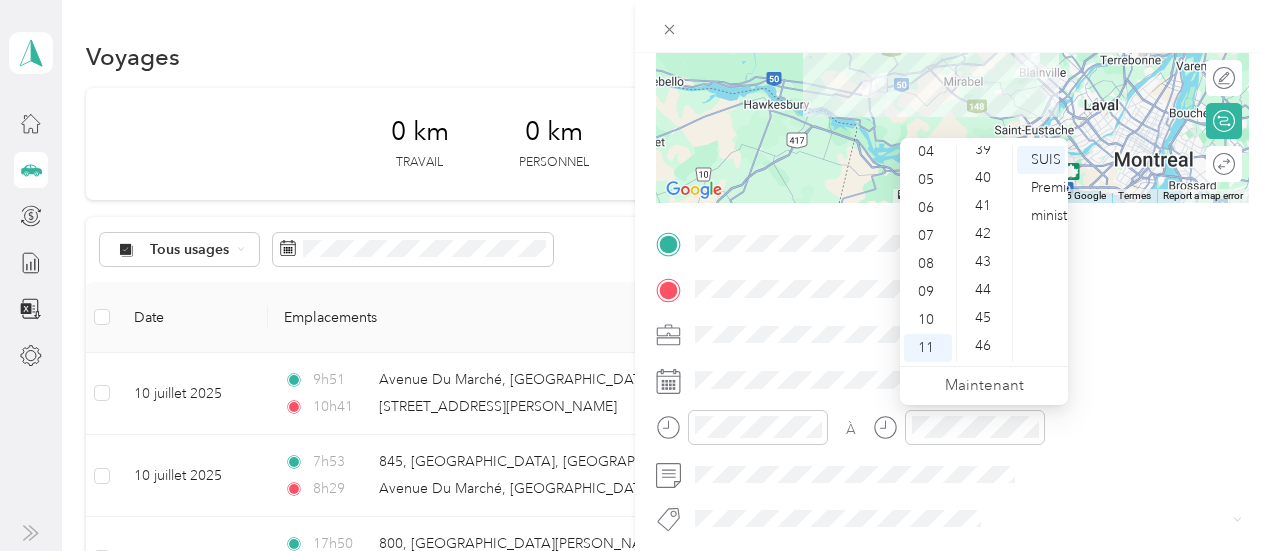 scroll, scrollTop: 1032, scrollLeft: 0, axis: vertical 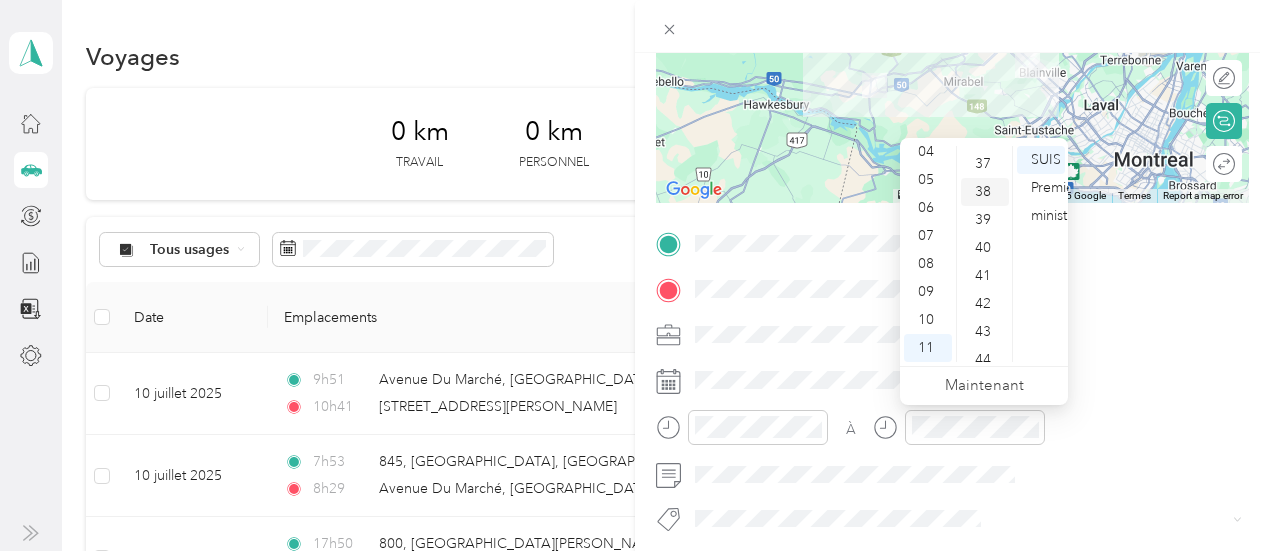 click on "38" at bounding box center (983, 191) 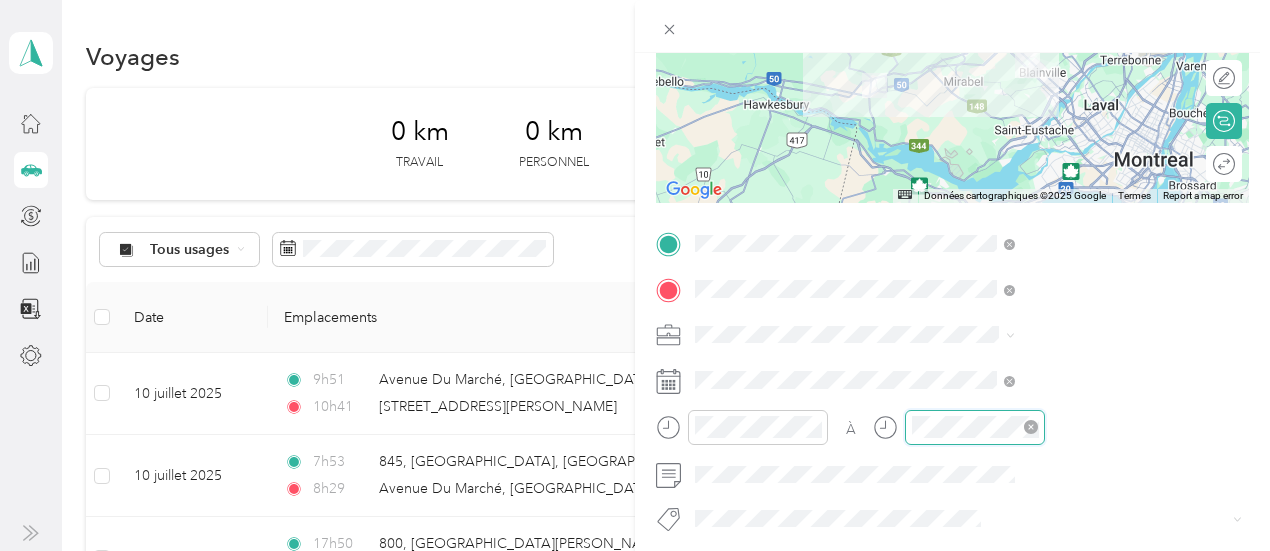 scroll, scrollTop: 120, scrollLeft: 0, axis: vertical 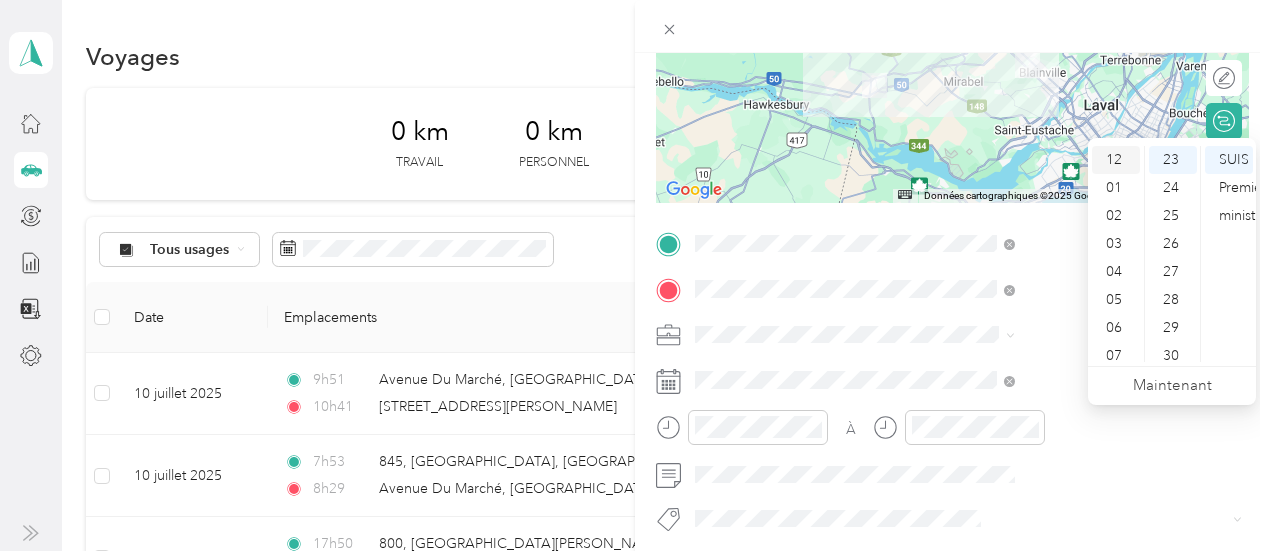 click on "12" at bounding box center [1114, 159] 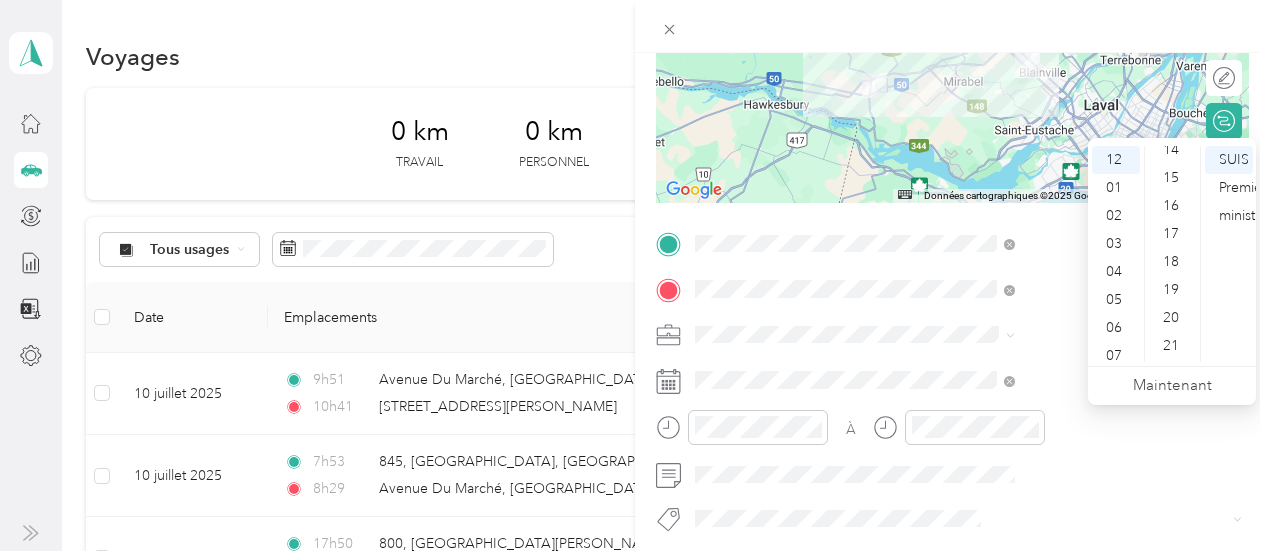 scroll, scrollTop: 340, scrollLeft: 0, axis: vertical 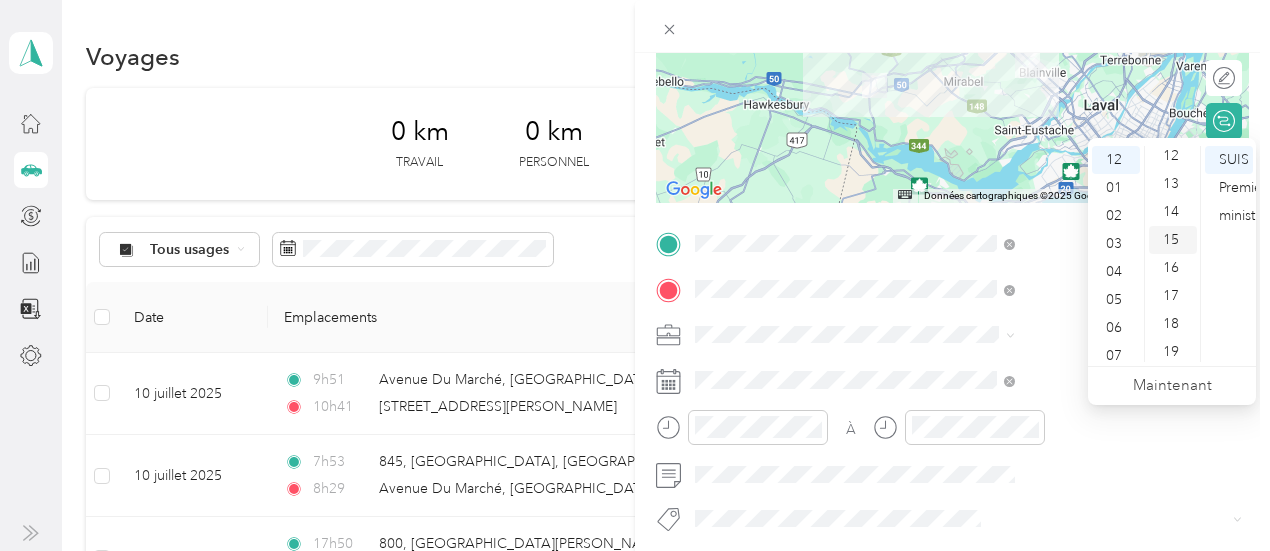 click on "15" at bounding box center [1171, 239] 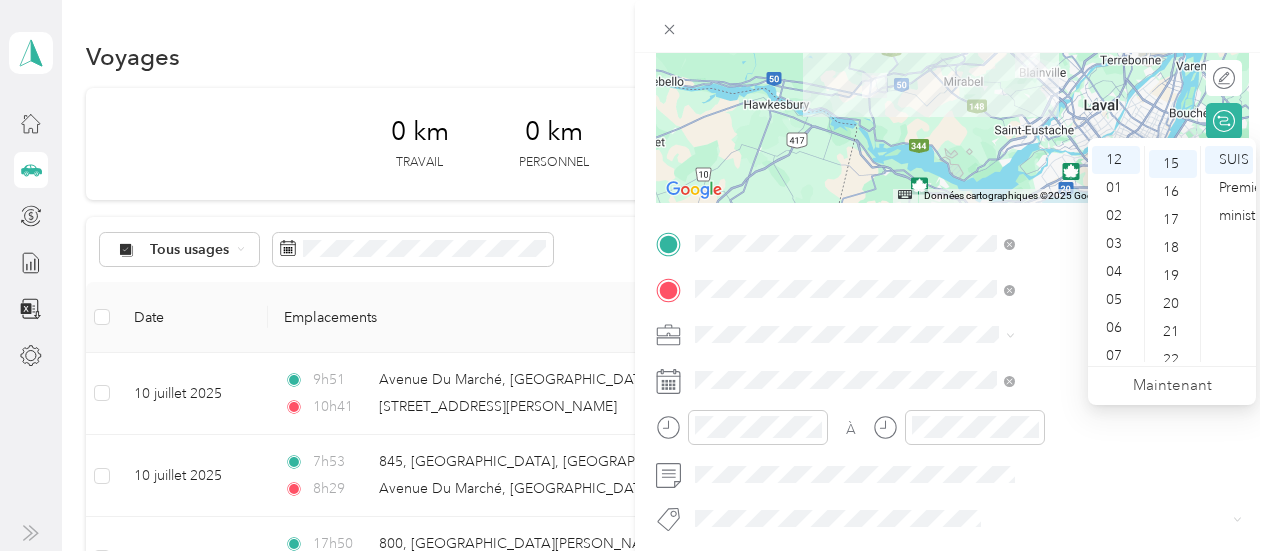 scroll, scrollTop: 420, scrollLeft: 0, axis: vertical 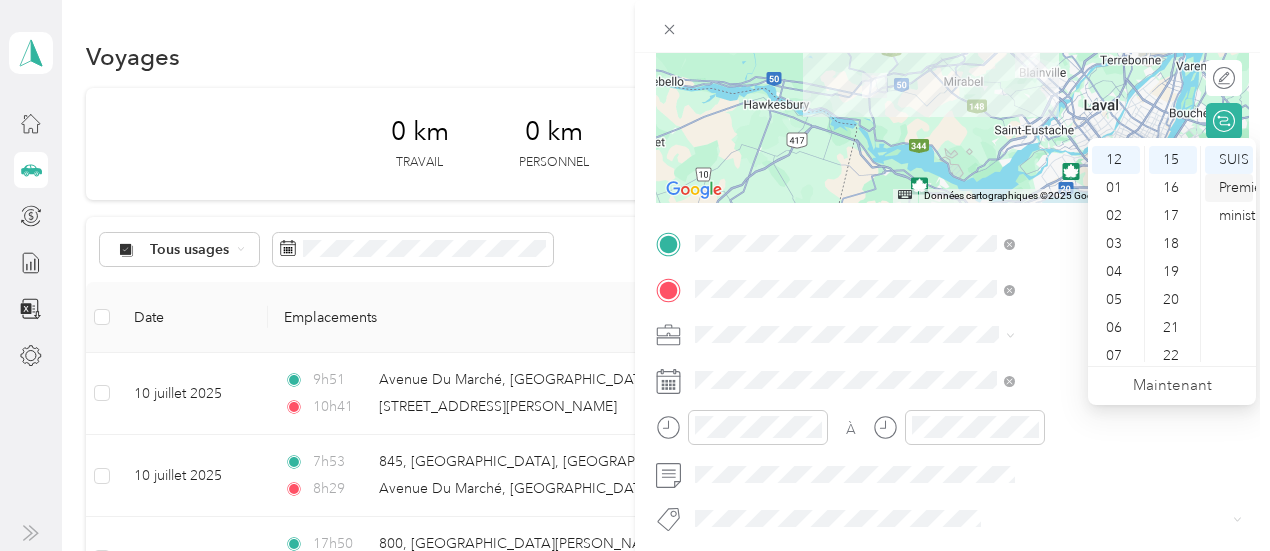 click on "Premier ministre" at bounding box center [1243, 201] 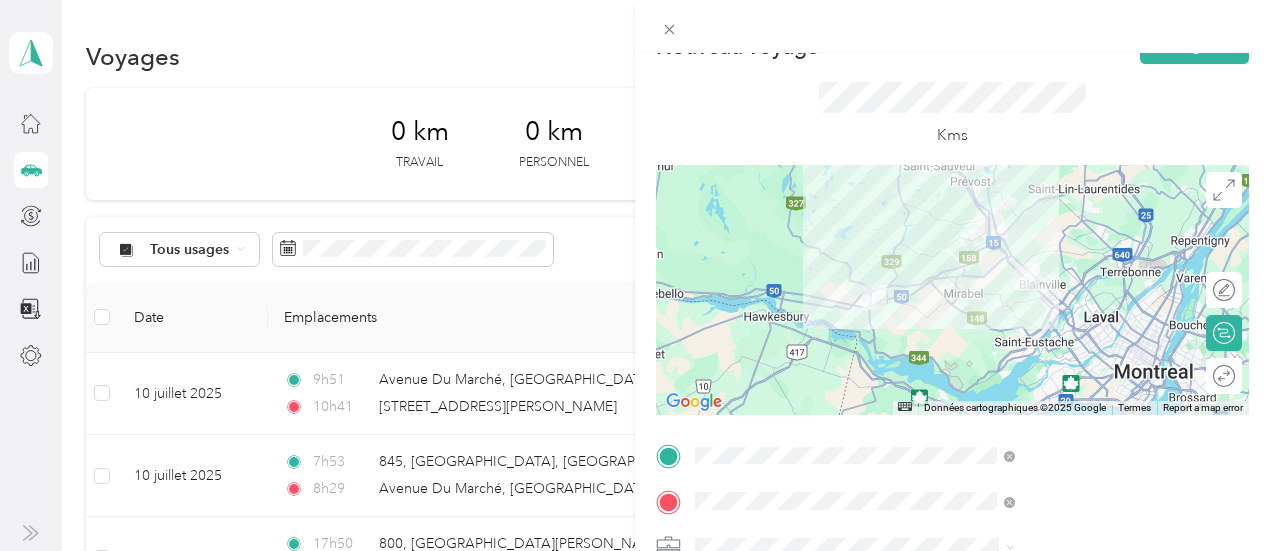 scroll, scrollTop: 0, scrollLeft: 0, axis: both 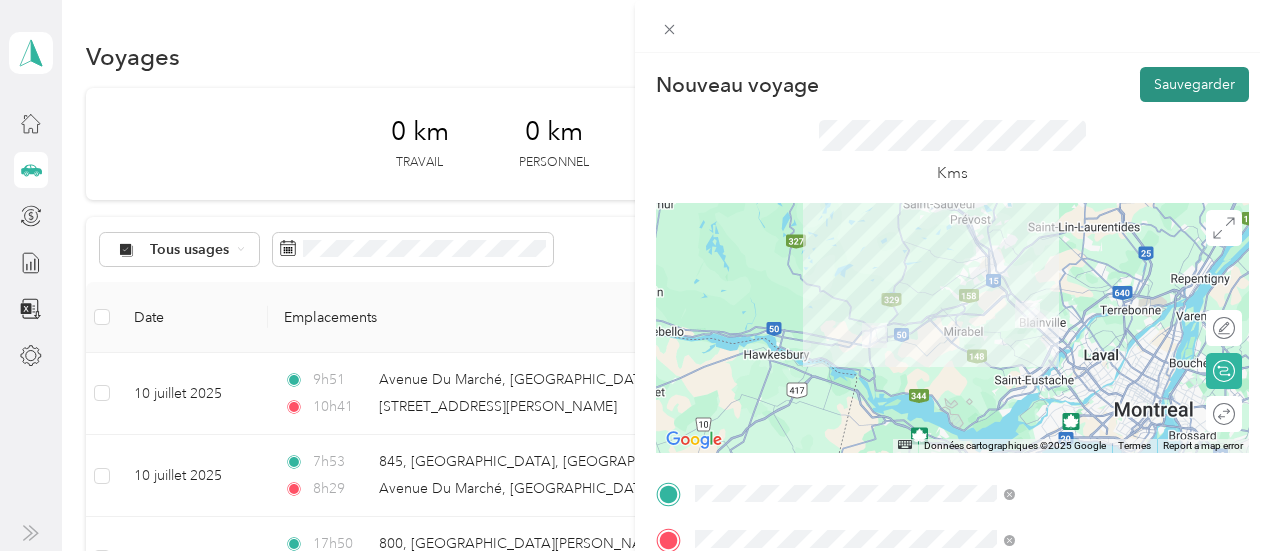 click on "Sauvegarder" at bounding box center [1194, 84] 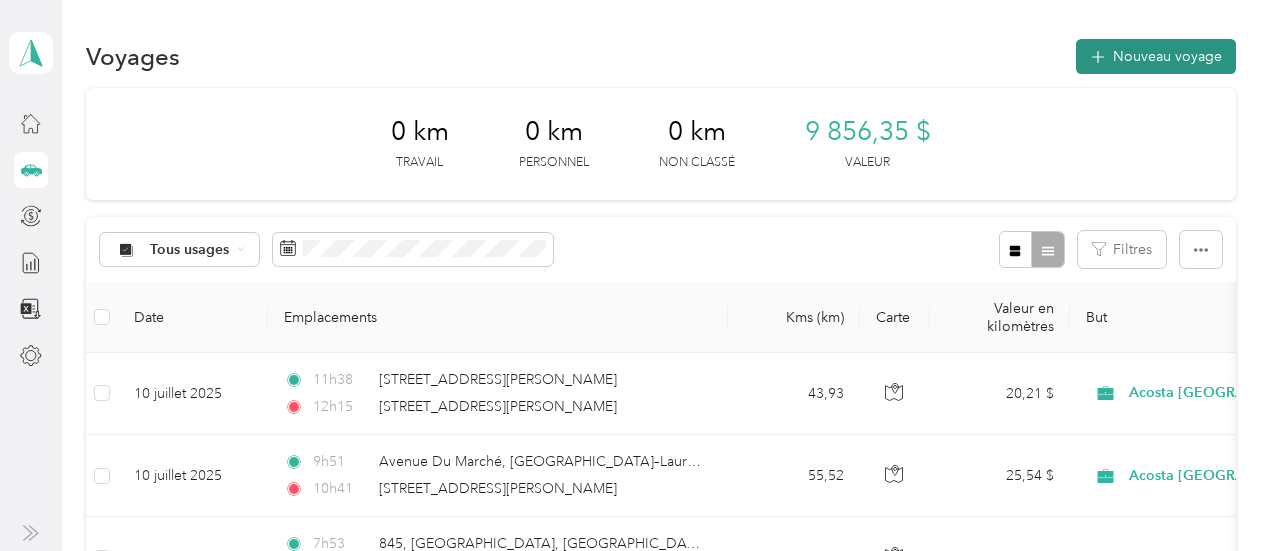 click on "Nouveau voyage" at bounding box center (1167, 56) 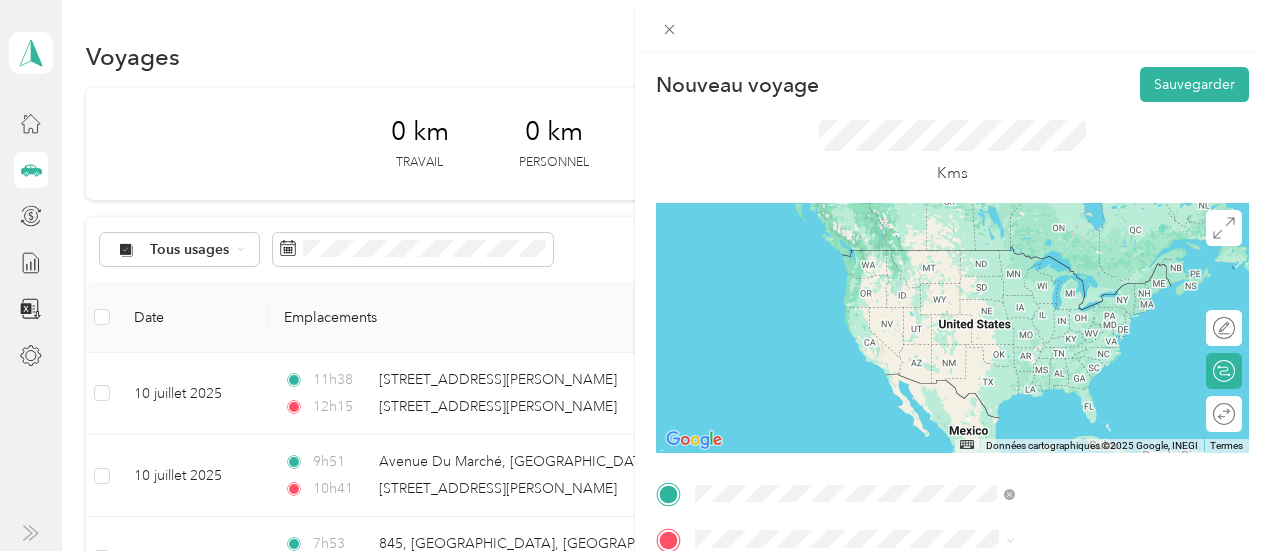 click on "[STREET_ADDRESS][PERSON_NAME]" at bounding box center [1063, 249] 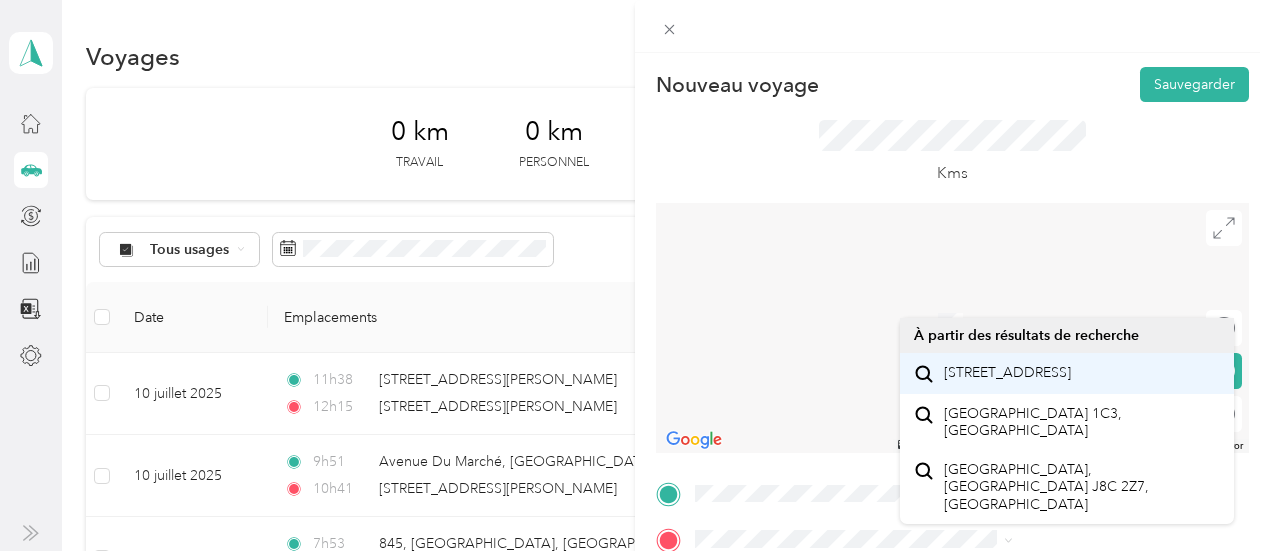 click on "[STREET_ADDRESS]" at bounding box center [1007, 372] 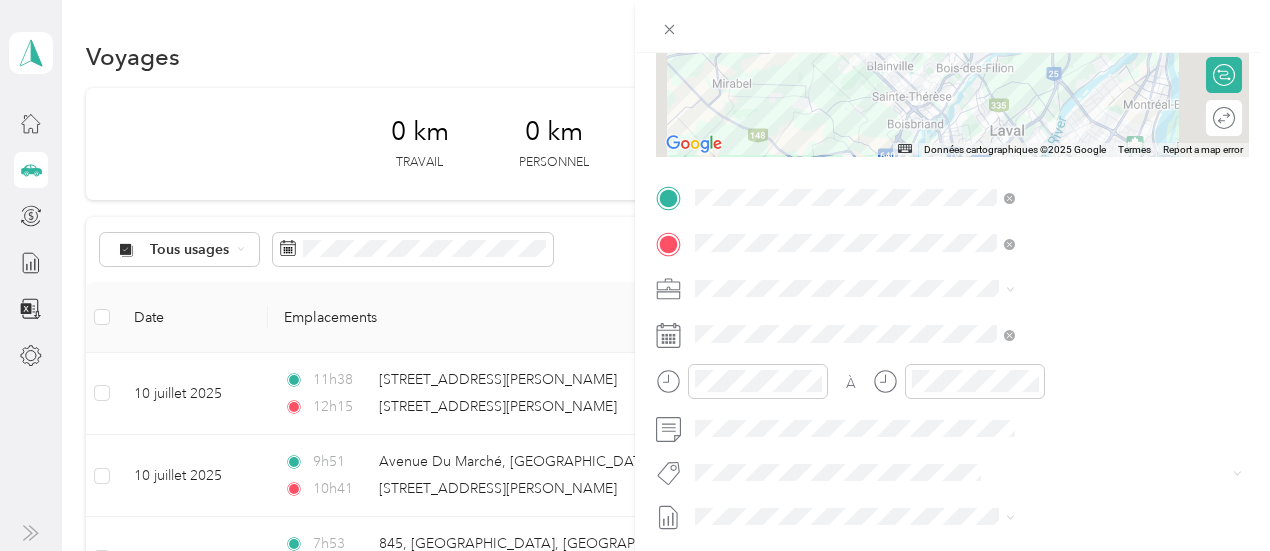 scroll, scrollTop: 304, scrollLeft: 0, axis: vertical 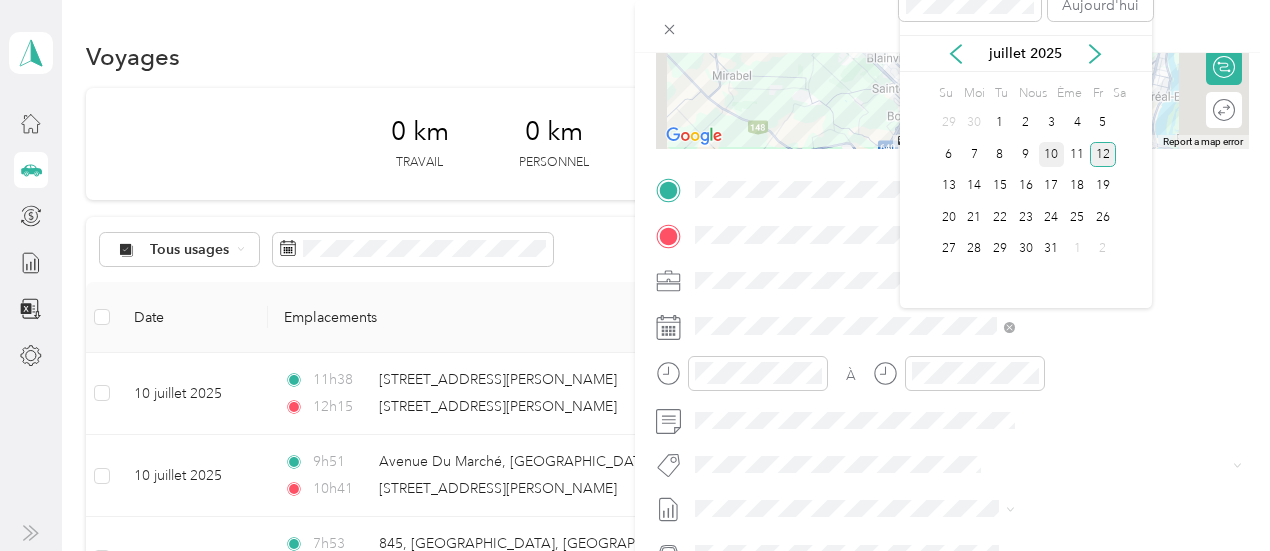 click on "10" at bounding box center [1051, 154] 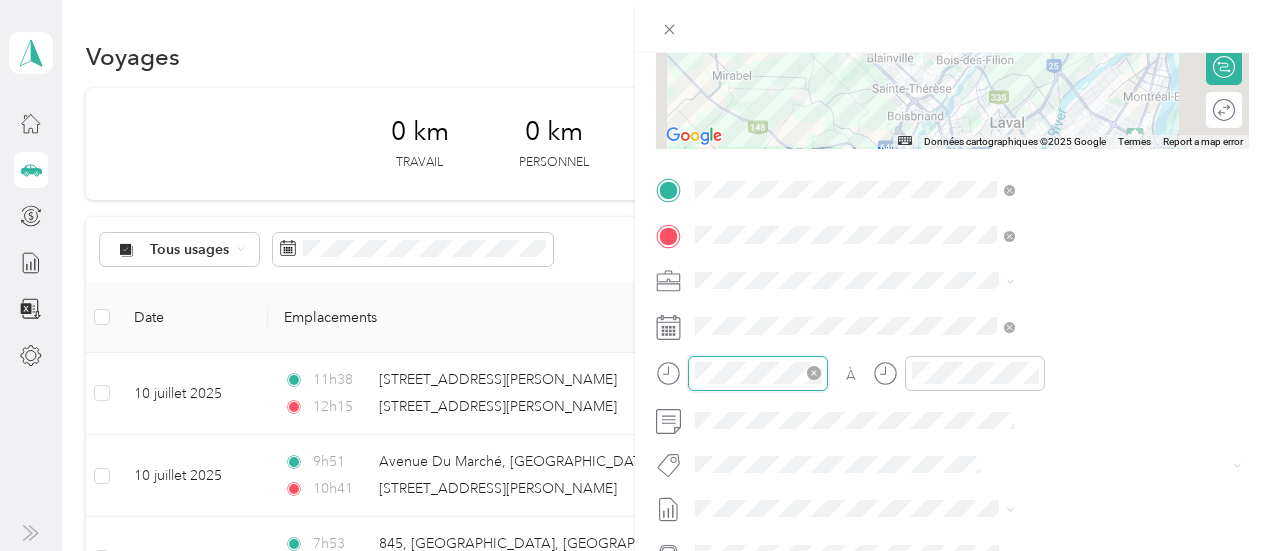 scroll, scrollTop: 120, scrollLeft: 0, axis: vertical 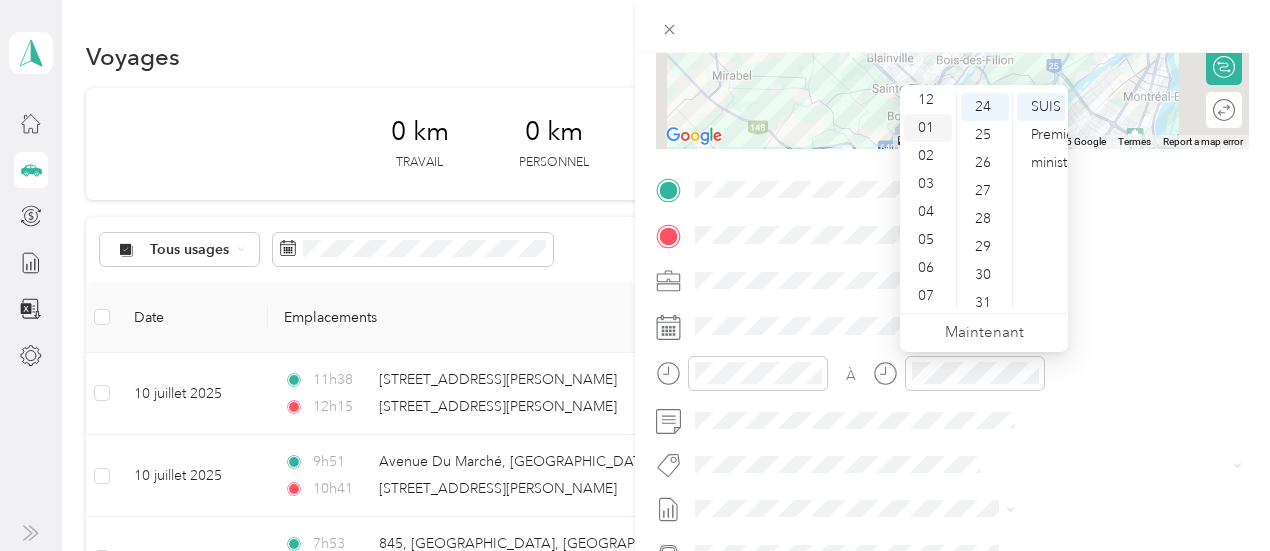 click on "01" at bounding box center [926, 127] 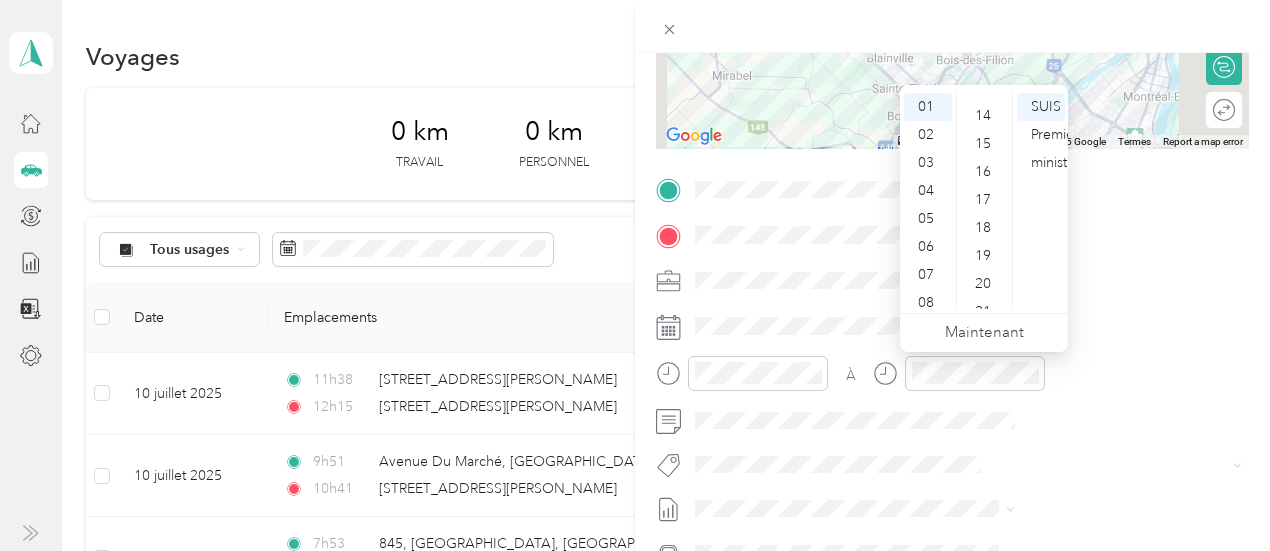 scroll, scrollTop: 313, scrollLeft: 0, axis: vertical 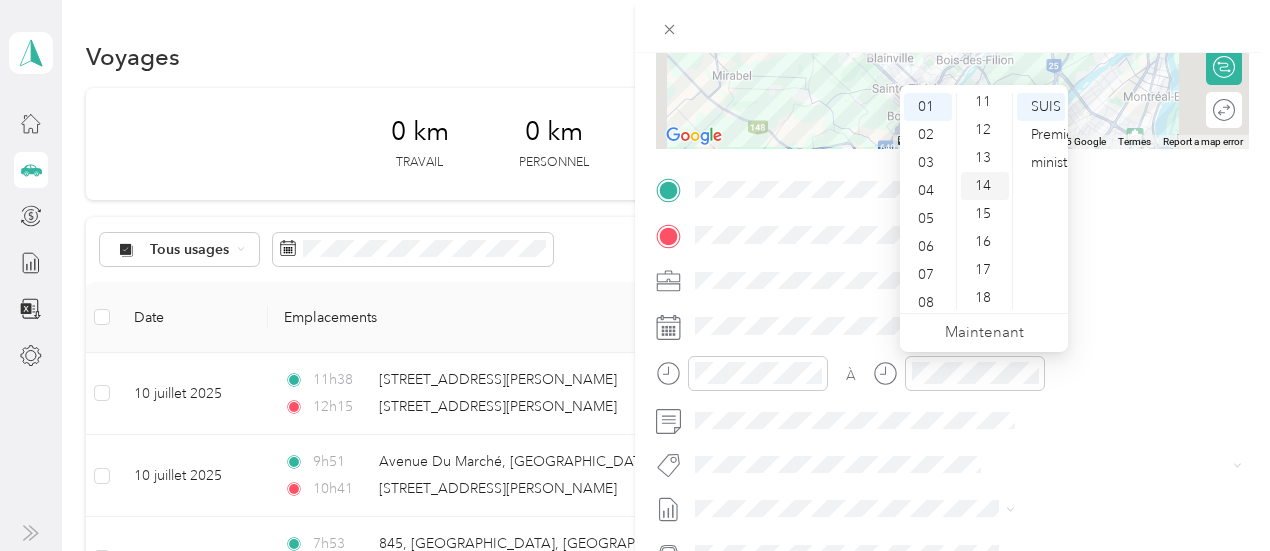 click on "14" at bounding box center (983, 185) 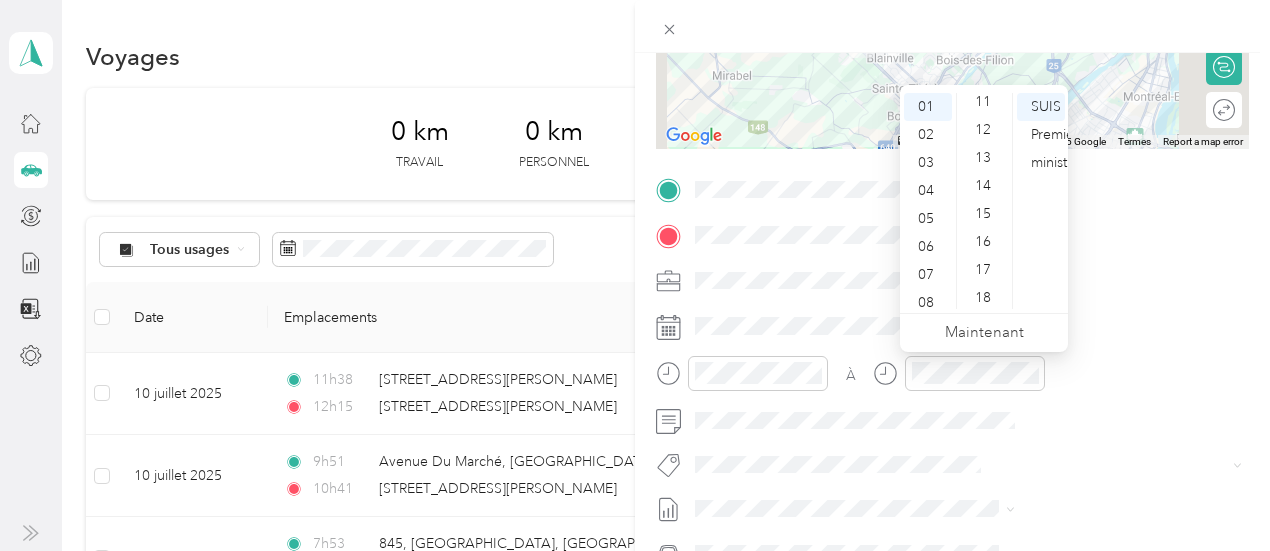 scroll, scrollTop: 392, scrollLeft: 0, axis: vertical 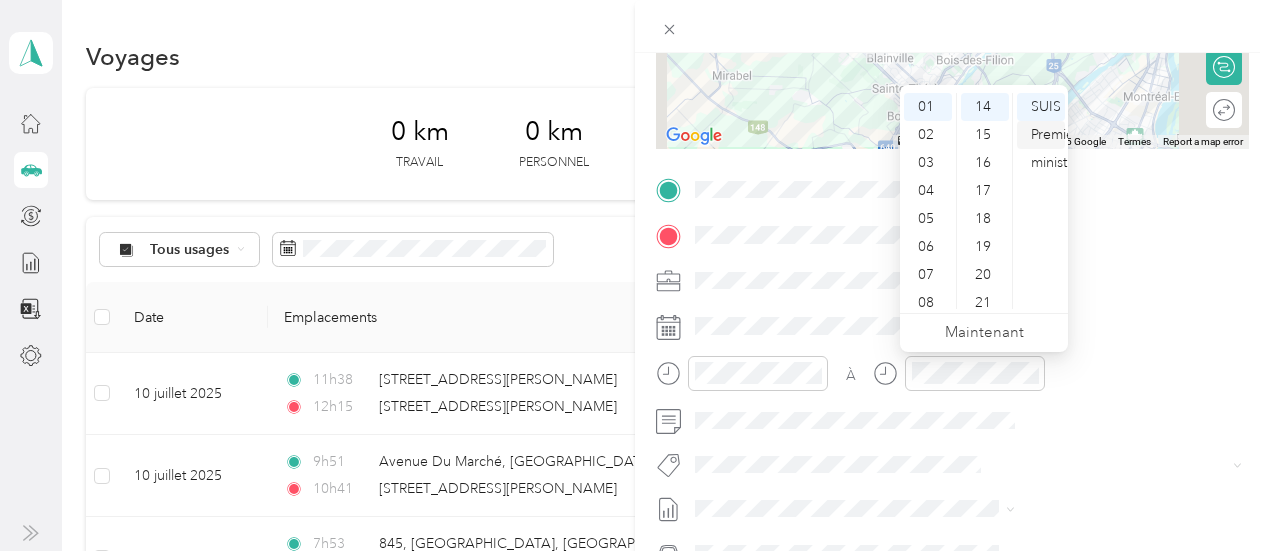 click on "Premier ministre" at bounding box center [1055, 148] 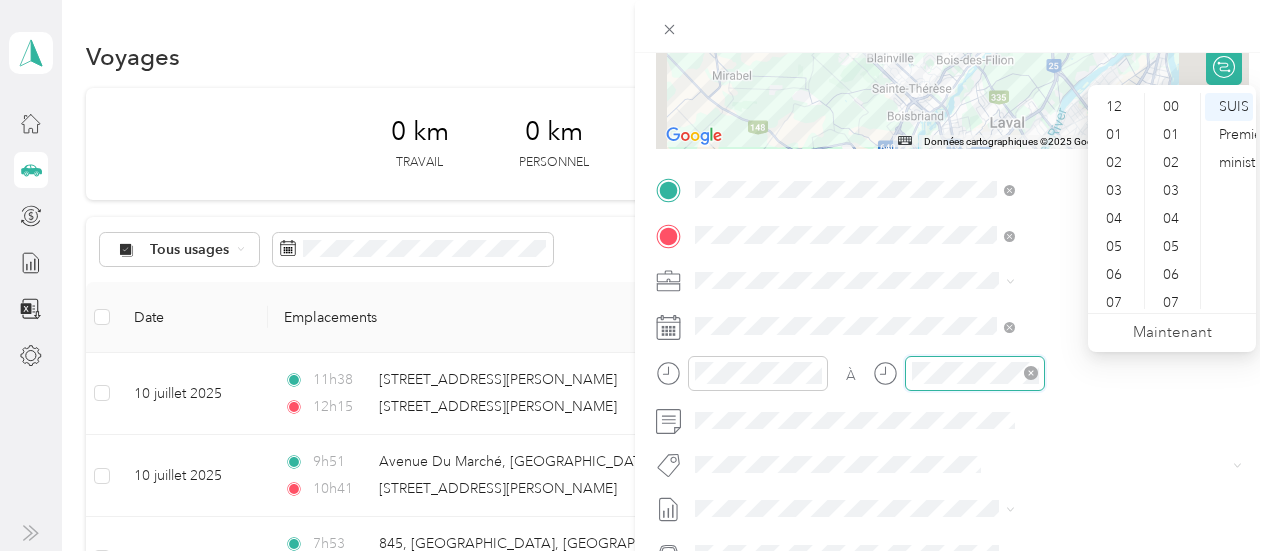 scroll, scrollTop: 672, scrollLeft: 0, axis: vertical 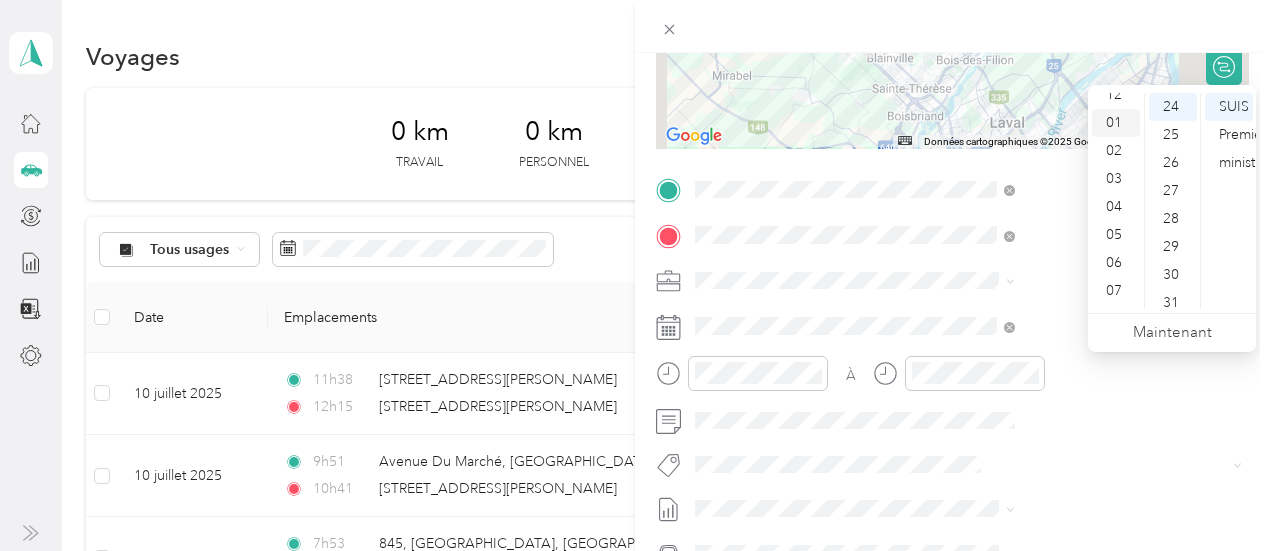 click on "01" at bounding box center (1114, 122) 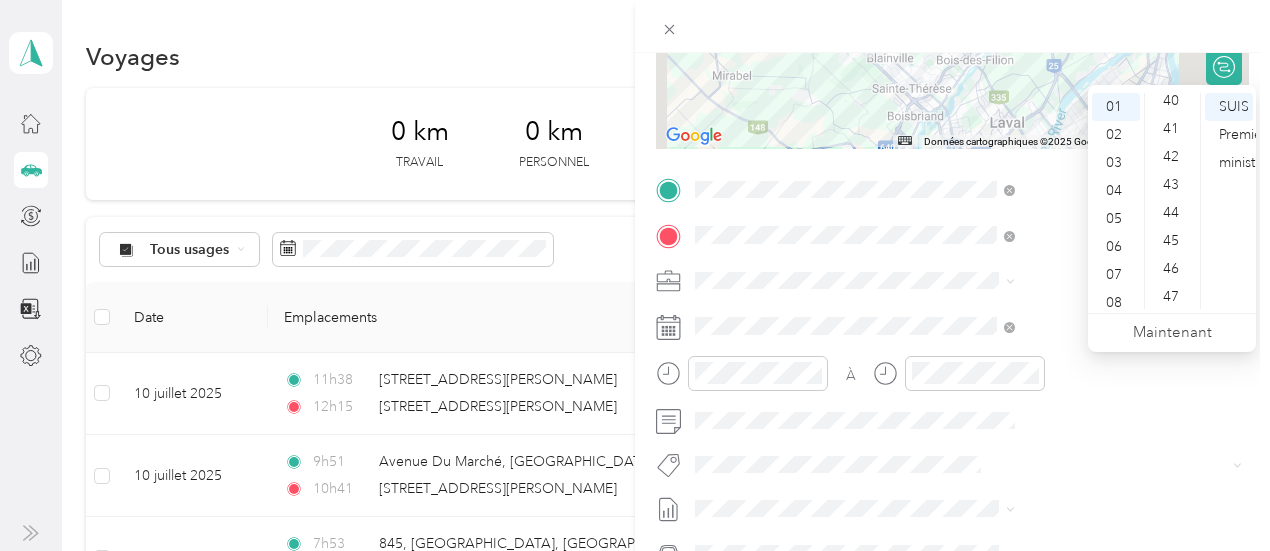 scroll, scrollTop: 1173, scrollLeft: 0, axis: vertical 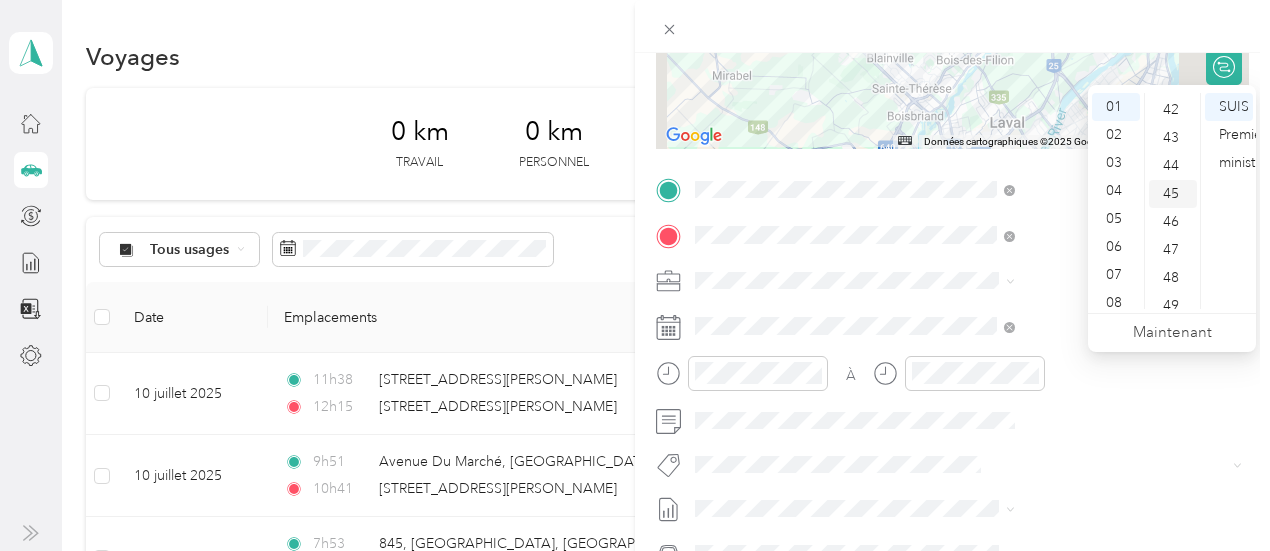 click on "45" at bounding box center [1171, 193] 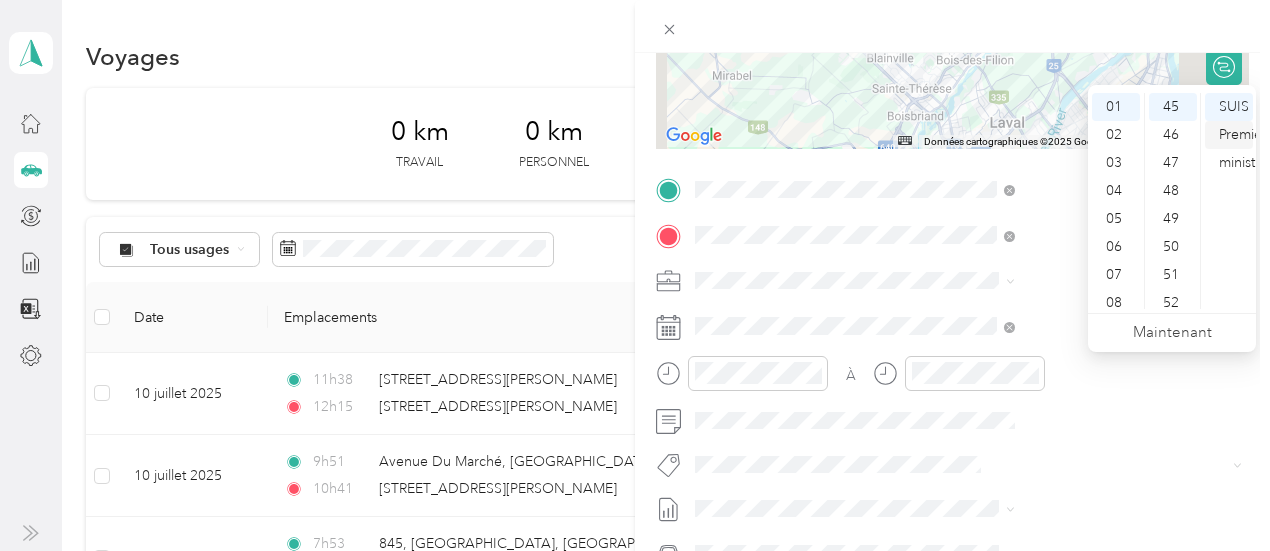 click on "Premier ministre" at bounding box center (1243, 148) 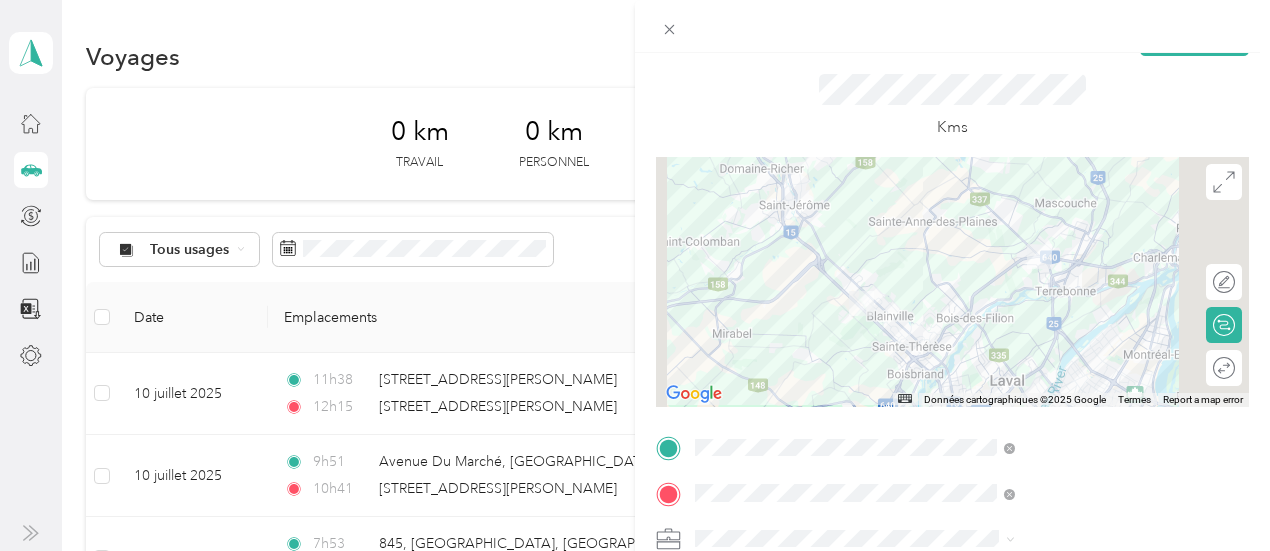 scroll, scrollTop: 0, scrollLeft: 0, axis: both 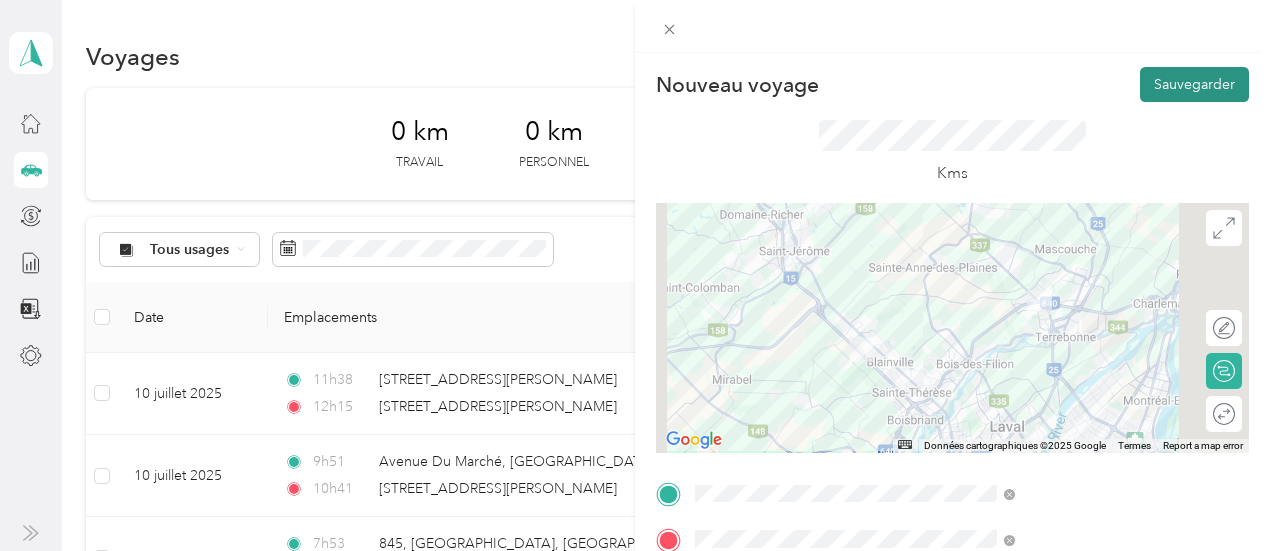 click on "Sauvegarder" at bounding box center (1194, 84) 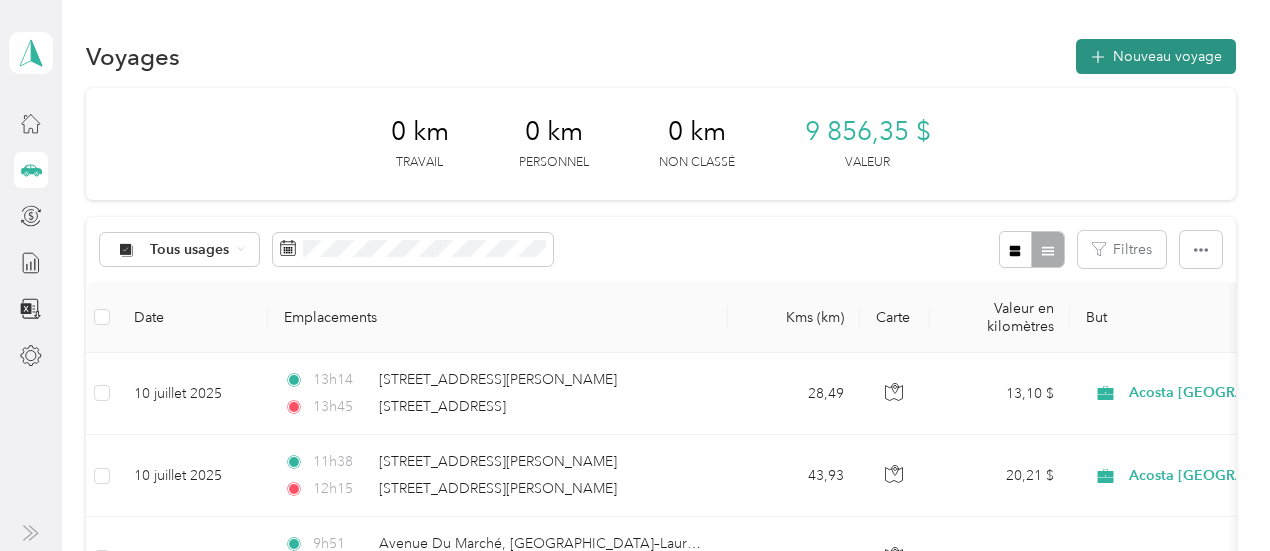 click on "Nouveau voyage" at bounding box center [1167, 56] 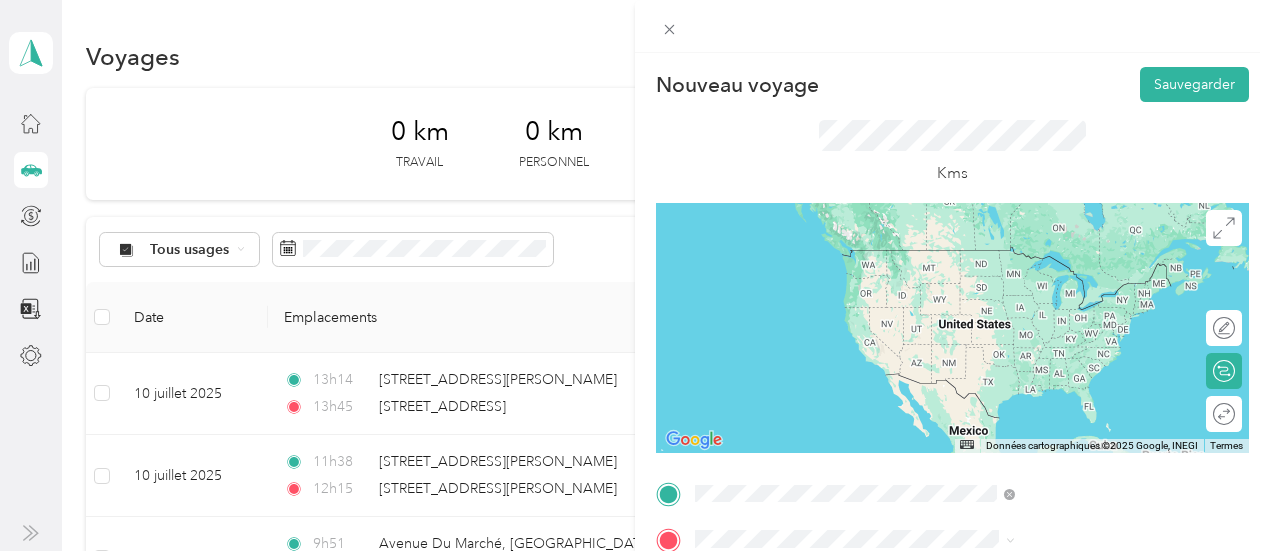 click on "[STREET_ADDRESS]" at bounding box center (1007, 249) 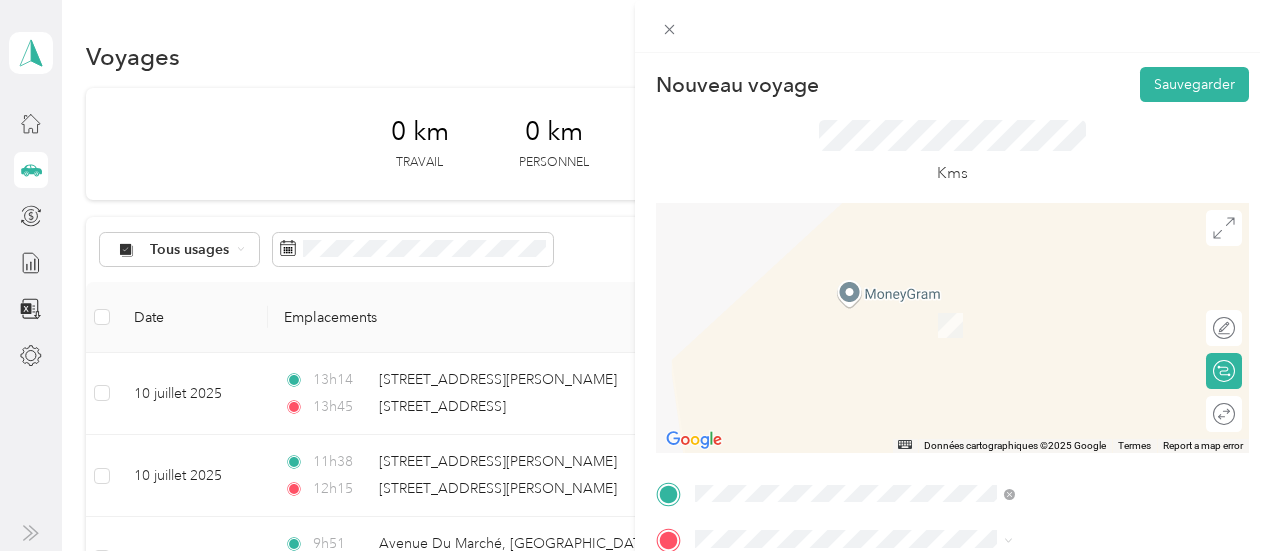 click on "[STREET_ADDRESS]" at bounding box center (1007, 294) 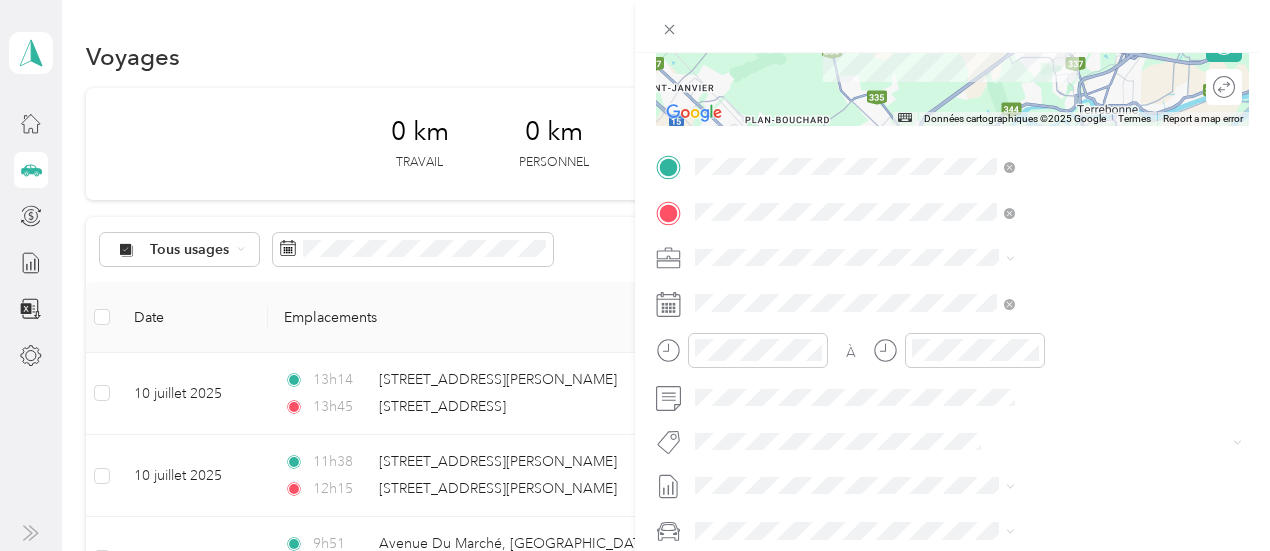 scroll, scrollTop: 376, scrollLeft: 0, axis: vertical 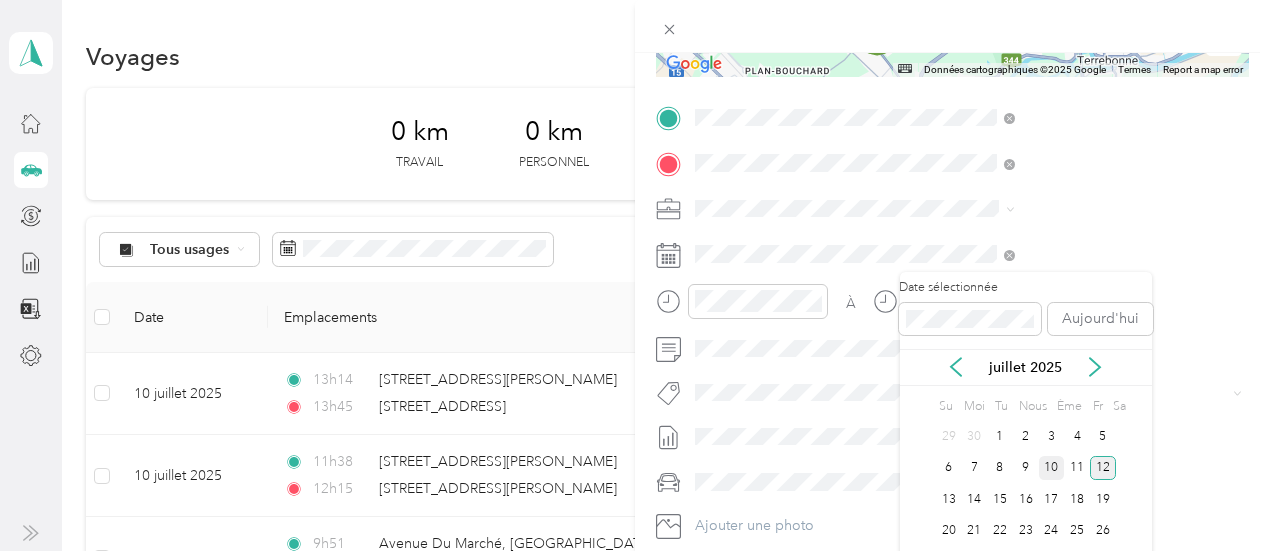 click on "10" at bounding box center (1051, 467) 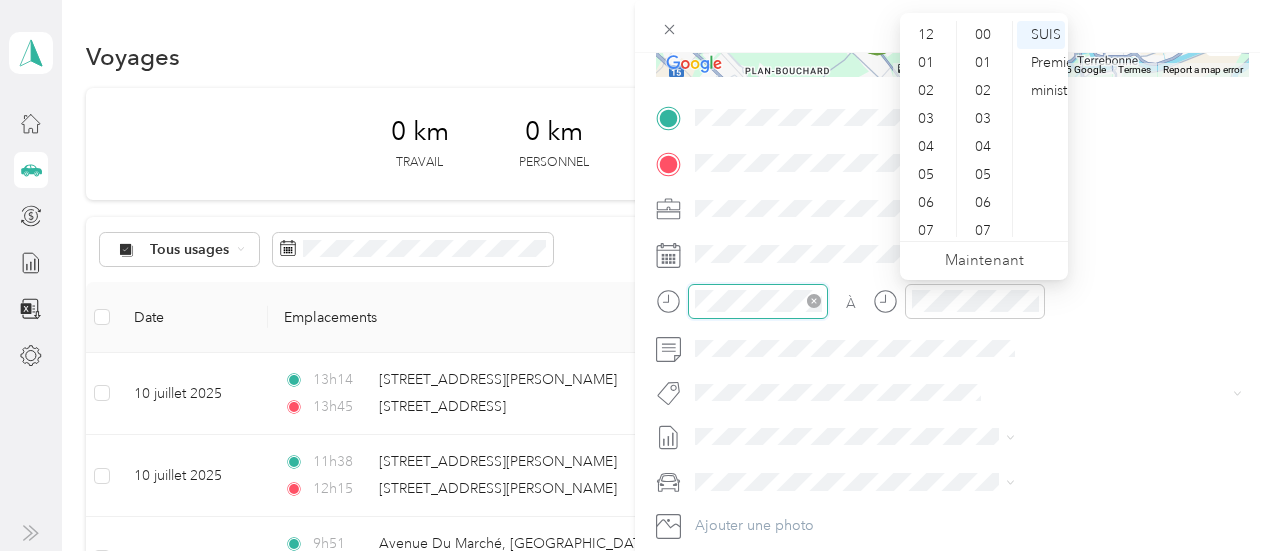 scroll, scrollTop: 728, scrollLeft: 0, axis: vertical 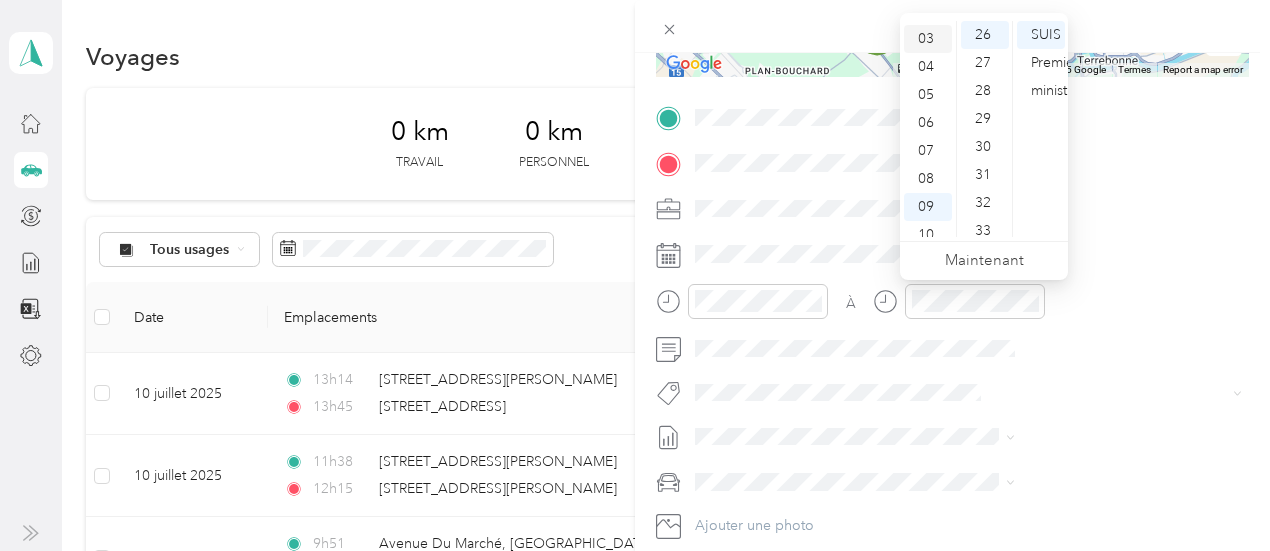 click on "03" at bounding box center (926, 38) 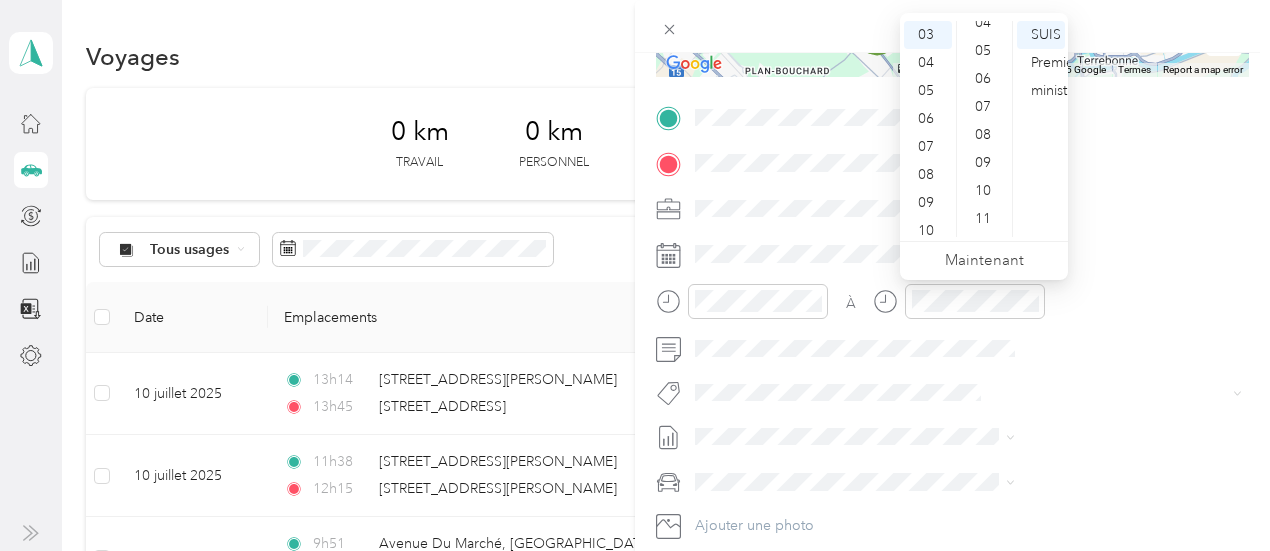 scroll, scrollTop: 36, scrollLeft: 0, axis: vertical 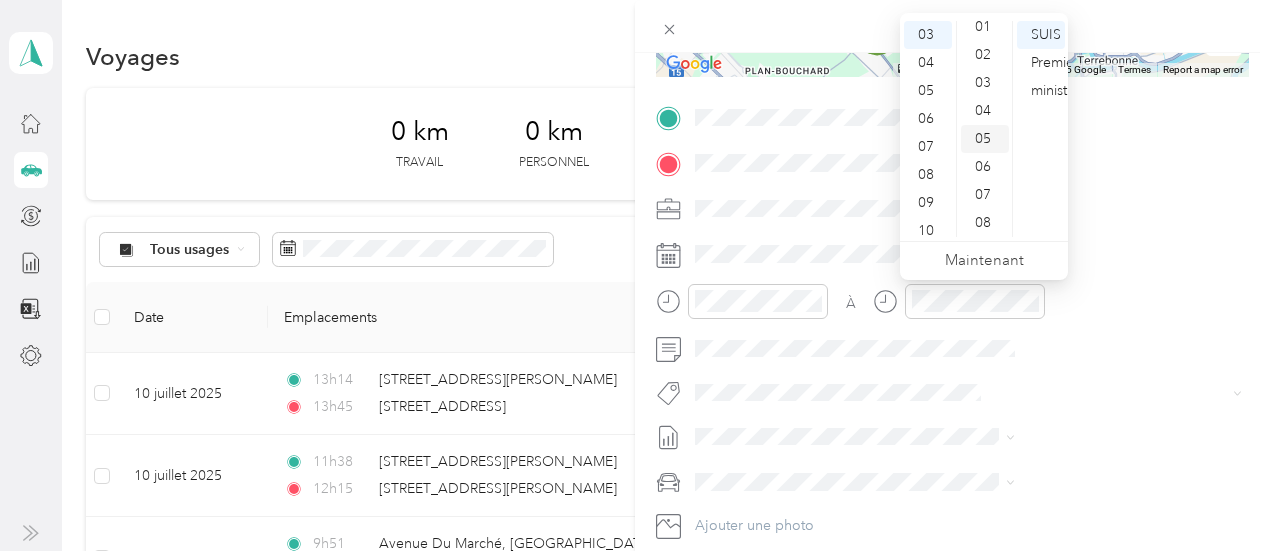 click on "05" at bounding box center (983, 138) 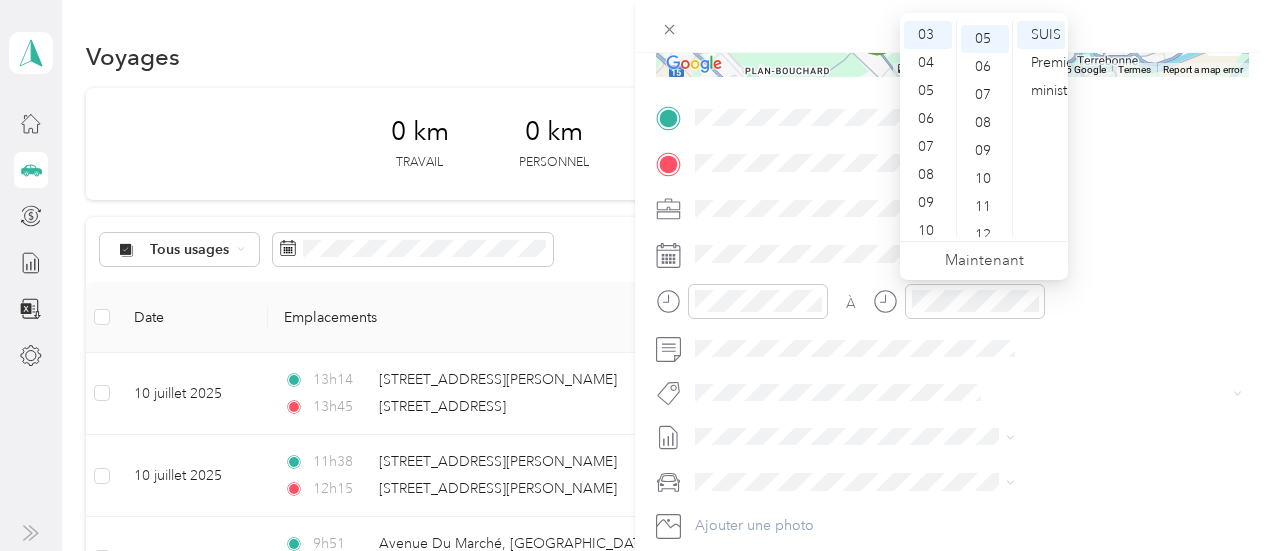 scroll, scrollTop: 140, scrollLeft: 0, axis: vertical 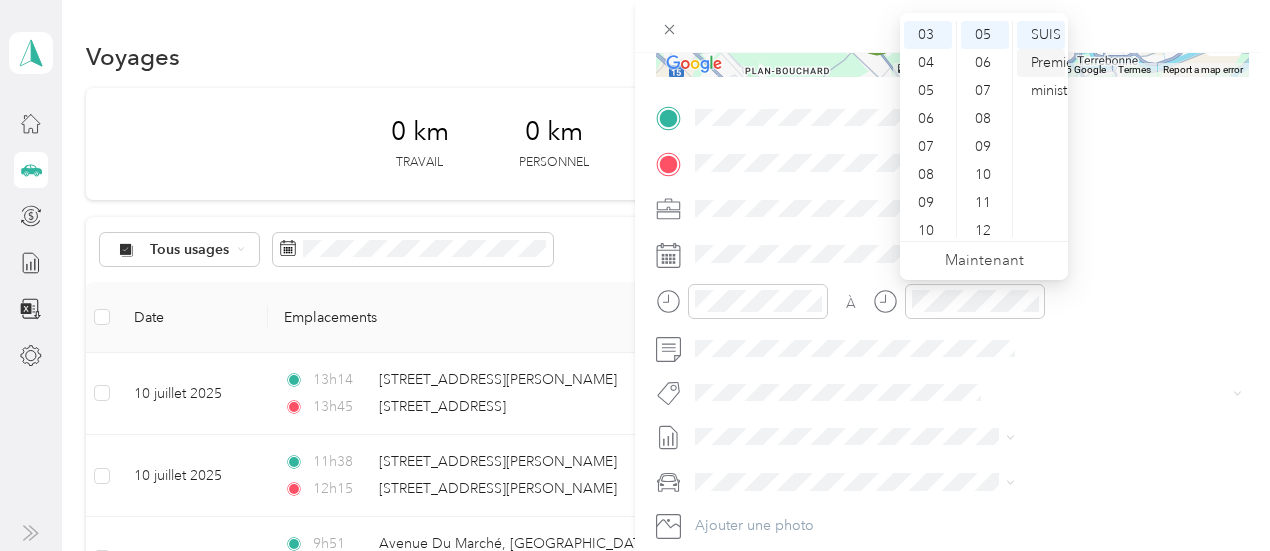 click on "Premier ministre" at bounding box center [1055, 76] 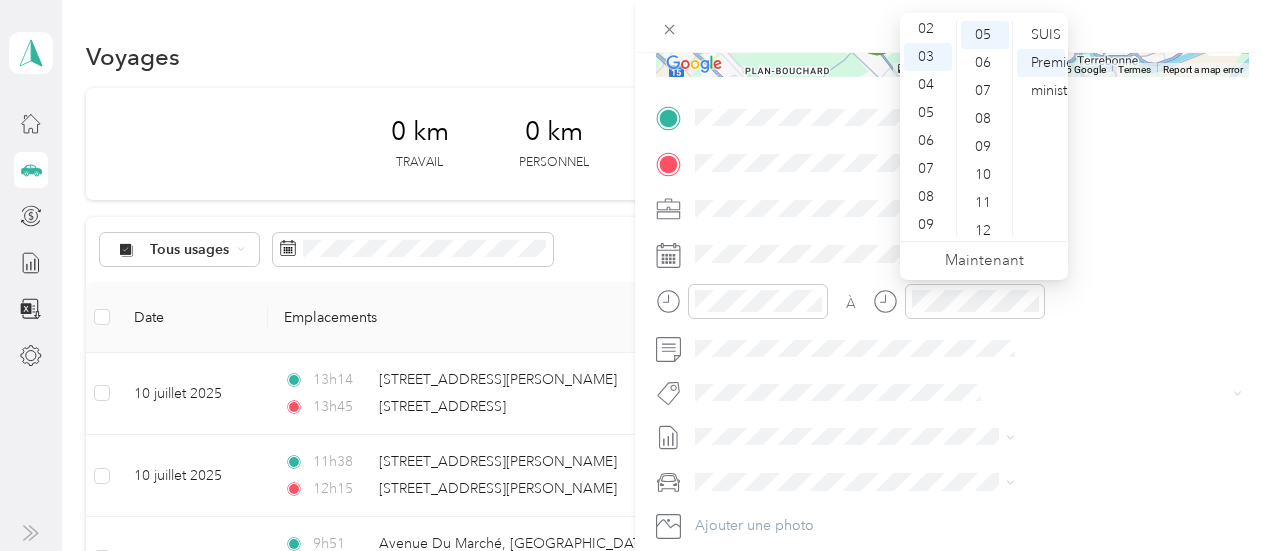 scroll, scrollTop: 61, scrollLeft: 0, axis: vertical 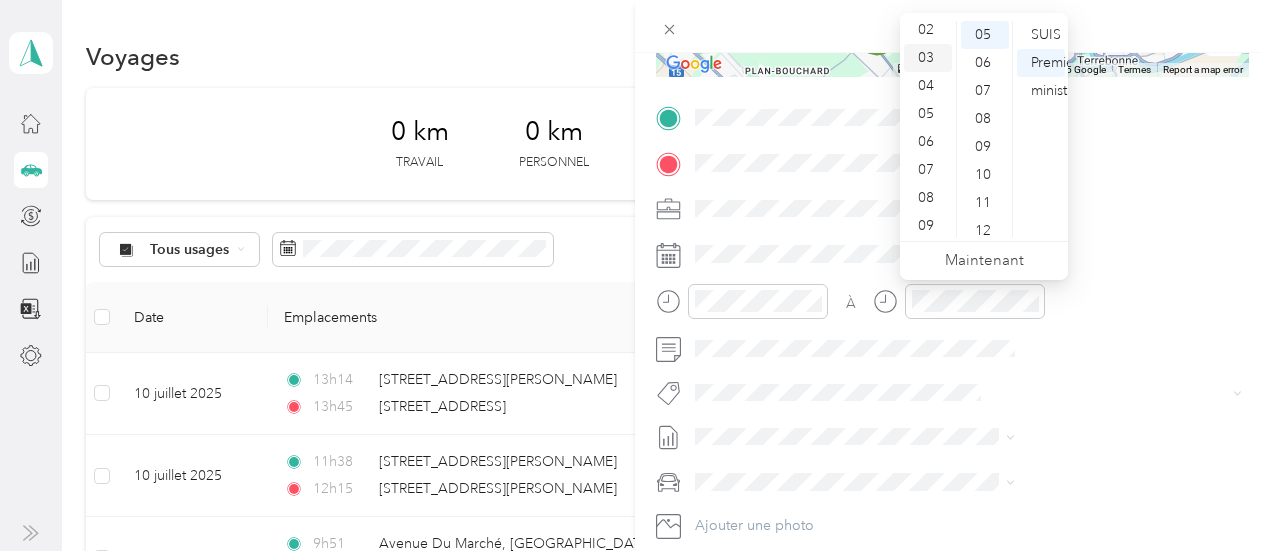click on "03" at bounding box center (926, 57) 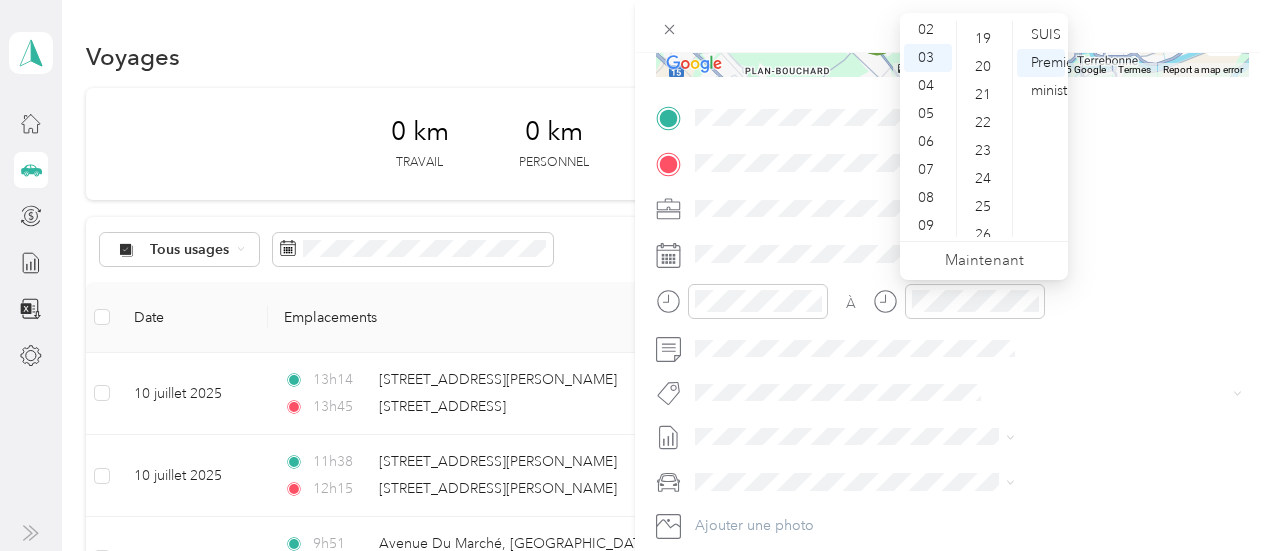 scroll, scrollTop: 475, scrollLeft: 0, axis: vertical 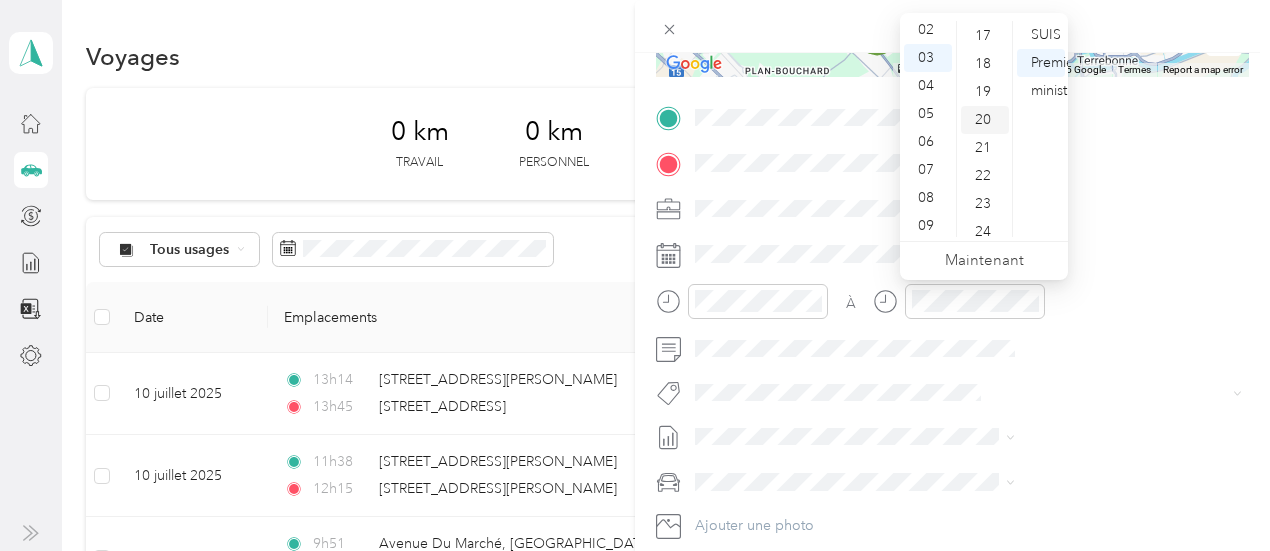 click on "20" at bounding box center [983, 119] 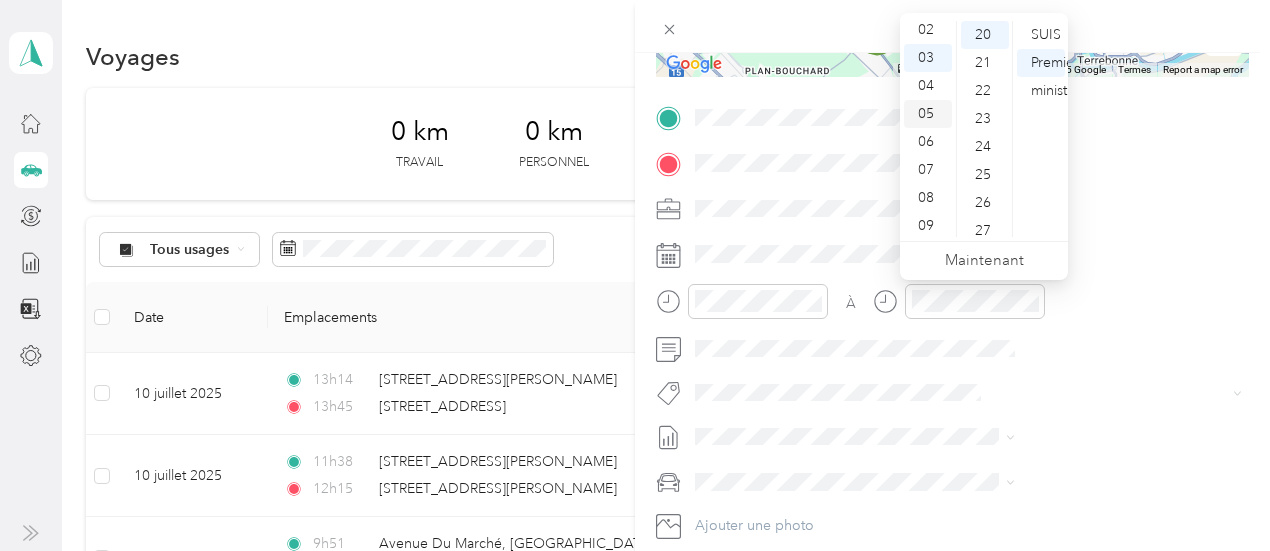 click on "05" at bounding box center [926, 113] 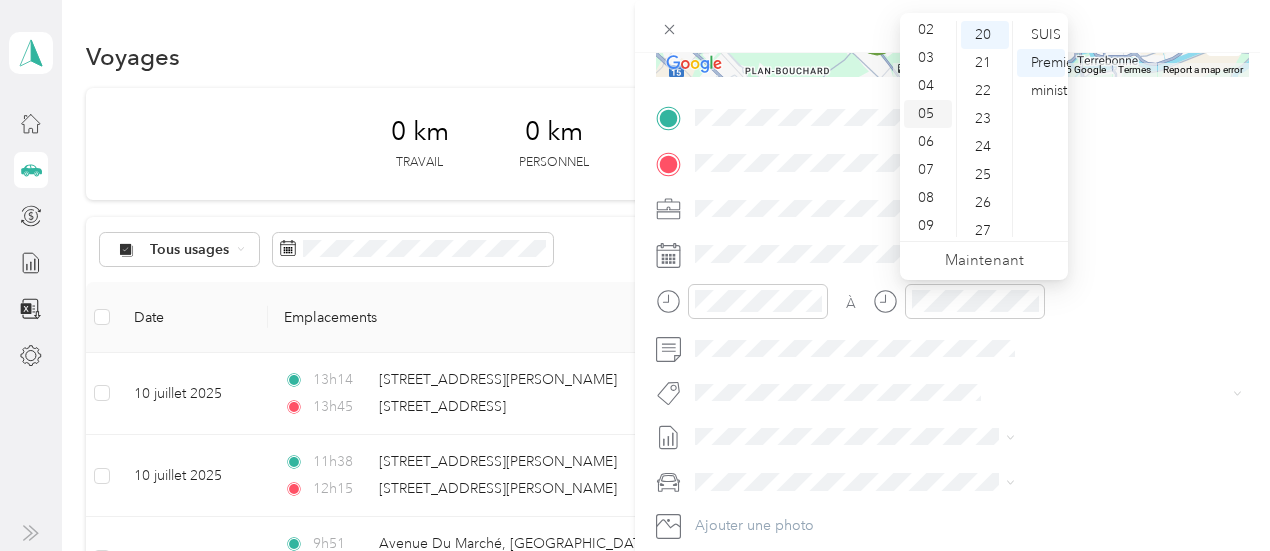scroll, scrollTop: 120, scrollLeft: 0, axis: vertical 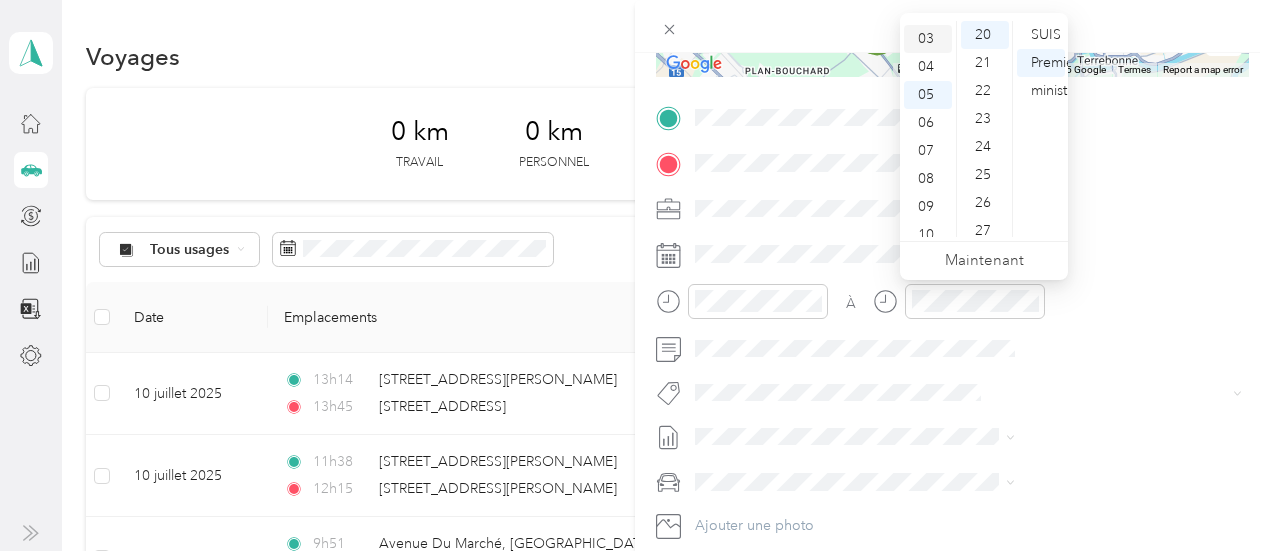 click on "03" at bounding box center [926, 38] 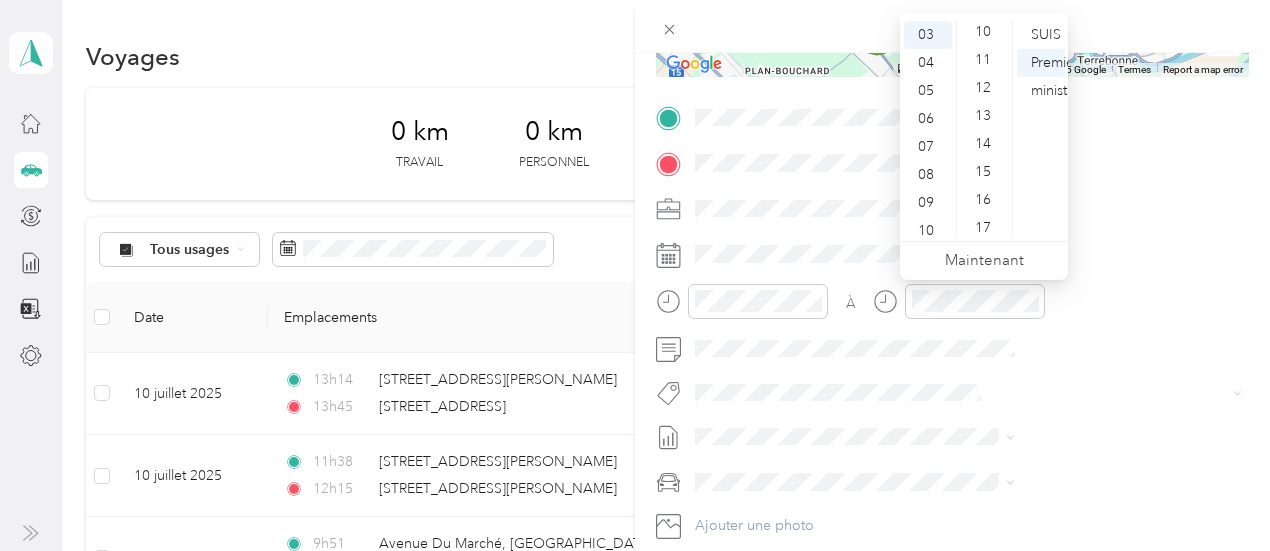 scroll, scrollTop: 126, scrollLeft: 0, axis: vertical 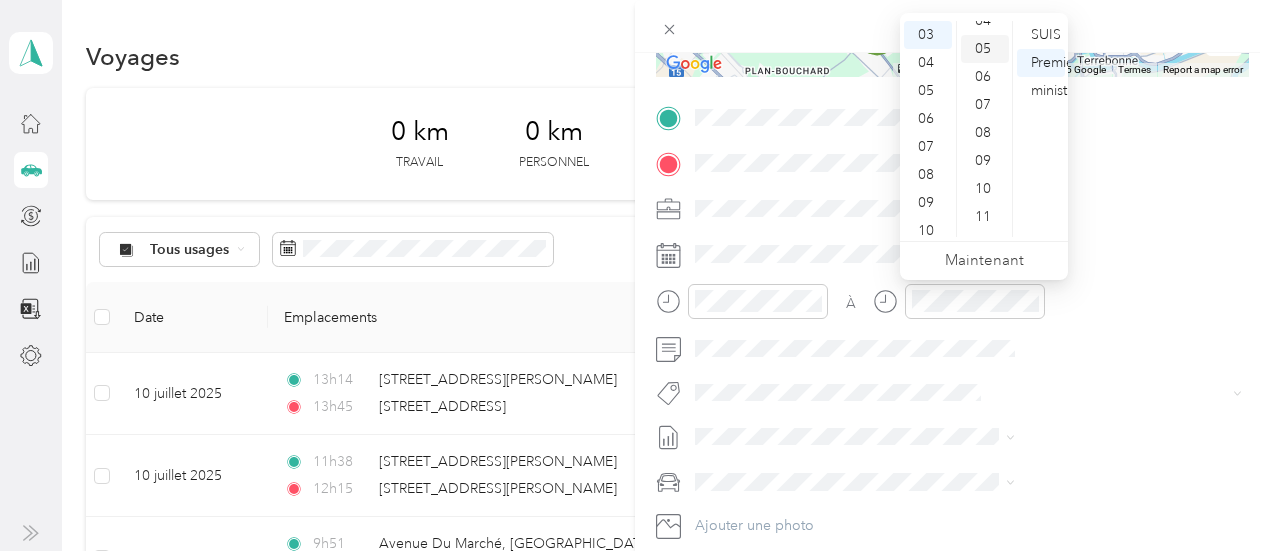 click on "05" at bounding box center [983, 48] 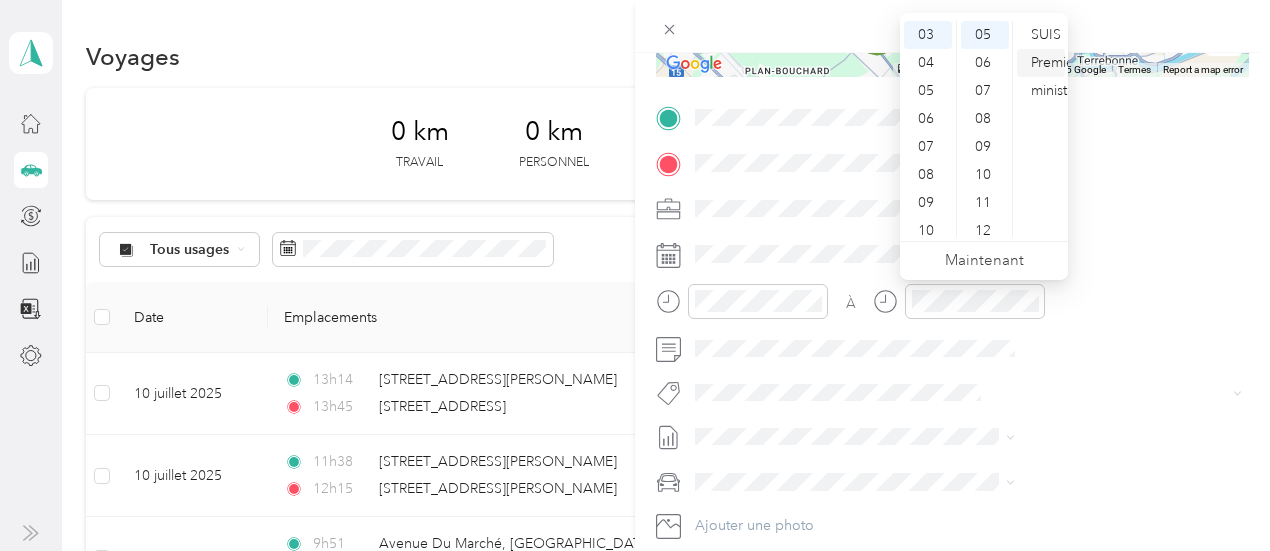 click on "Premier ministre" at bounding box center [1055, 76] 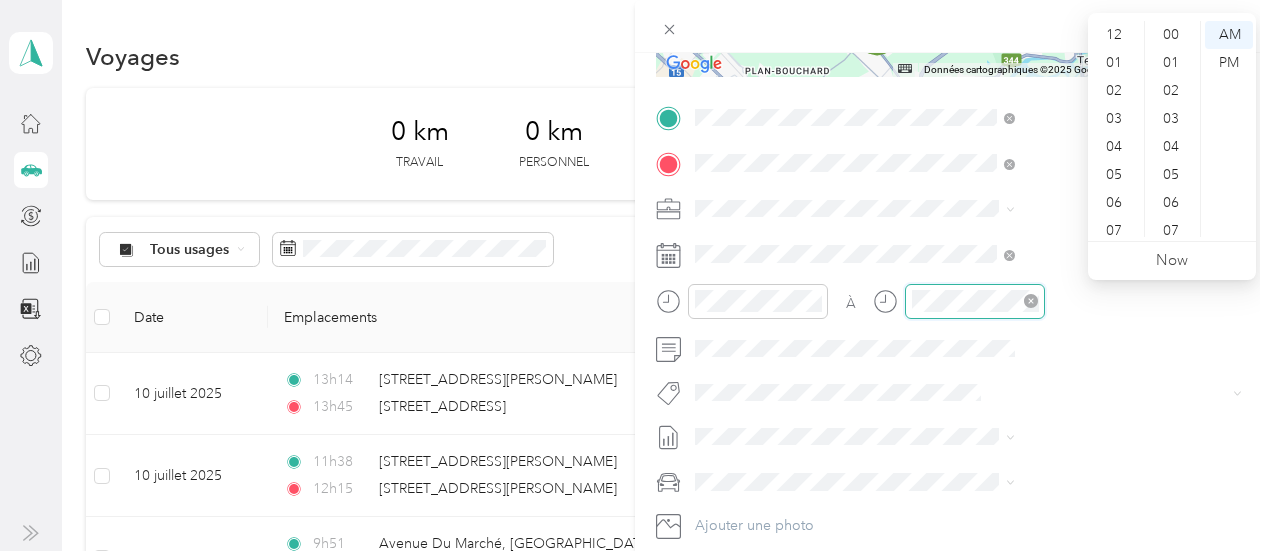 scroll, scrollTop: 724, scrollLeft: 0, axis: vertical 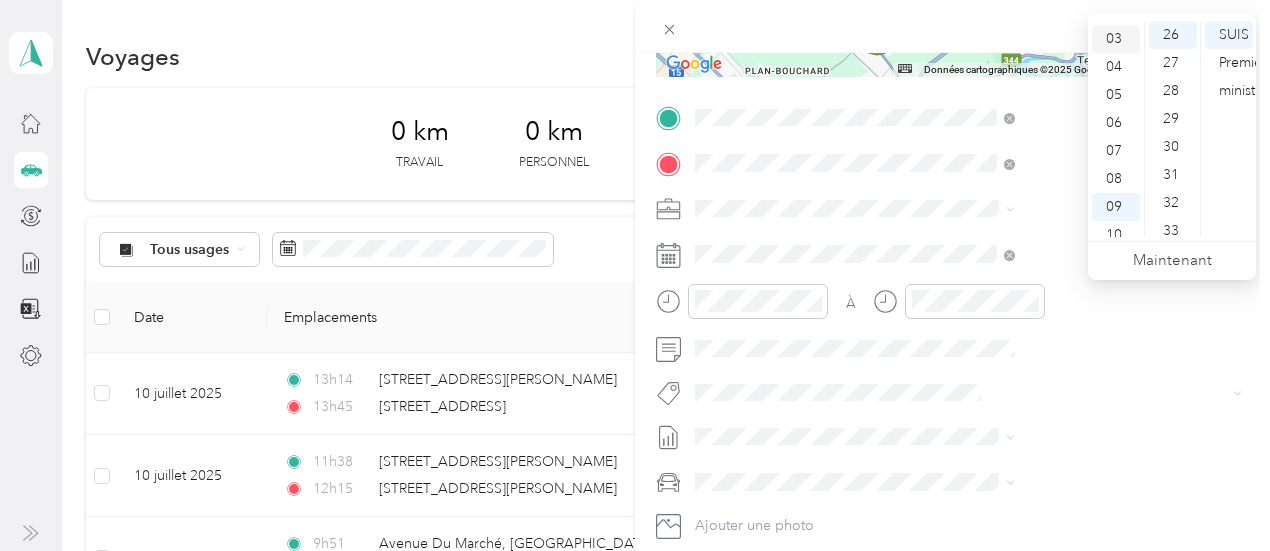 click on "03" at bounding box center (1114, 38) 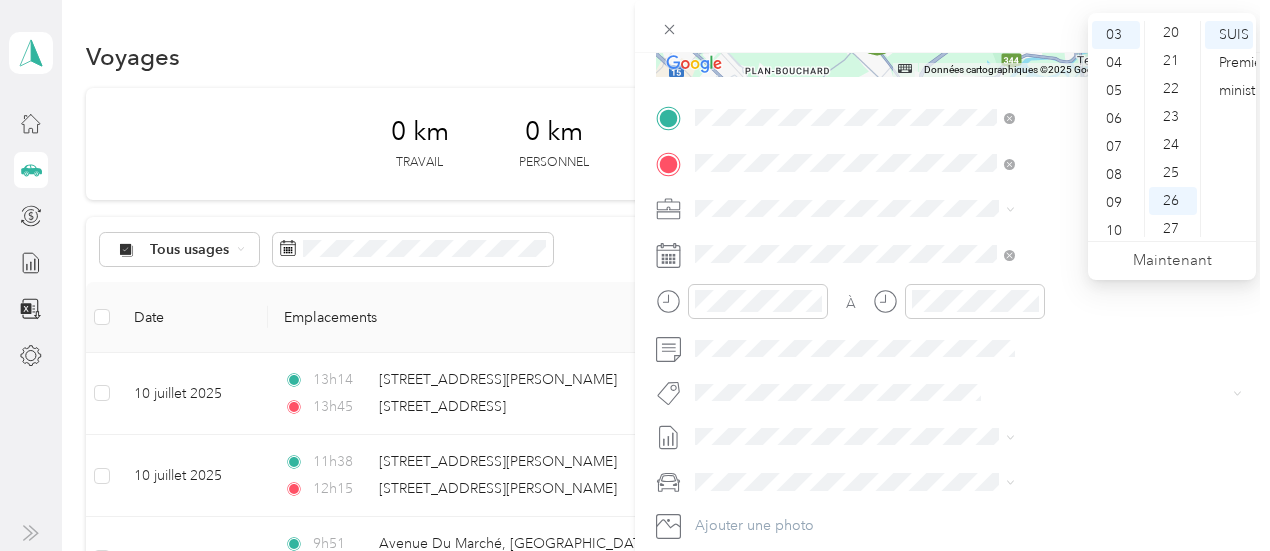 scroll, scrollTop: 462, scrollLeft: 0, axis: vertical 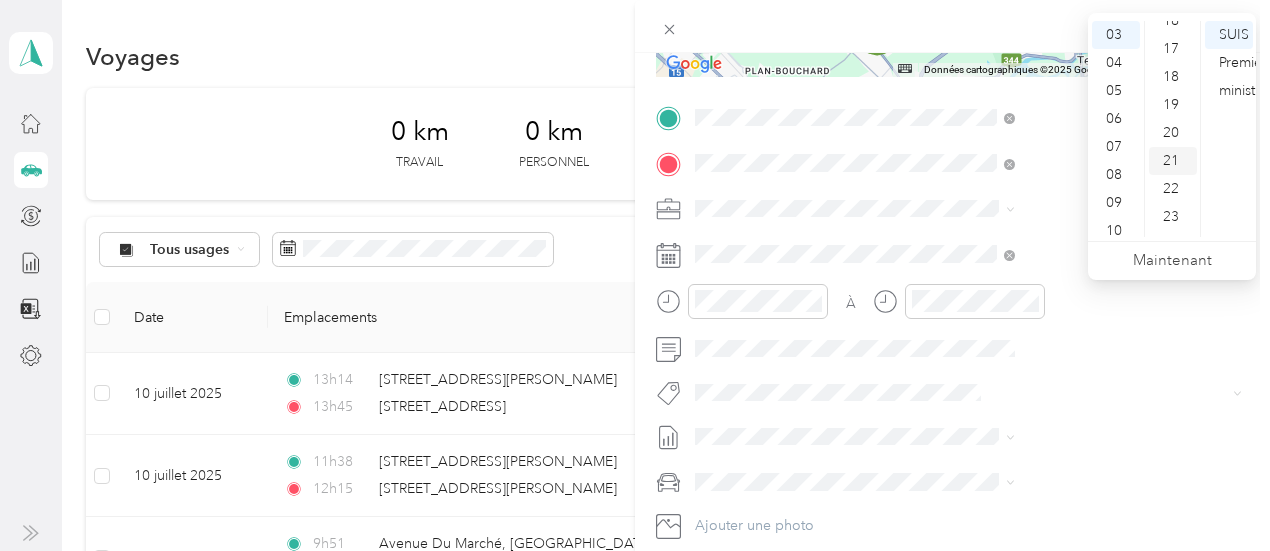 click on "21" at bounding box center [1171, 160] 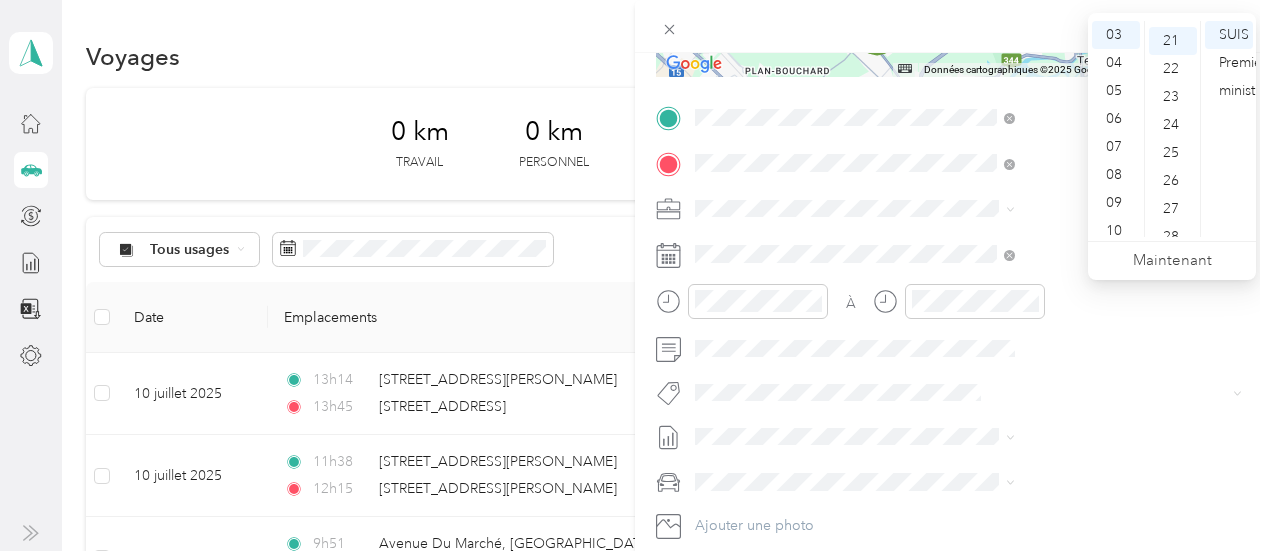 scroll, scrollTop: 588, scrollLeft: 0, axis: vertical 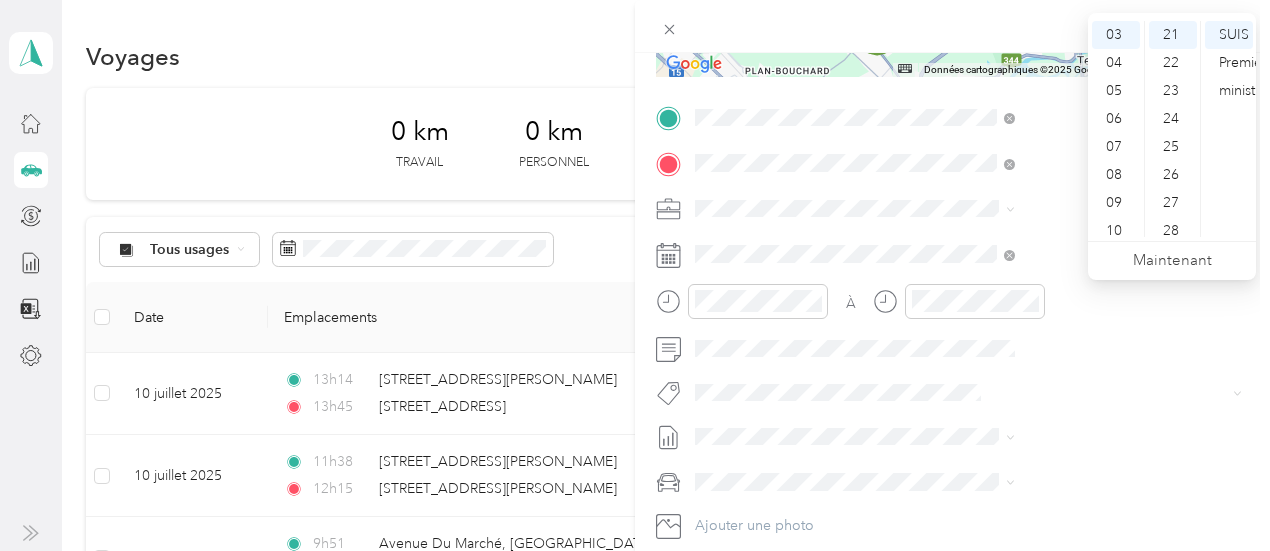 click on "SUIS Premier ministre" at bounding box center (1228, 129) 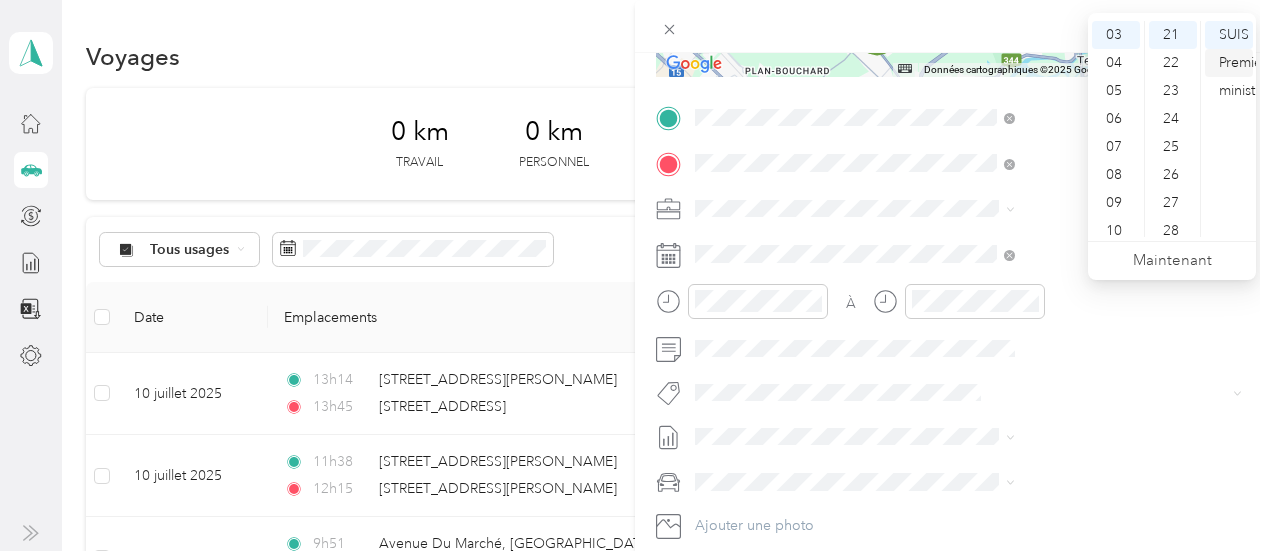 click on "Premier ministre" at bounding box center [1243, 76] 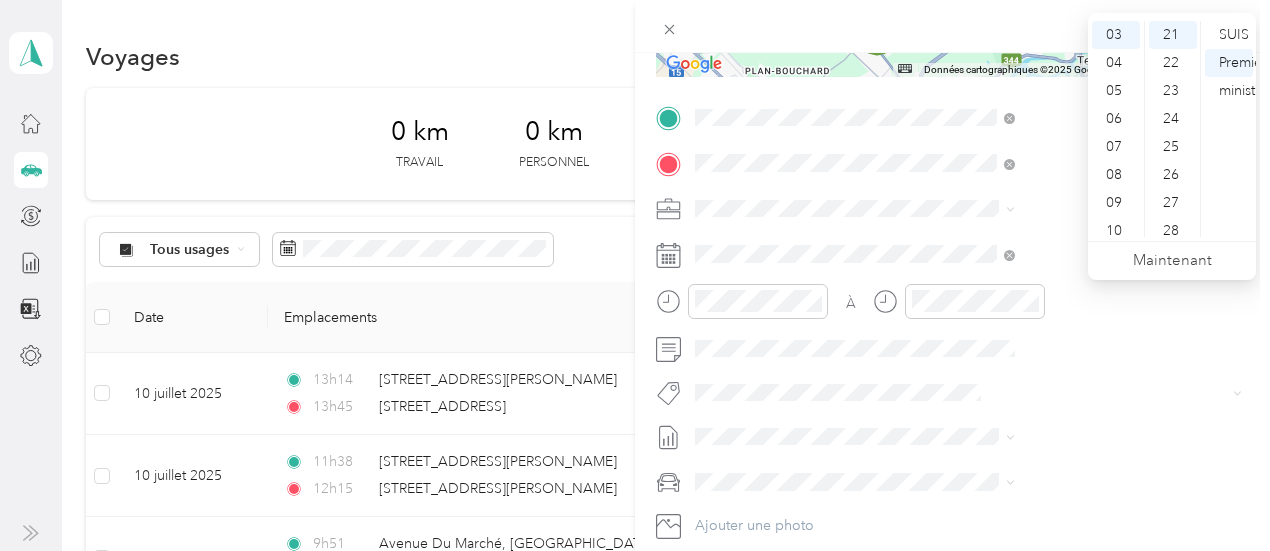 click on "À Ajouter une photo" at bounding box center (952, 343) 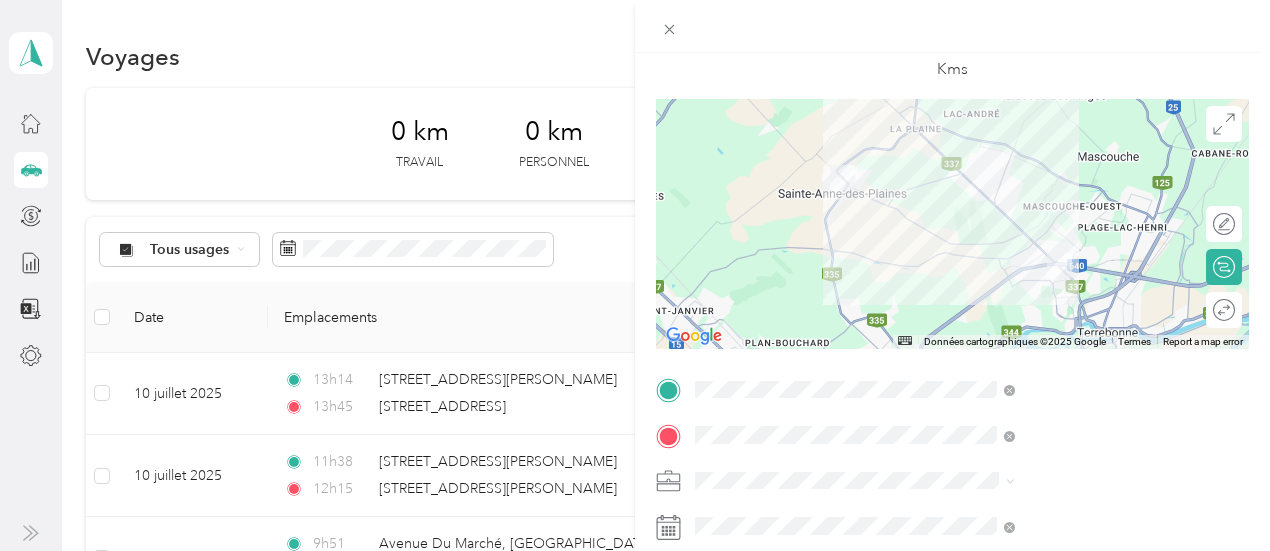 scroll, scrollTop: 0, scrollLeft: 0, axis: both 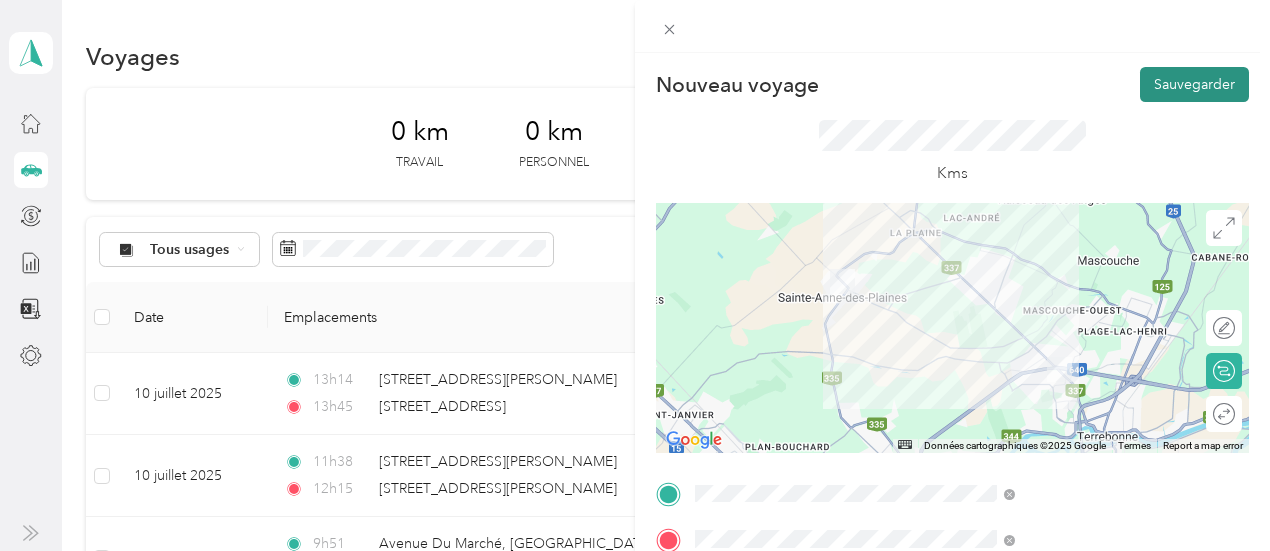 click on "Sauvegarder" at bounding box center [1194, 84] 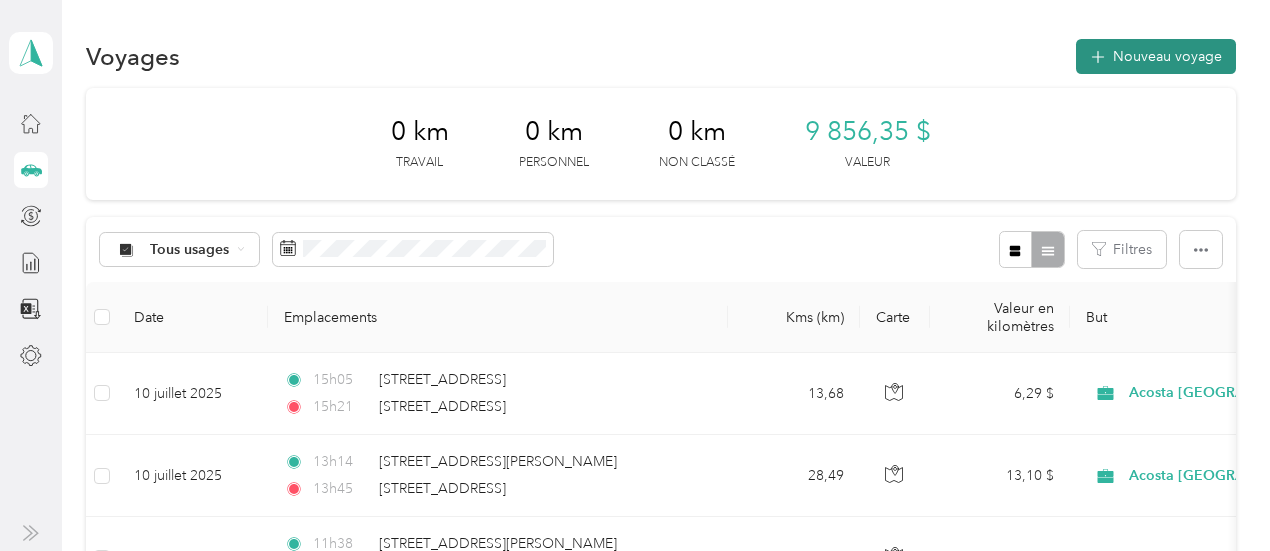 click on "Nouveau voyage" at bounding box center (1167, 56) 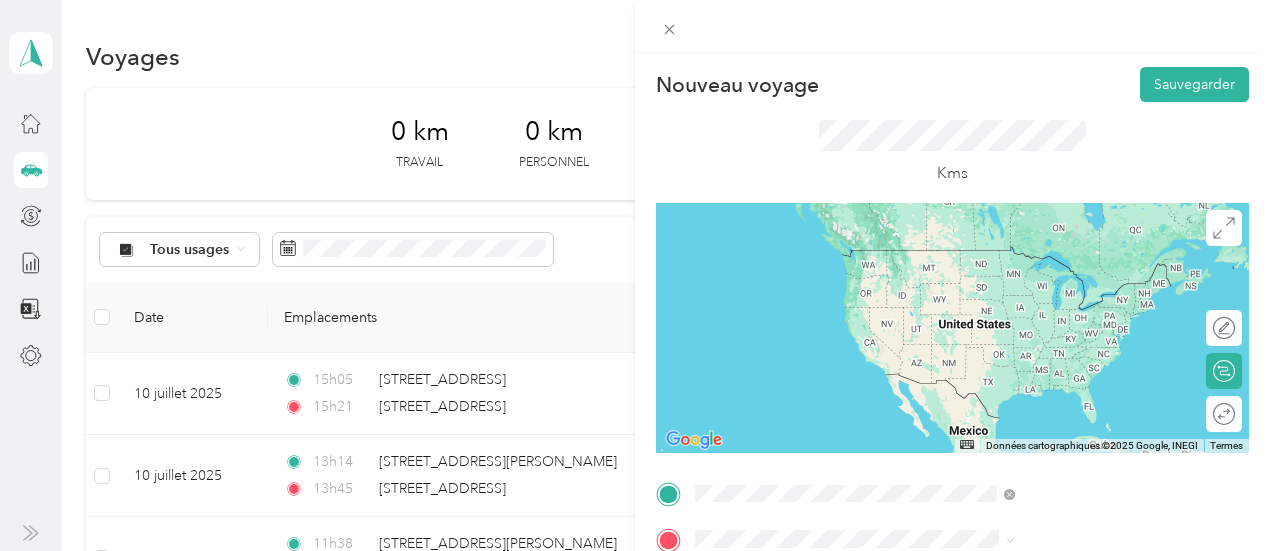 click on "[STREET_ADDRESS]" at bounding box center (1007, 397) 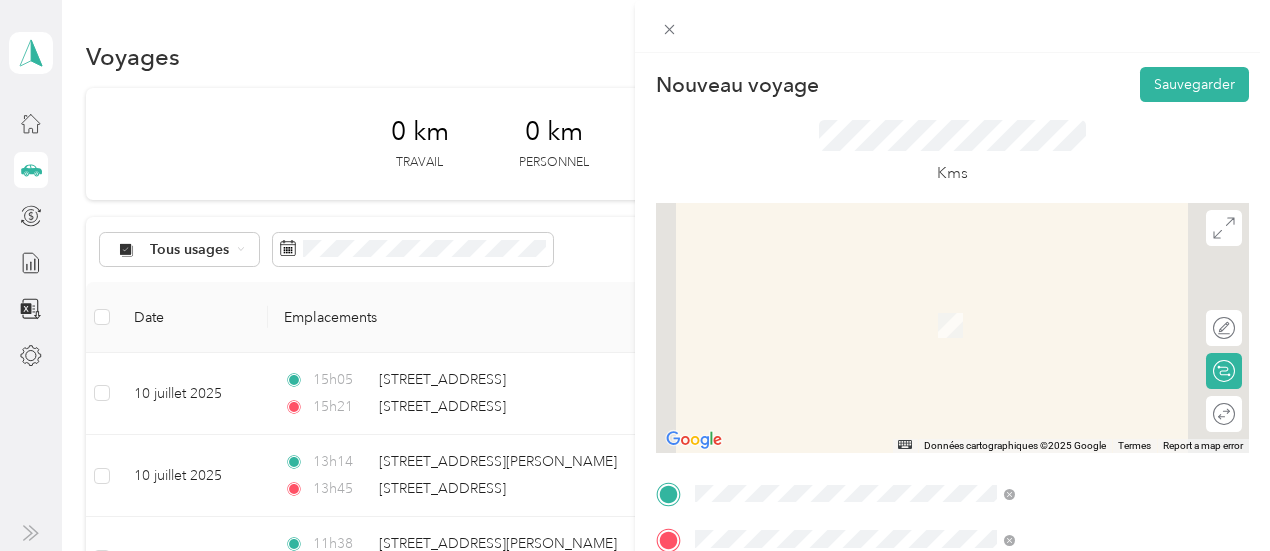 click on "[STREET_ADDRESS]" at bounding box center (1007, 325) 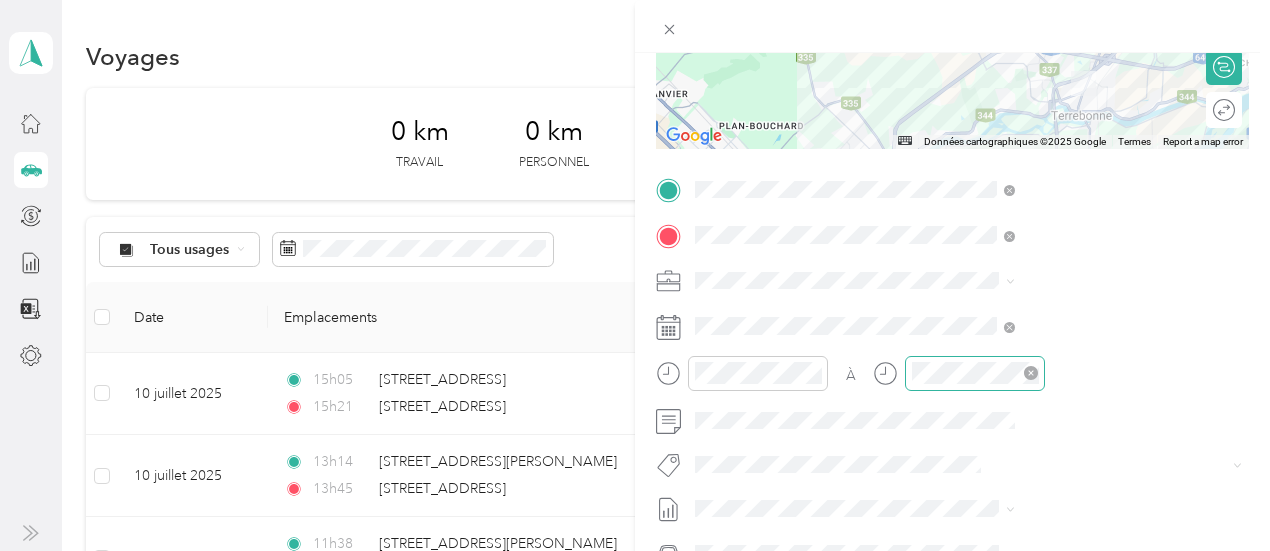 scroll, scrollTop: 305, scrollLeft: 0, axis: vertical 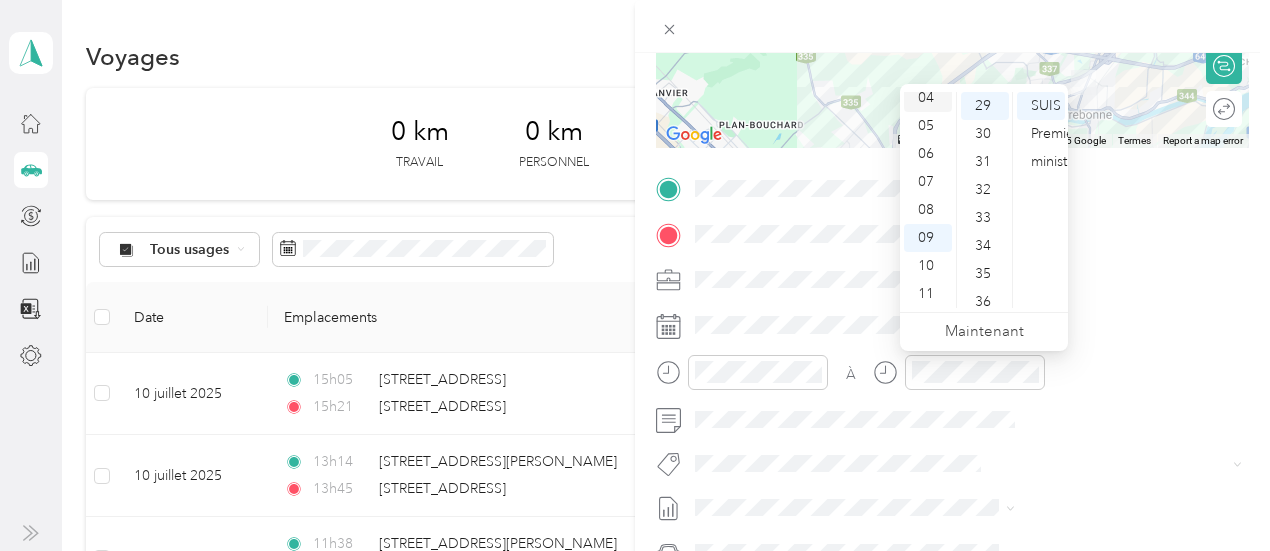 click on "04" at bounding box center [928, 98] 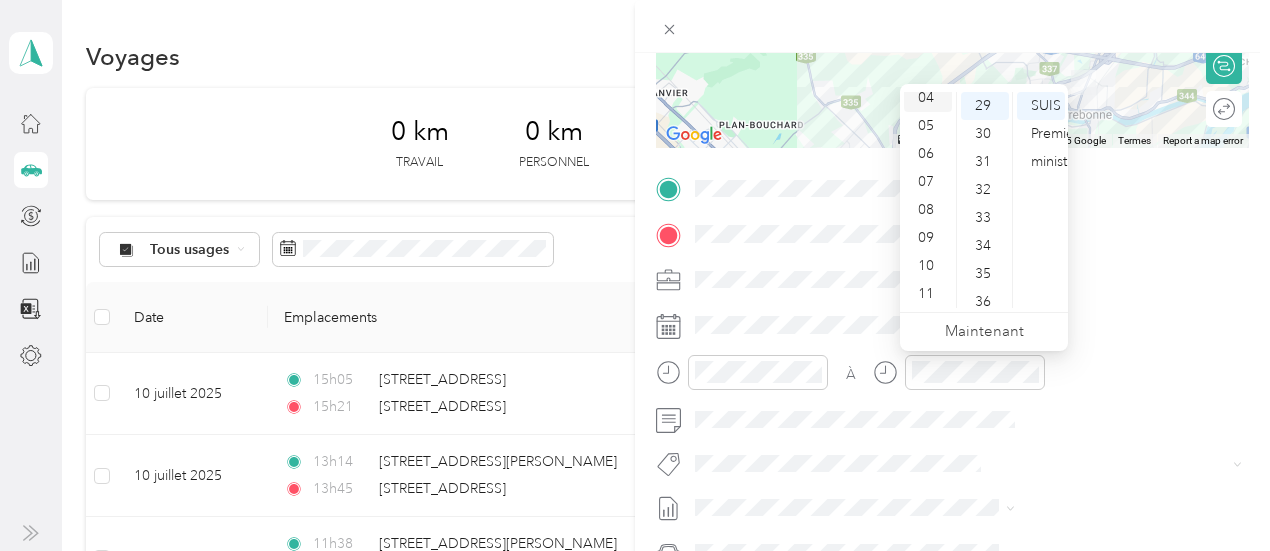 scroll, scrollTop: 112, scrollLeft: 0, axis: vertical 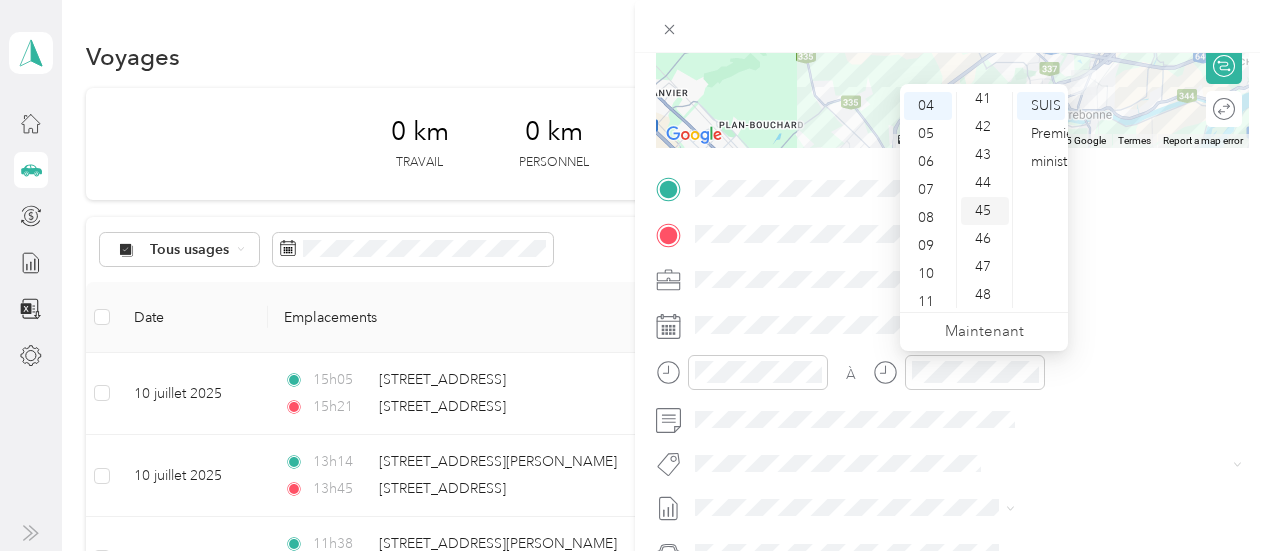click on "45" at bounding box center (983, 210) 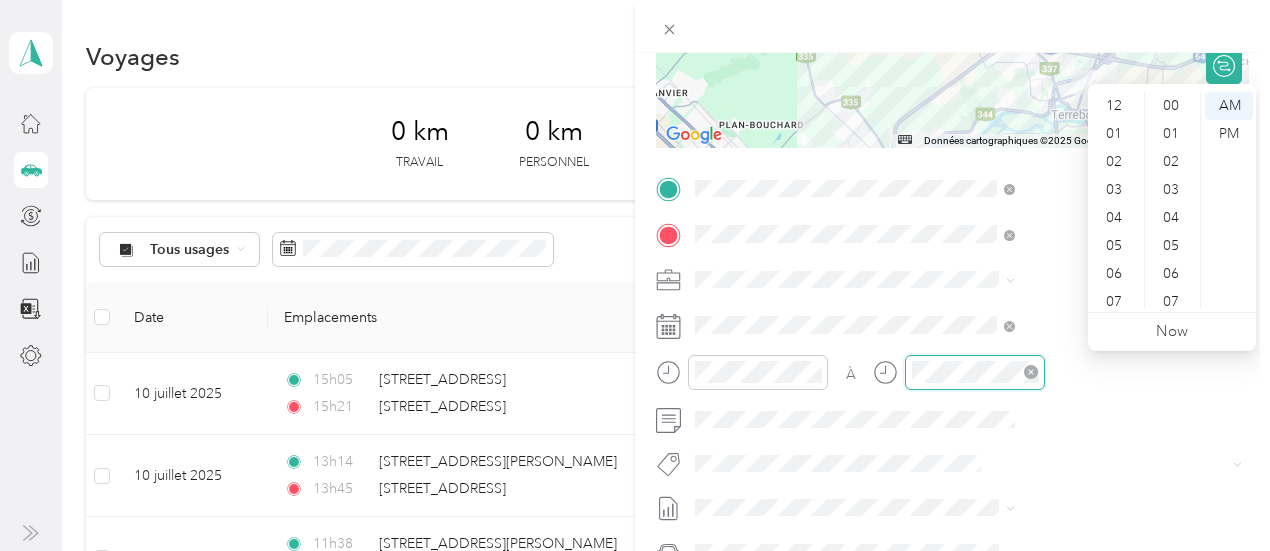 scroll, scrollTop: 812, scrollLeft: 0, axis: vertical 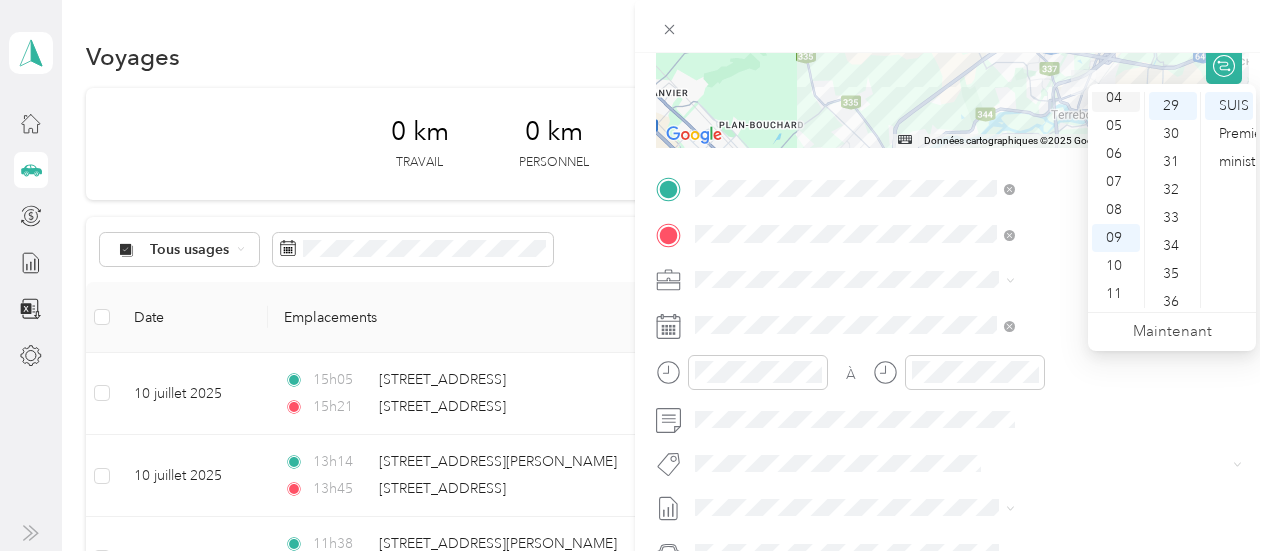 click on "04" at bounding box center (1114, 97) 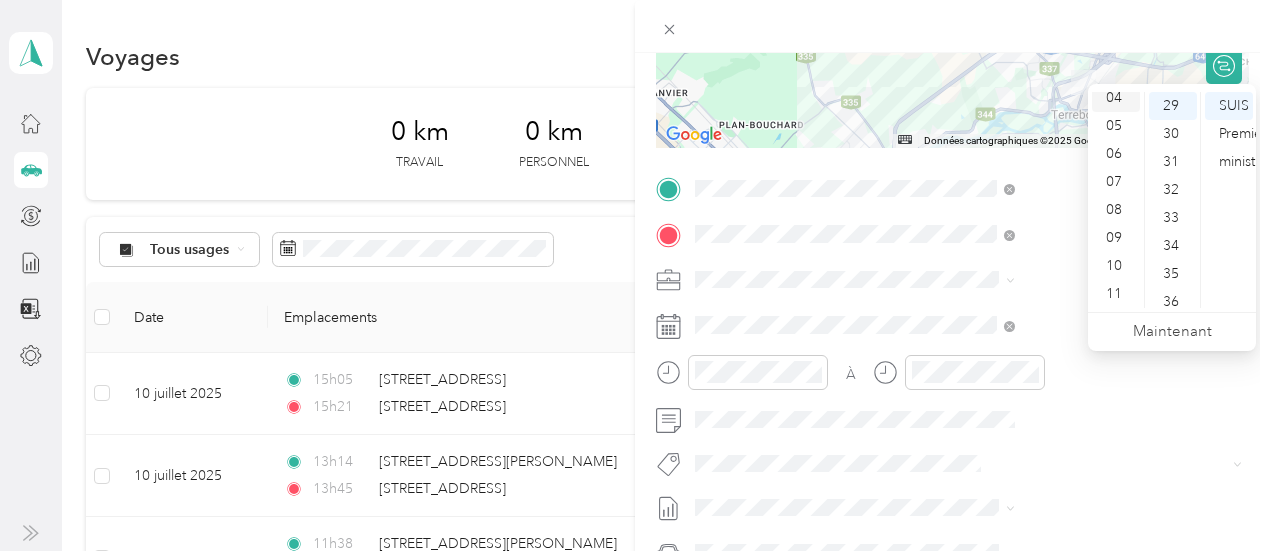 scroll, scrollTop: 112, scrollLeft: 0, axis: vertical 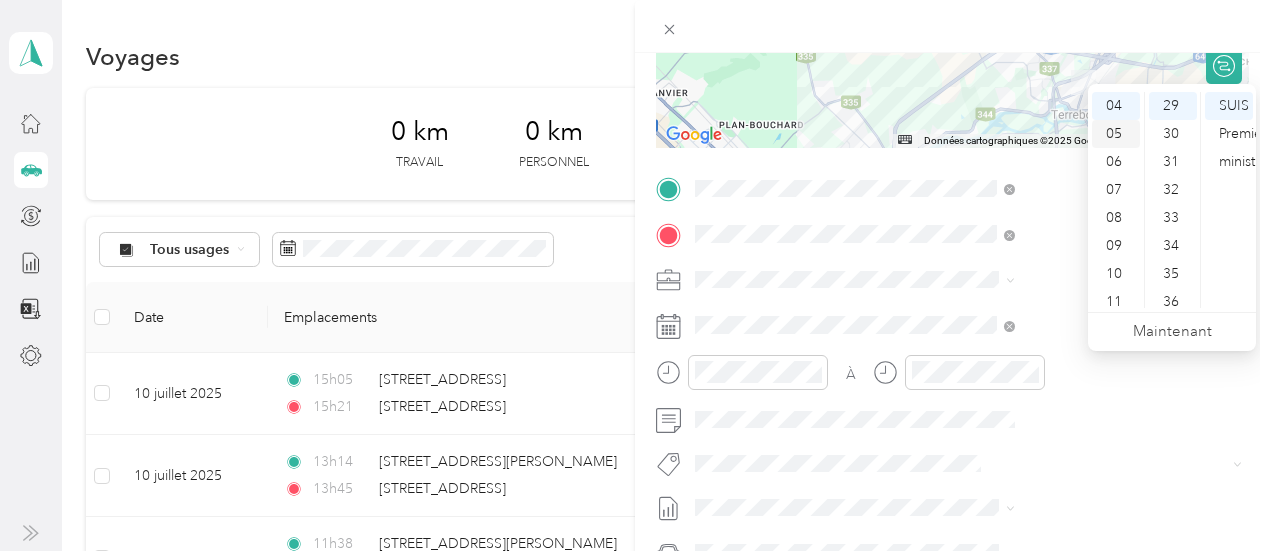click on "05" at bounding box center [1116, 134] 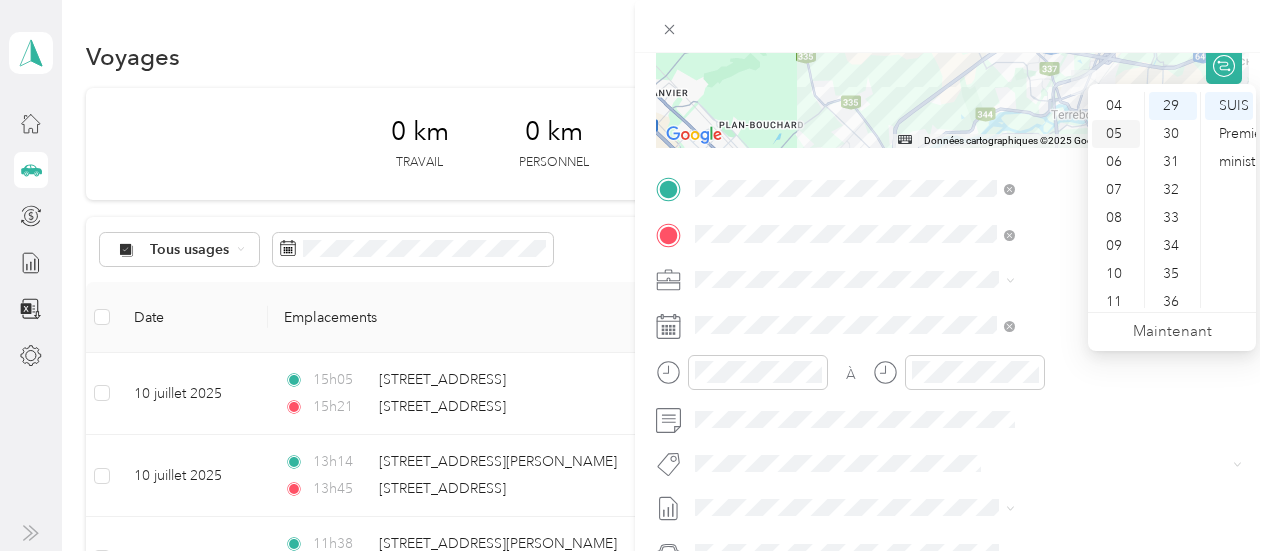scroll, scrollTop: 120, scrollLeft: 0, axis: vertical 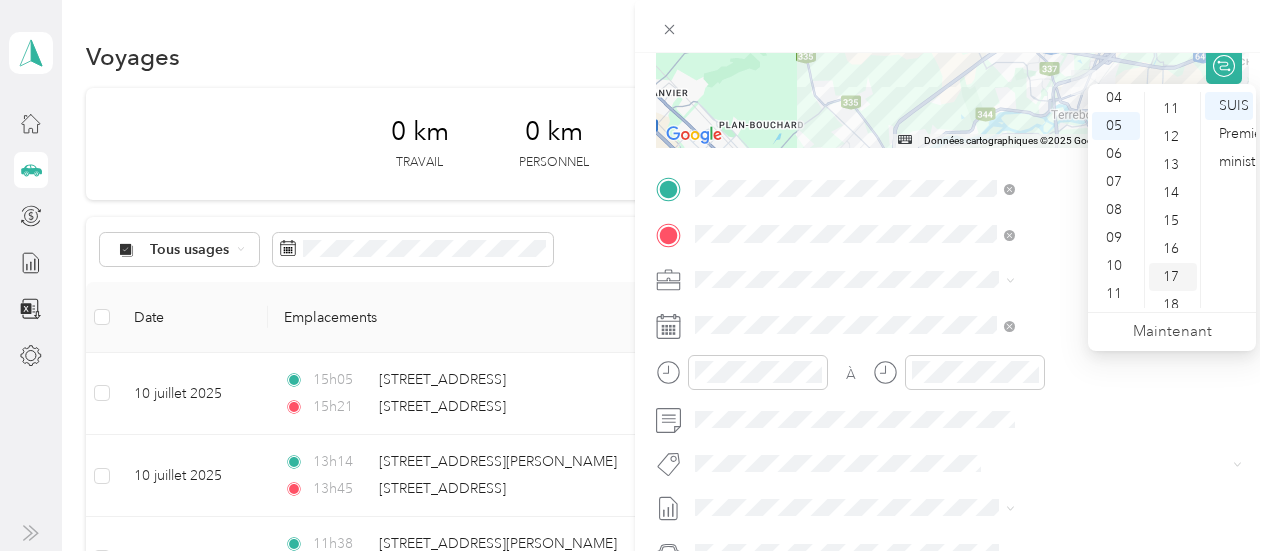 click on "17" at bounding box center (1171, 276) 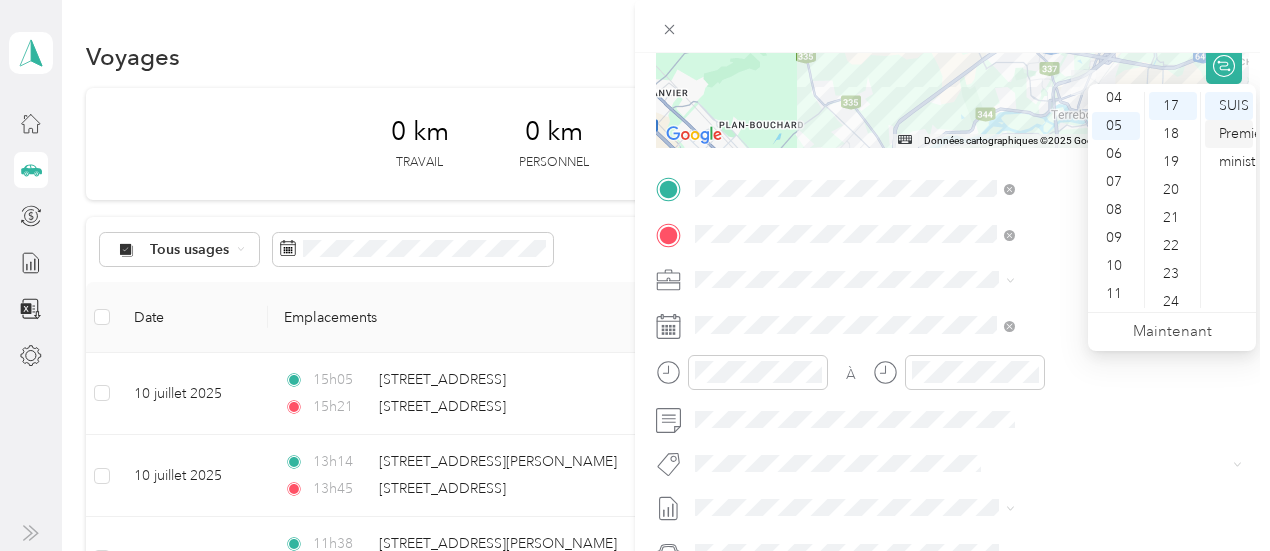 click on "Premier ministre" at bounding box center [1243, 147] 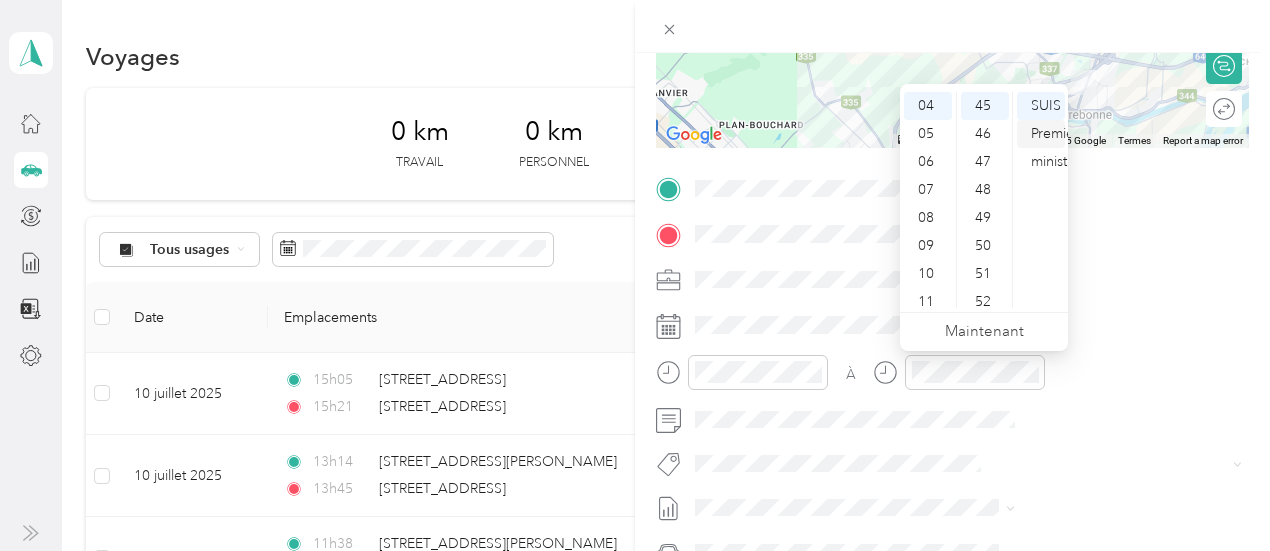 click on "Premier ministre" at bounding box center [1055, 147] 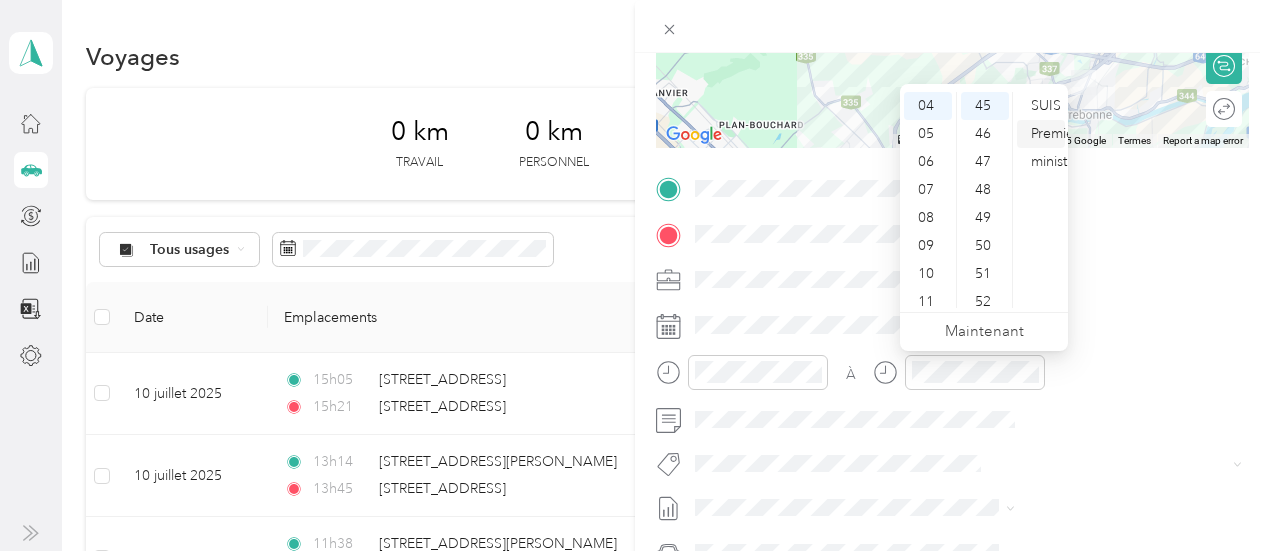 click on "Premier ministre" at bounding box center (1055, 147) 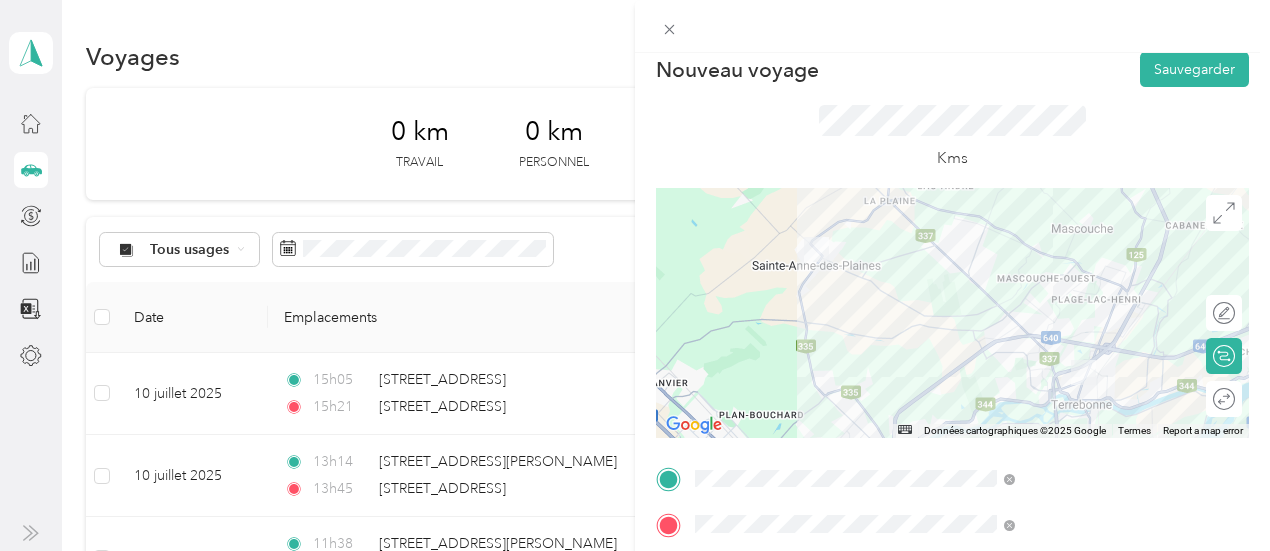 scroll, scrollTop: 2, scrollLeft: 0, axis: vertical 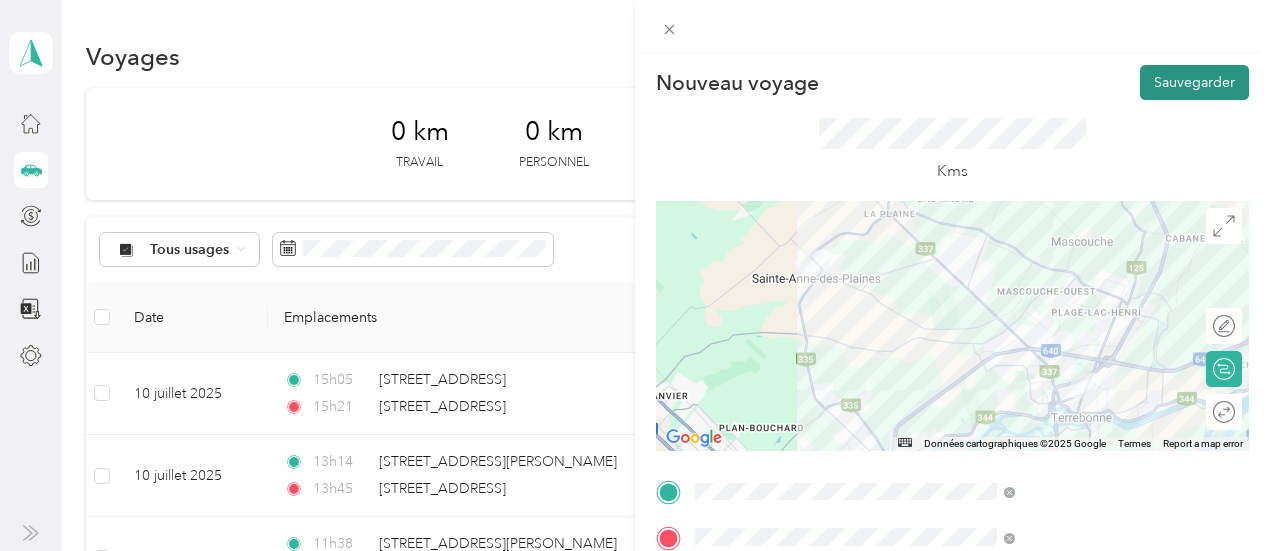 click on "Sauvegarder" at bounding box center (1194, 82) 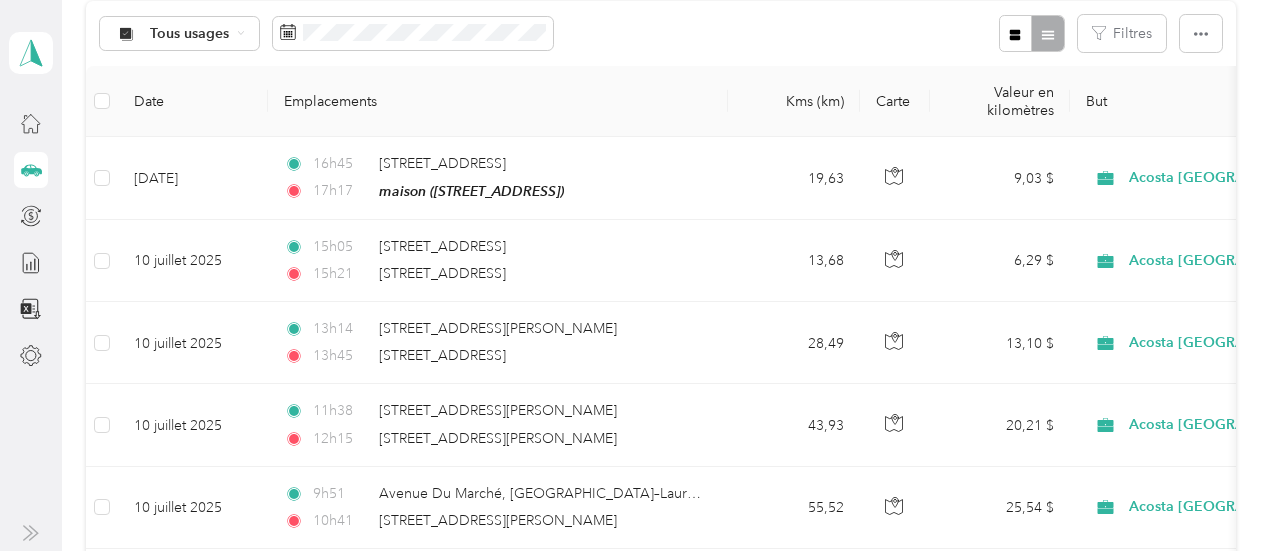 scroll, scrollTop: 252, scrollLeft: 0, axis: vertical 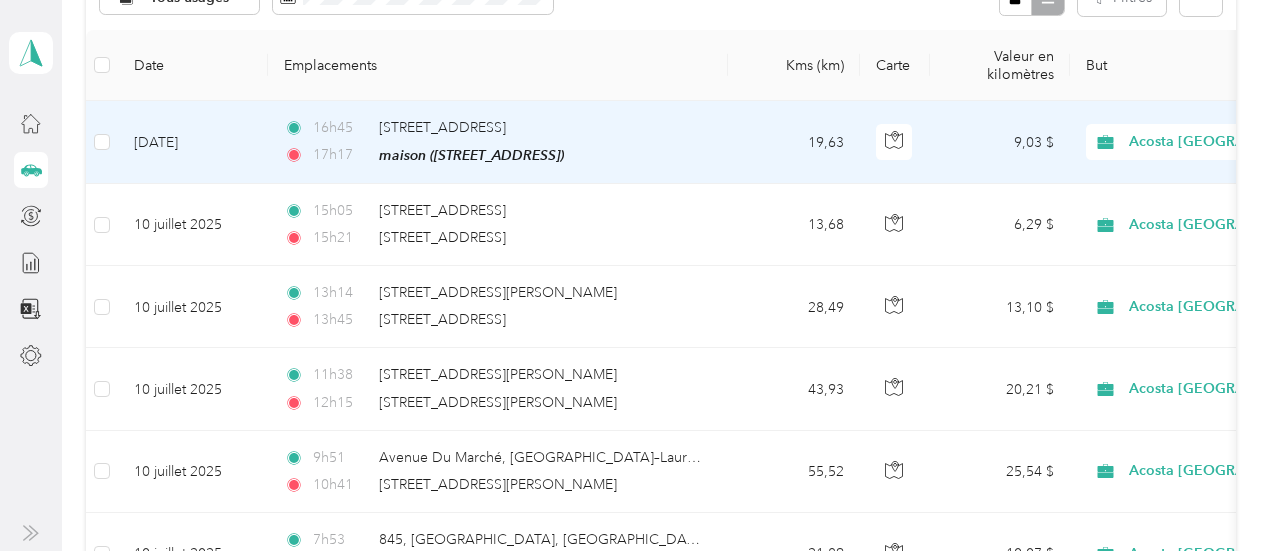 click on "9,03 $" at bounding box center (1000, 142) 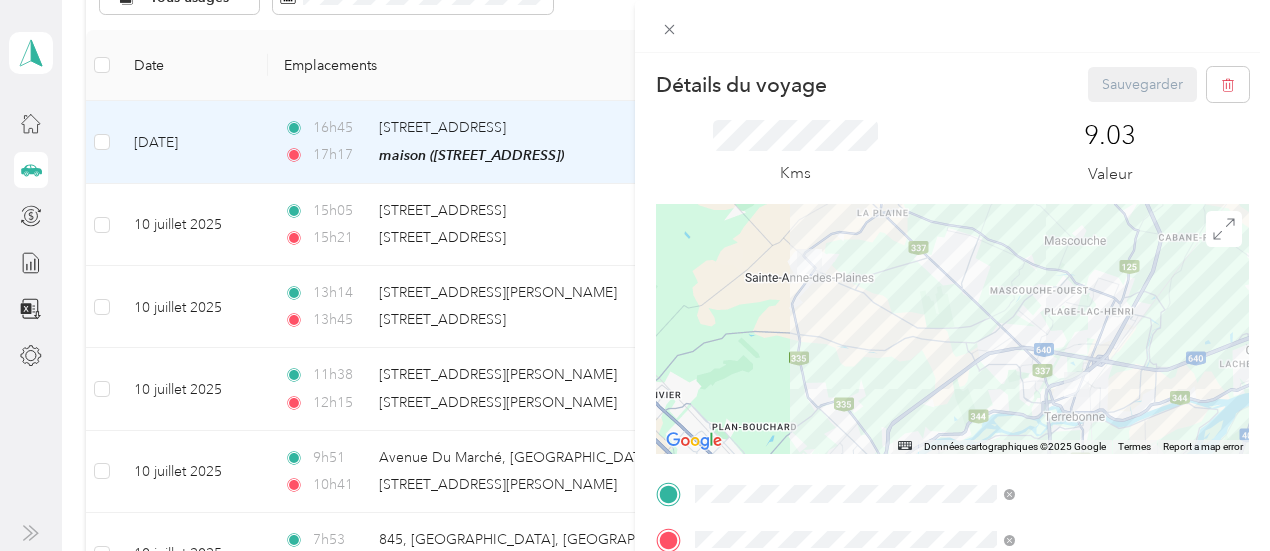 click at bounding box center (952, 329) 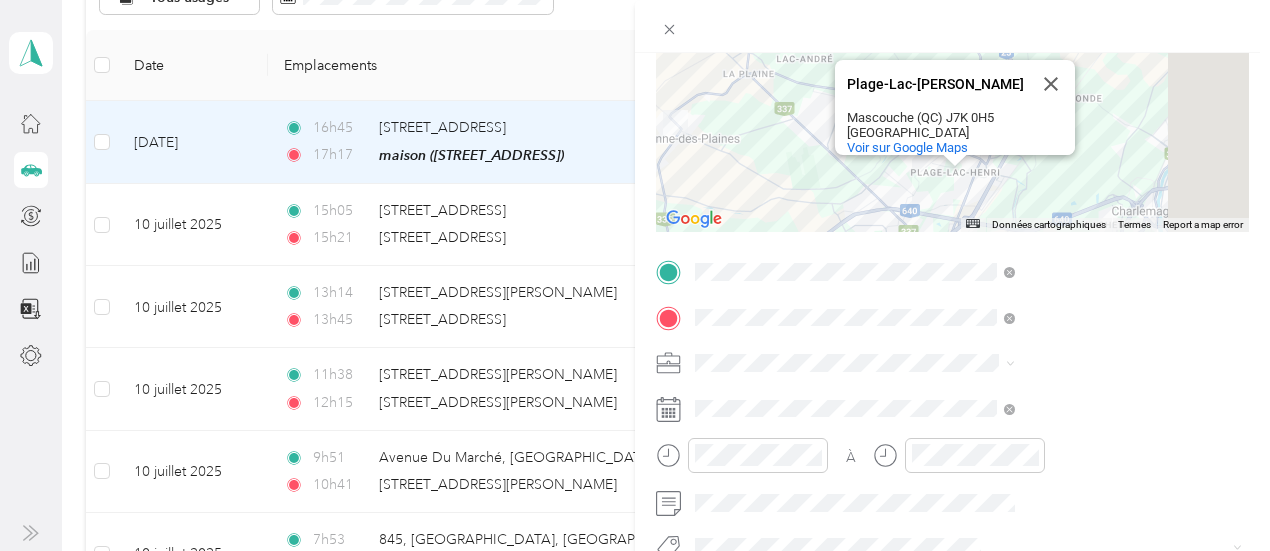 scroll, scrollTop: 282, scrollLeft: 0, axis: vertical 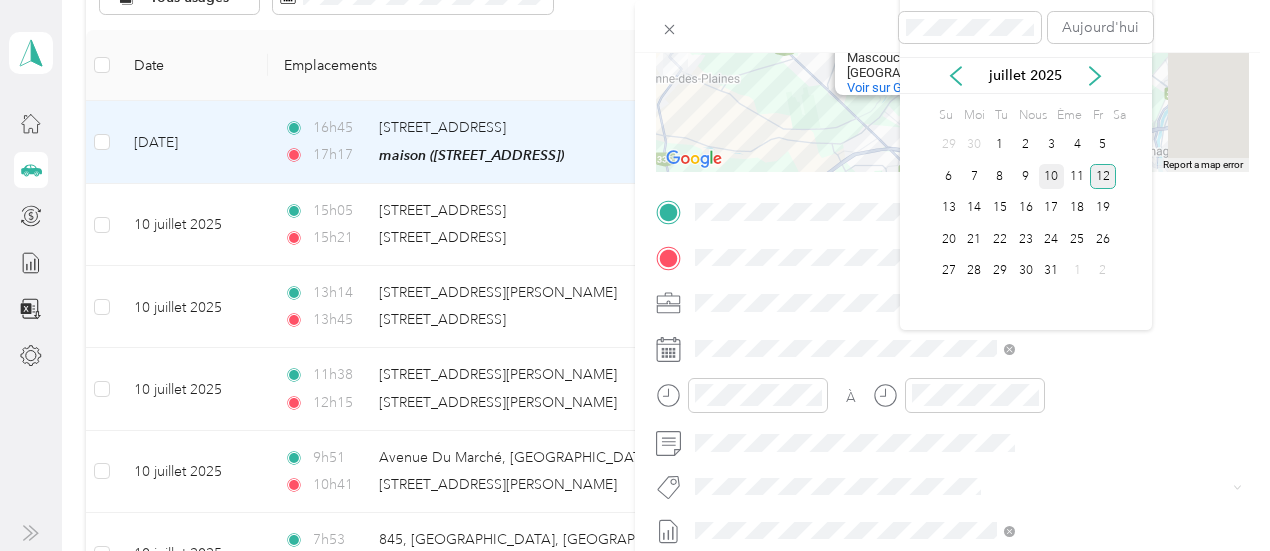 click on "10" at bounding box center (1051, 176) 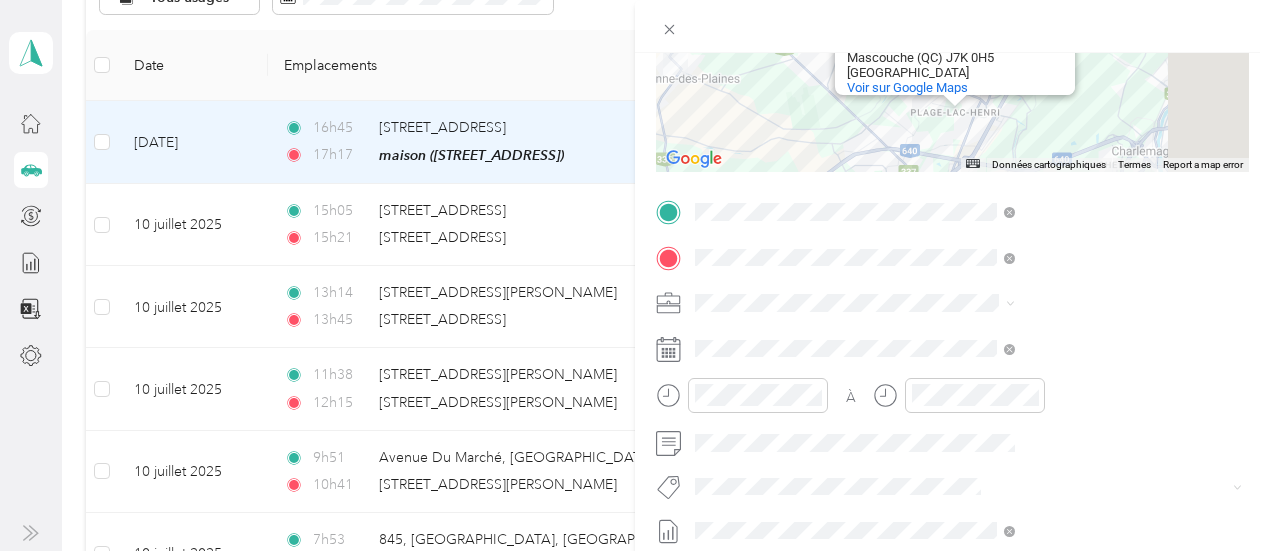 click on "10" at bounding box center [1051, 176] 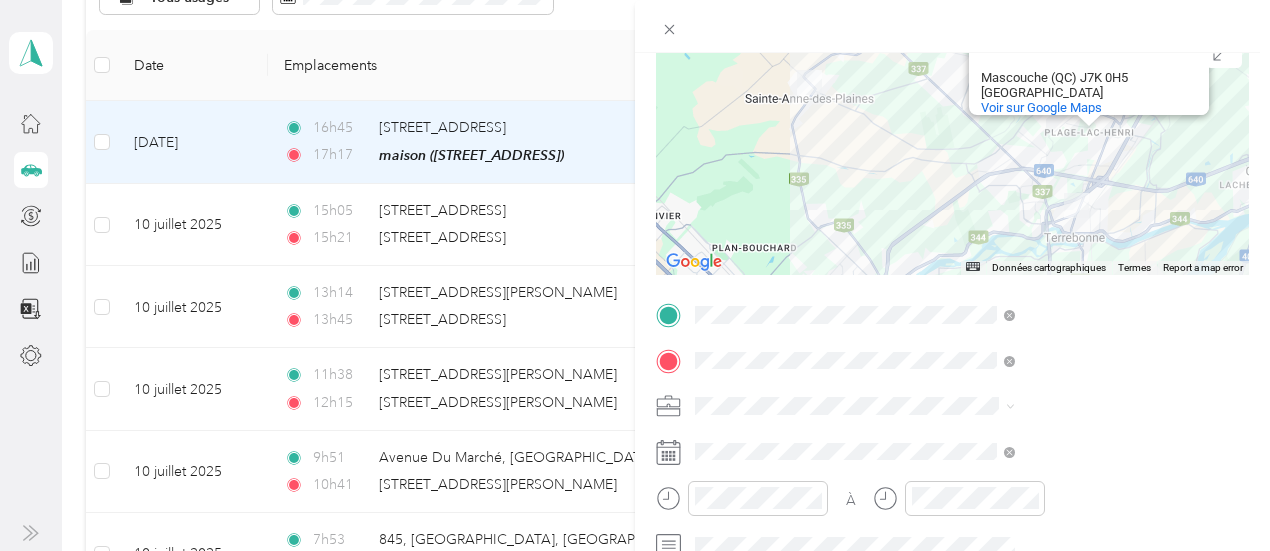 scroll, scrollTop: 0, scrollLeft: 0, axis: both 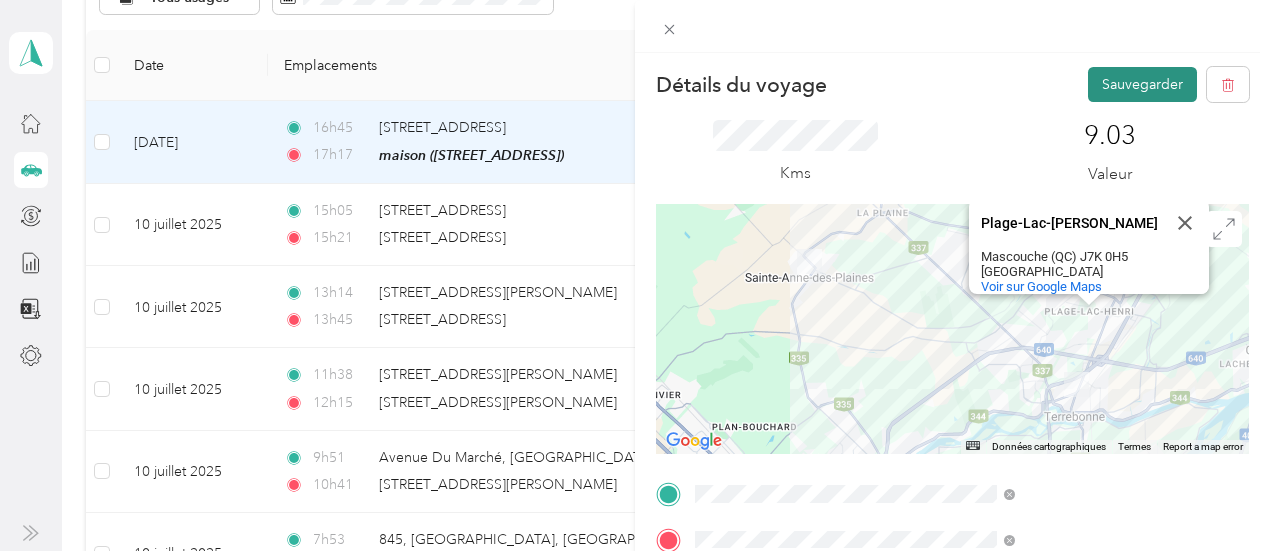 click on "Sauvegarder" at bounding box center (1142, 84) 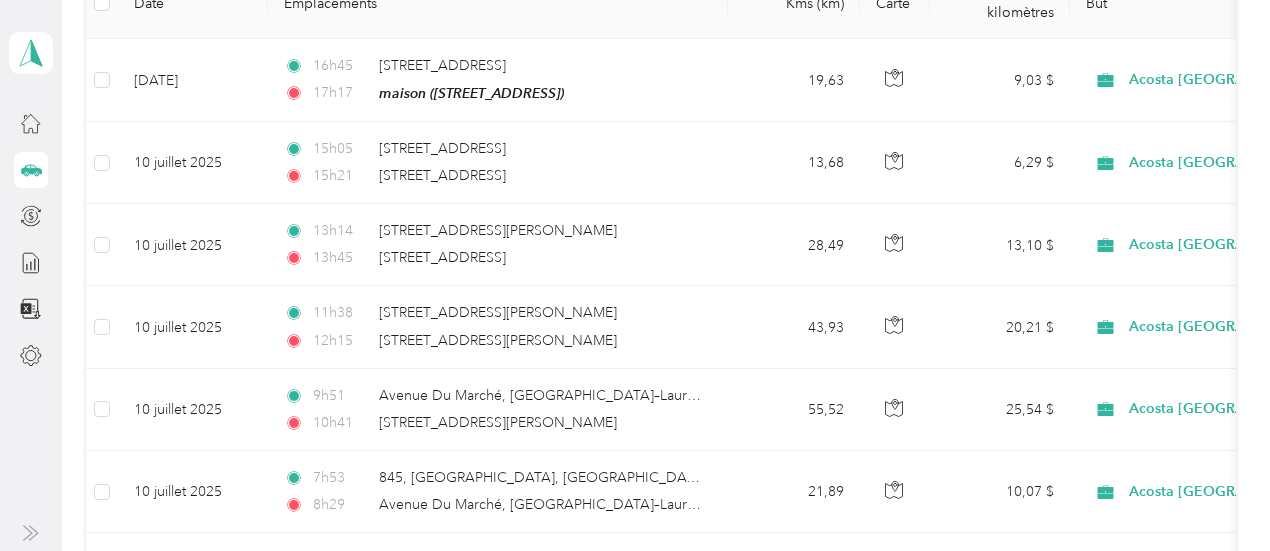 scroll, scrollTop: 336, scrollLeft: 0, axis: vertical 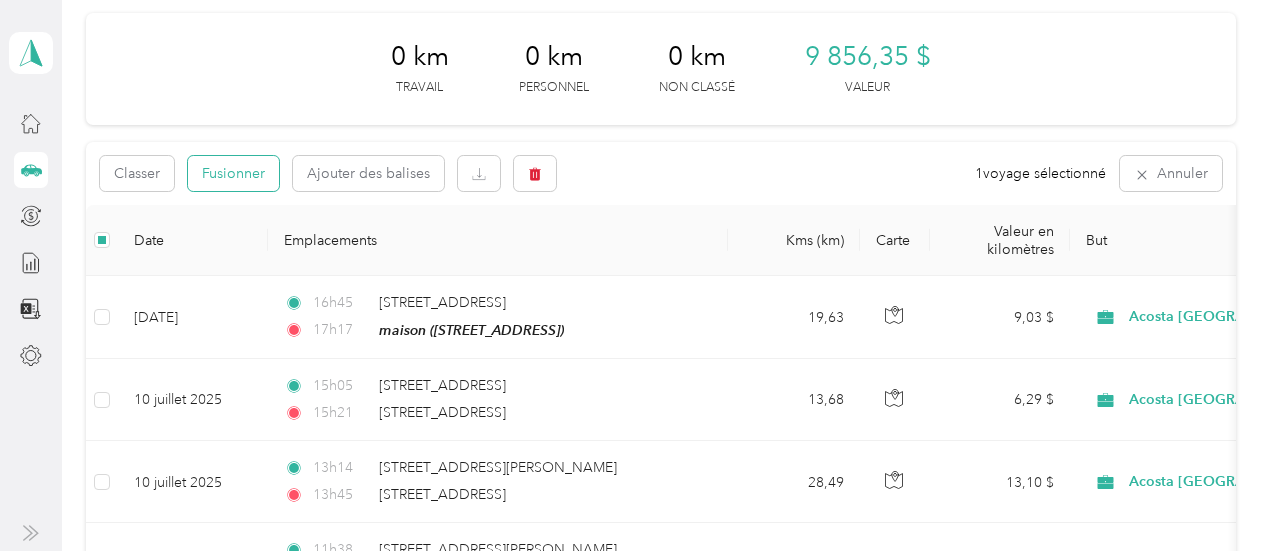 click on "Fusionner" at bounding box center (233, 173) 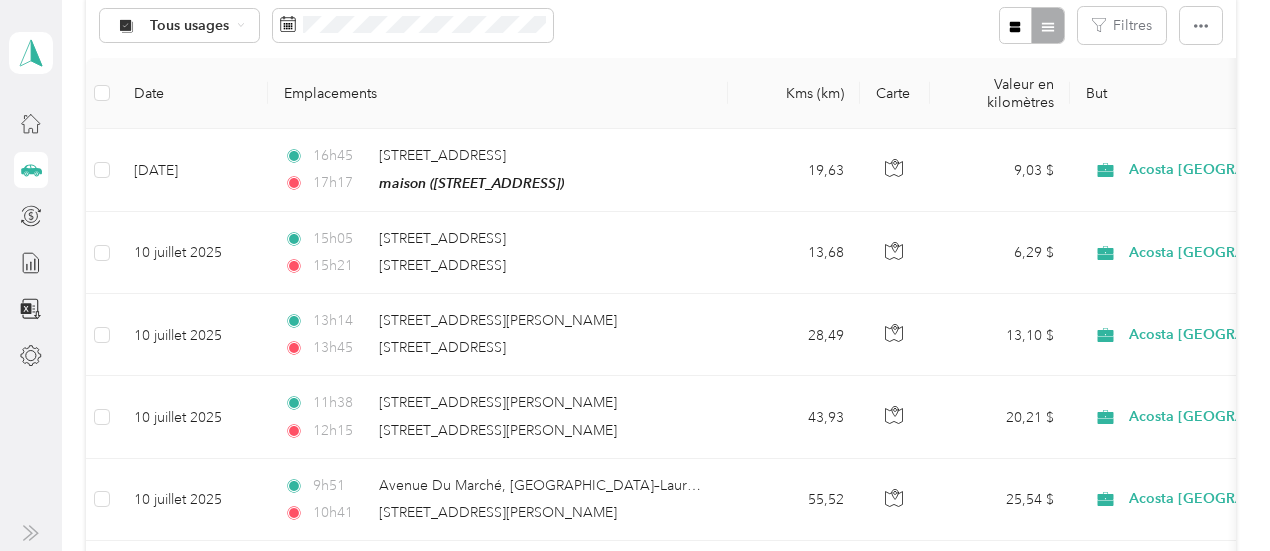 scroll, scrollTop: 196, scrollLeft: 0, axis: vertical 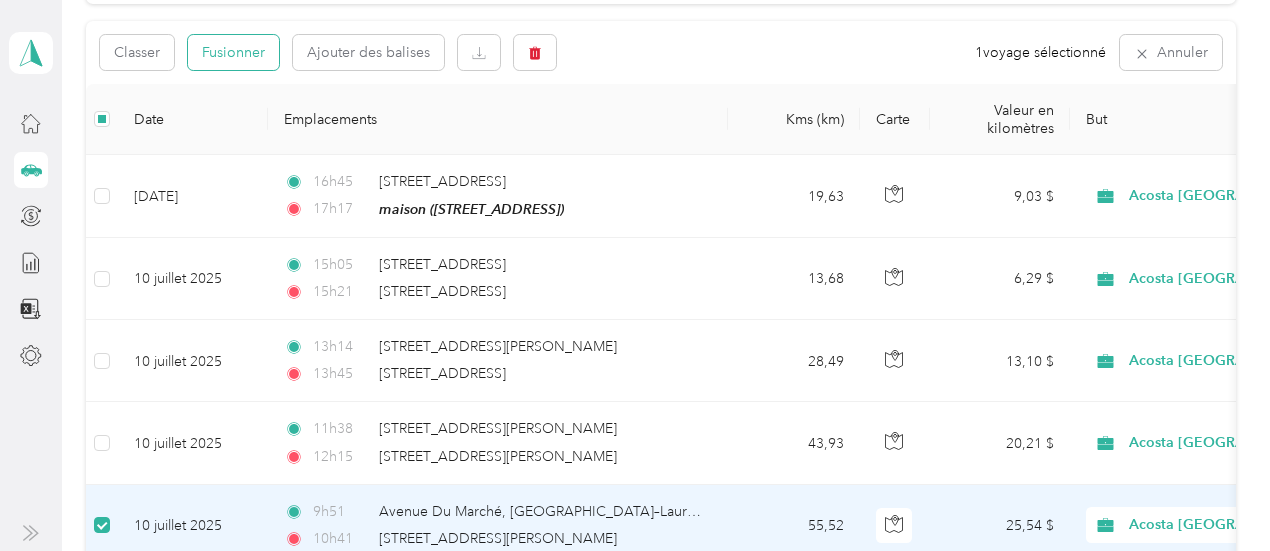 click on "Fusionner" at bounding box center [233, 52] 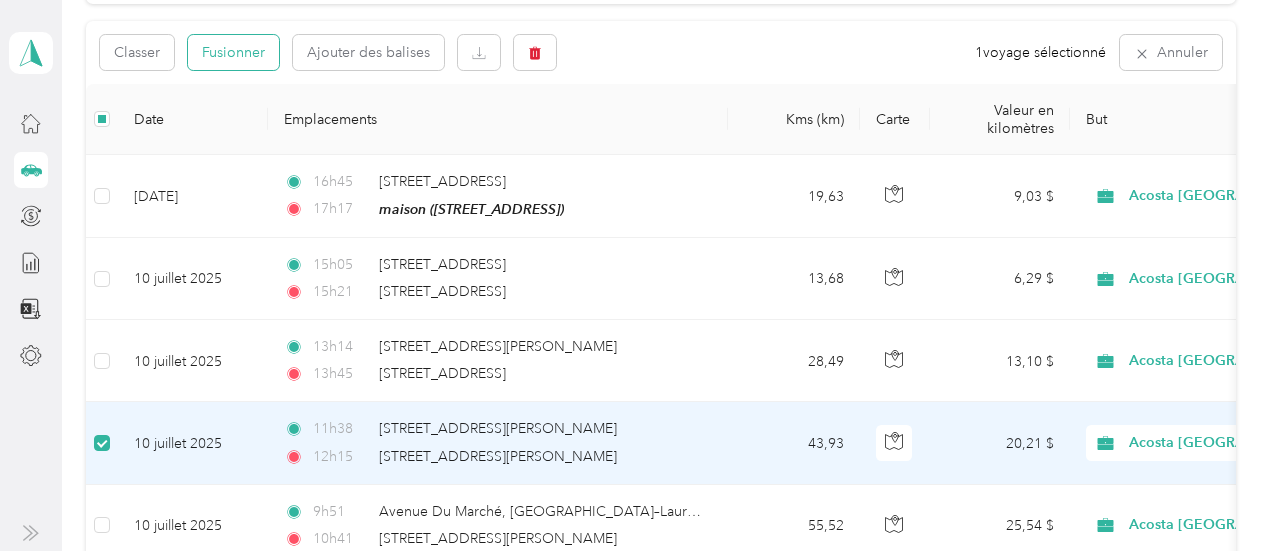 click on "Fusionner" at bounding box center [233, 52] 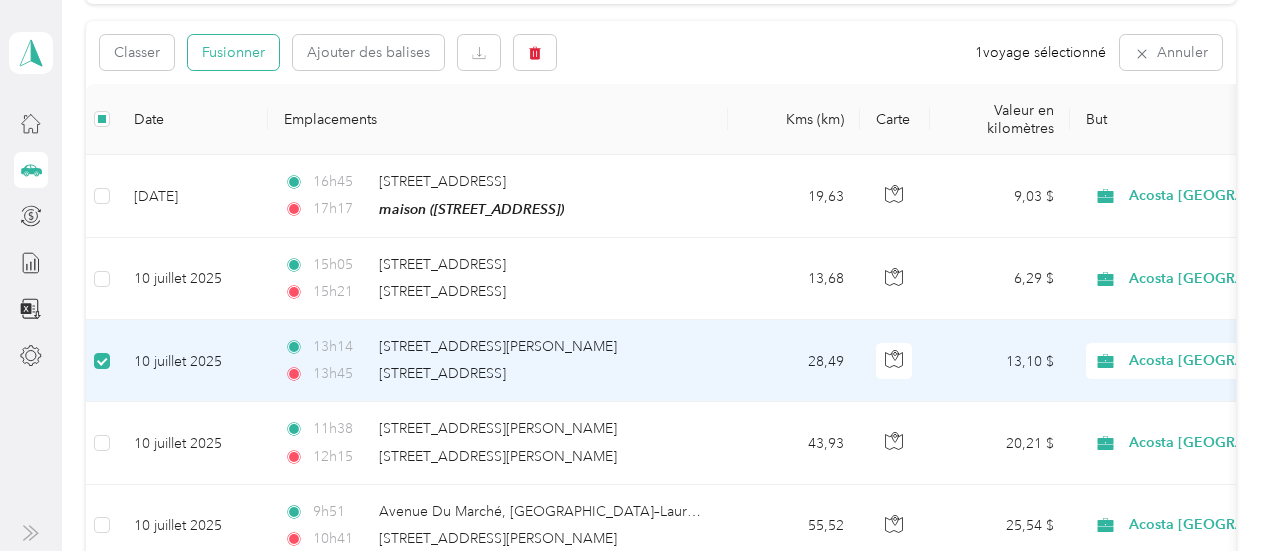 click on "Fusionner" at bounding box center [233, 52] 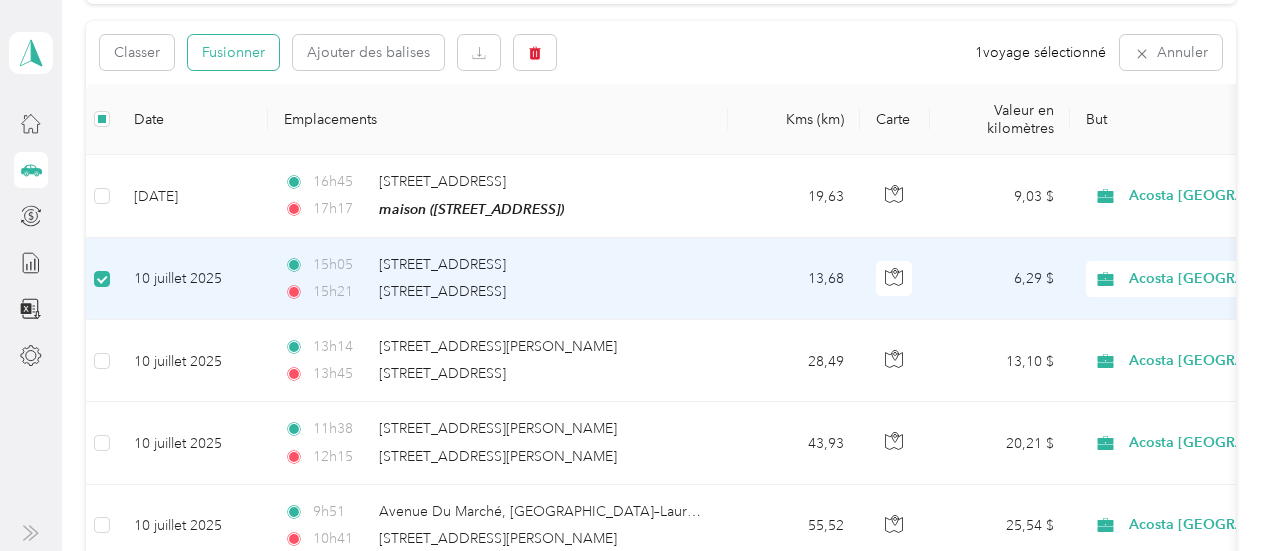 click on "Fusionner" at bounding box center [233, 52] 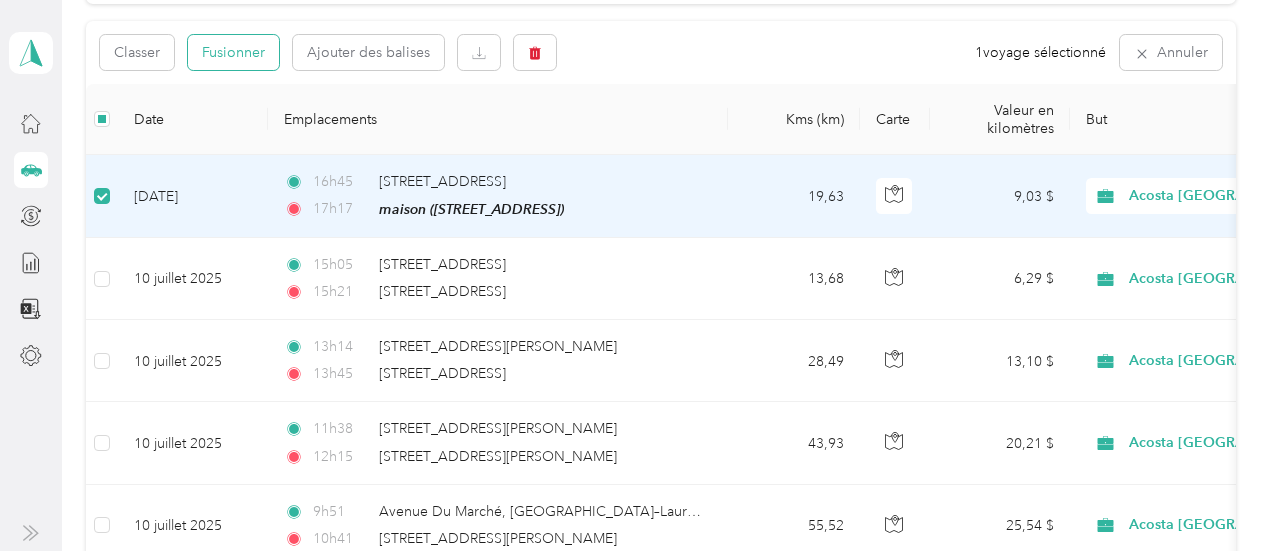 click on "Fusionner" at bounding box center [233, 52] 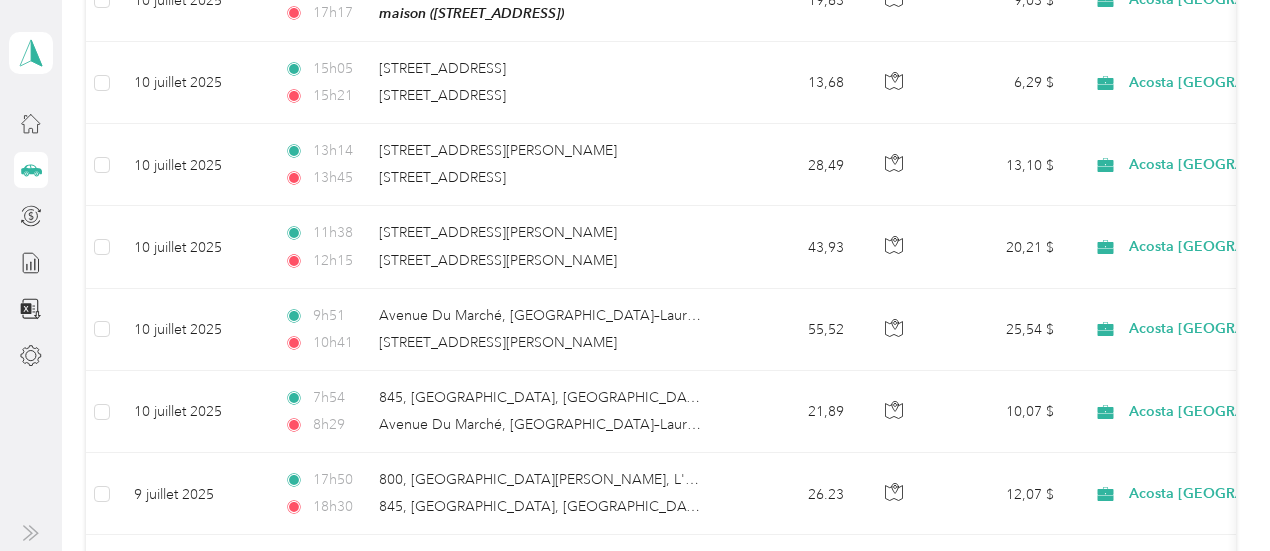scroll, scrollTop: 484, scrollLeft: 0, axis: vertical 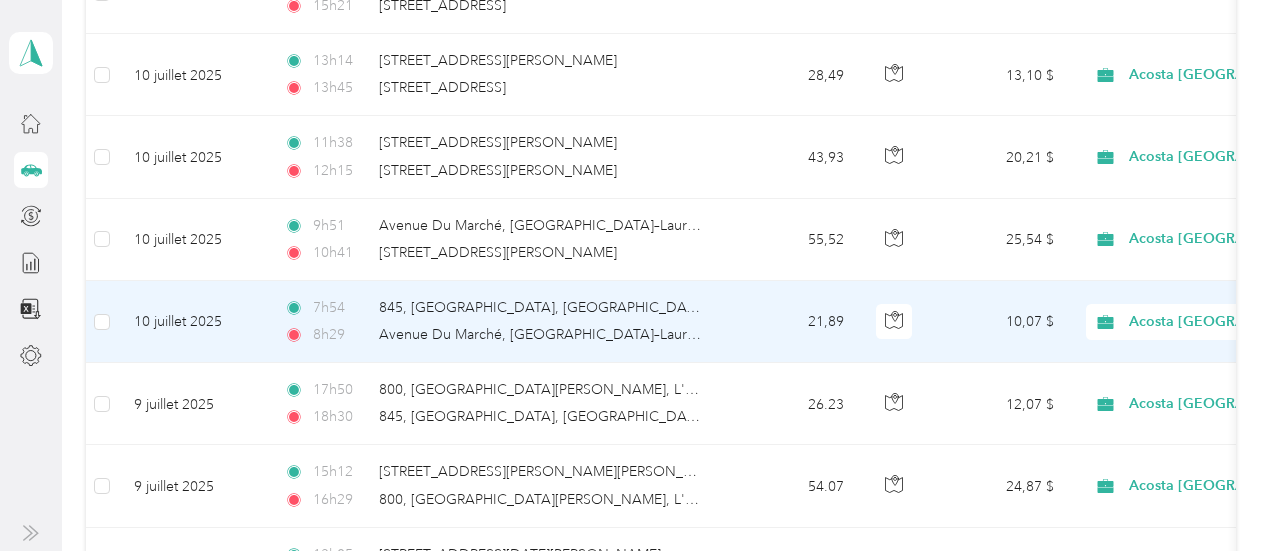 click on "10,07 $" at bounding box center [1000, 322] 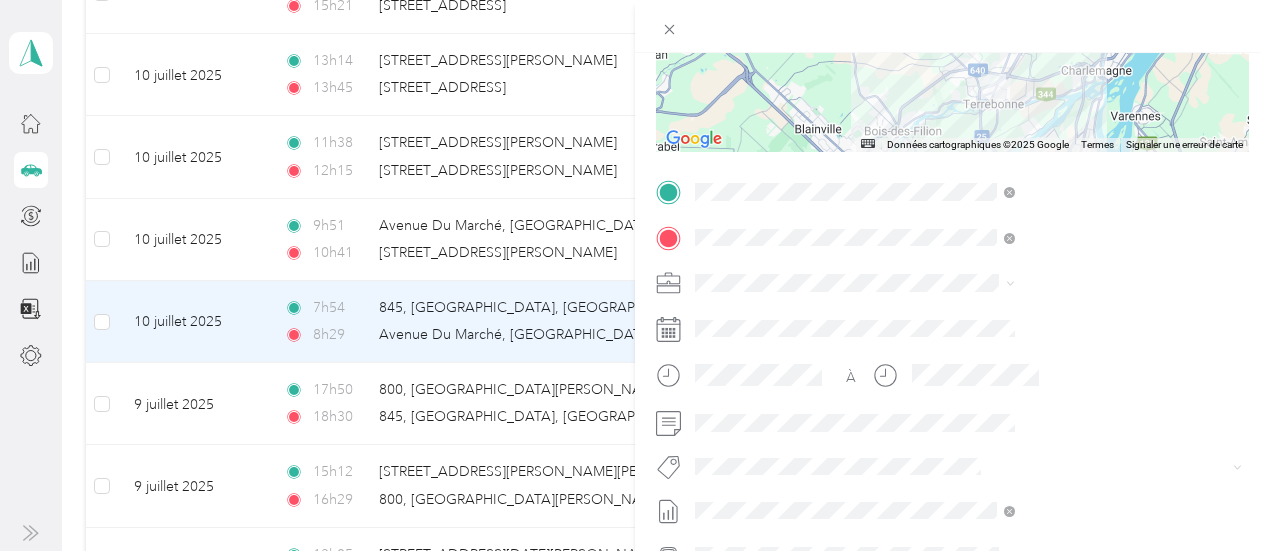 scroll, scrollTop: 332, scrollLeft: 0, axis: vertical 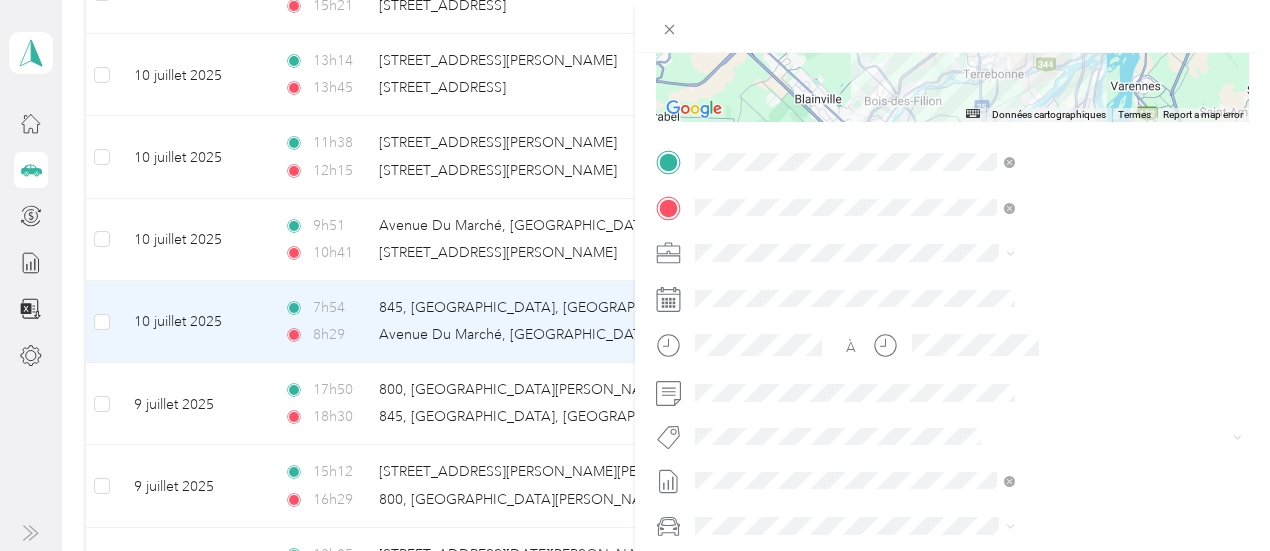 click on "Fab Team - R" at bounding box center (1067, 256) 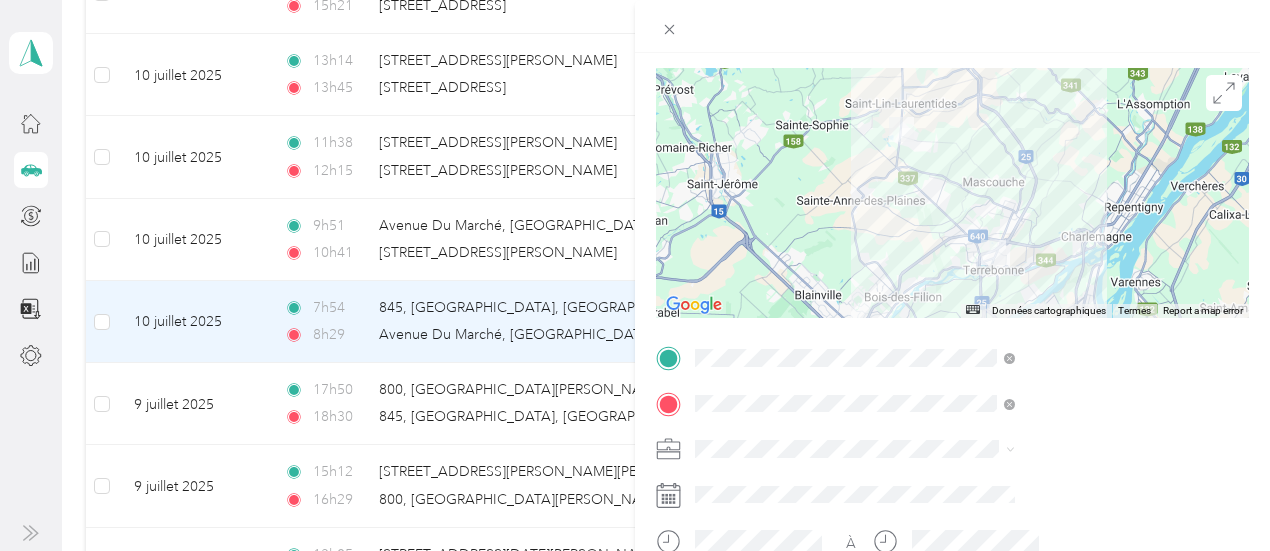 scroll, scrollTop: 0, scrollLeft: 0, axis: both 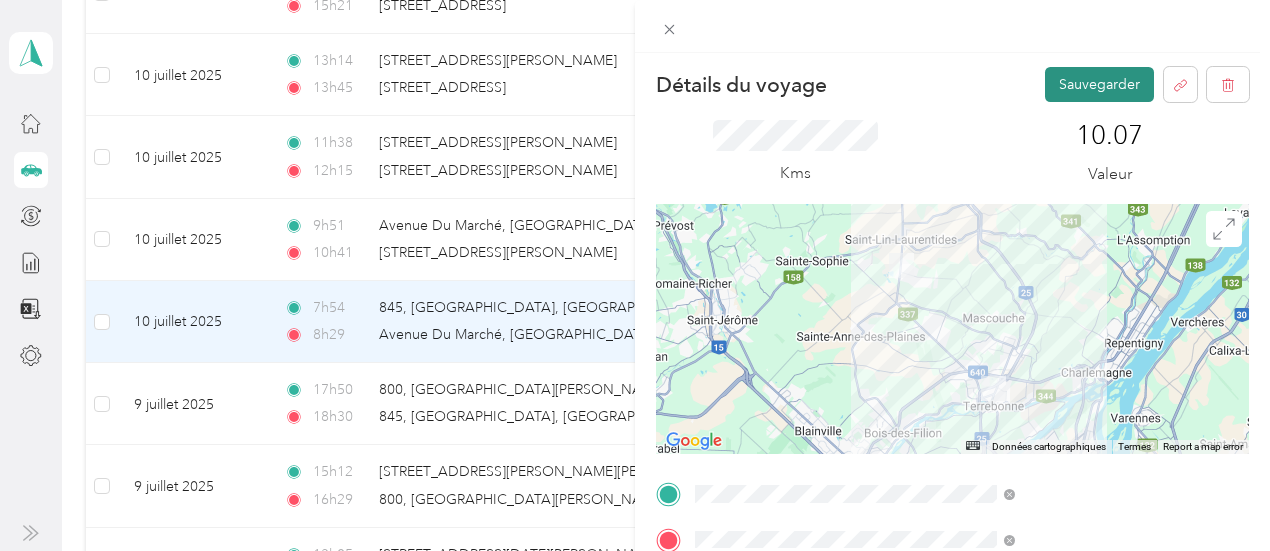 click on "Sauvegarder" at bounding box center [1099, 84] 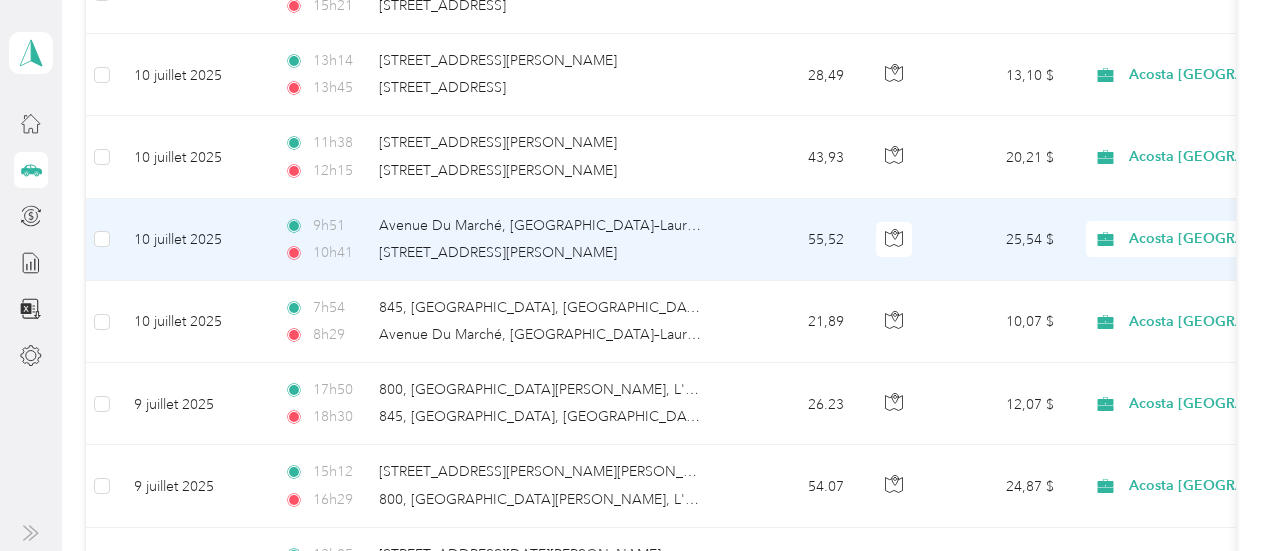 click on "25,54 $" at bounding box center (1000, 240) 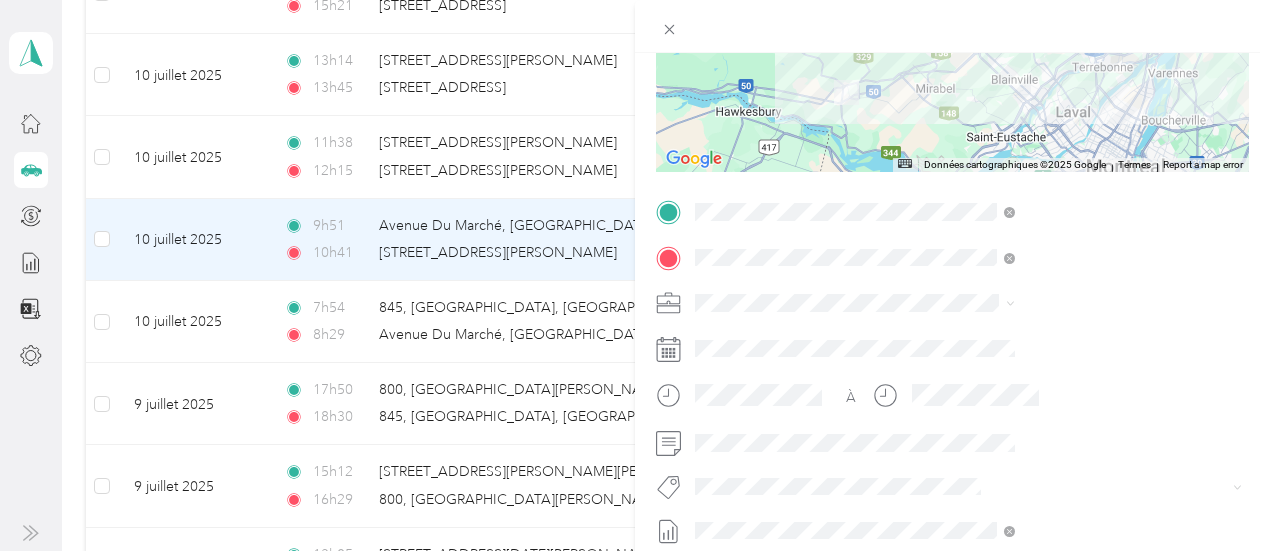 scroll, scrollTop: 304, scrollLeft: 0, axis: vertical 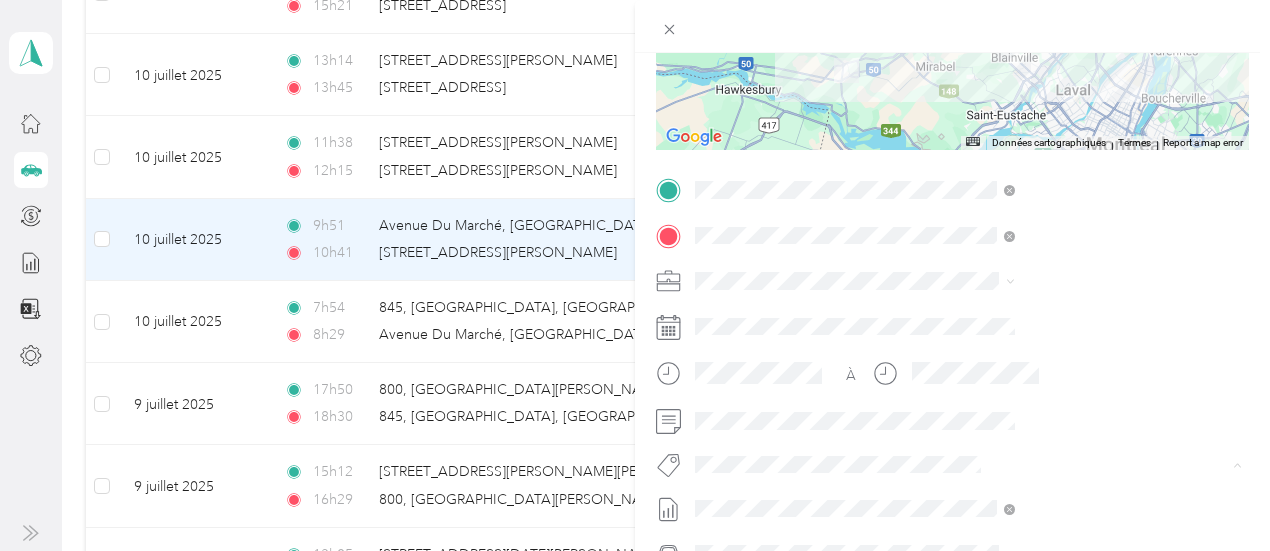 click on "Fab Beiersdorf" at bounding box center (968, 207) 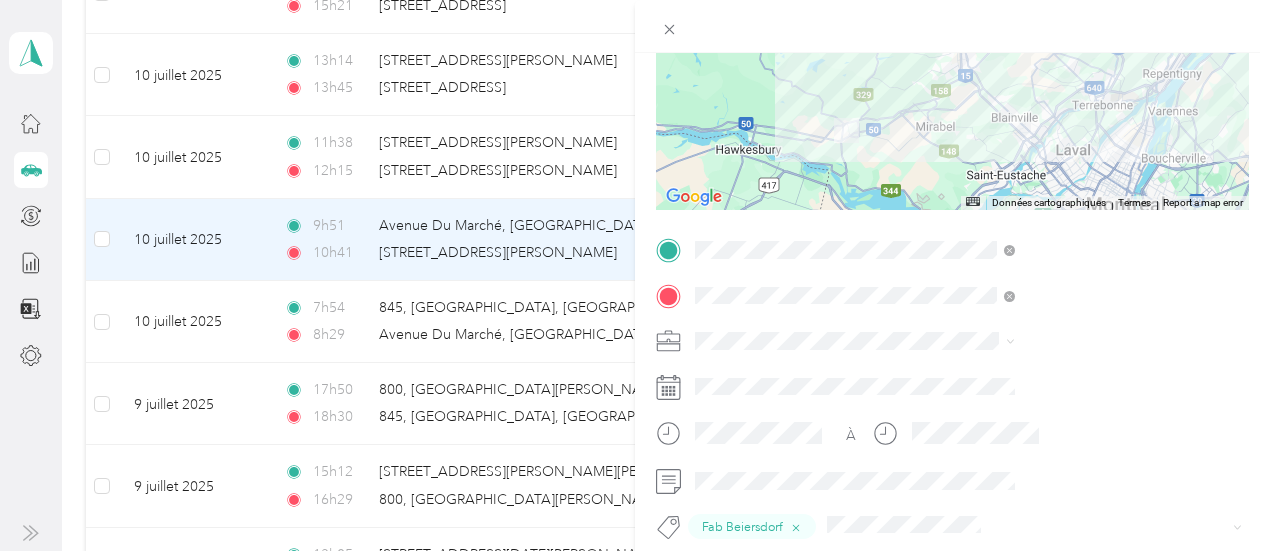 scroll, scrollTop: 110, scrollLeft: 0, axis: vertical 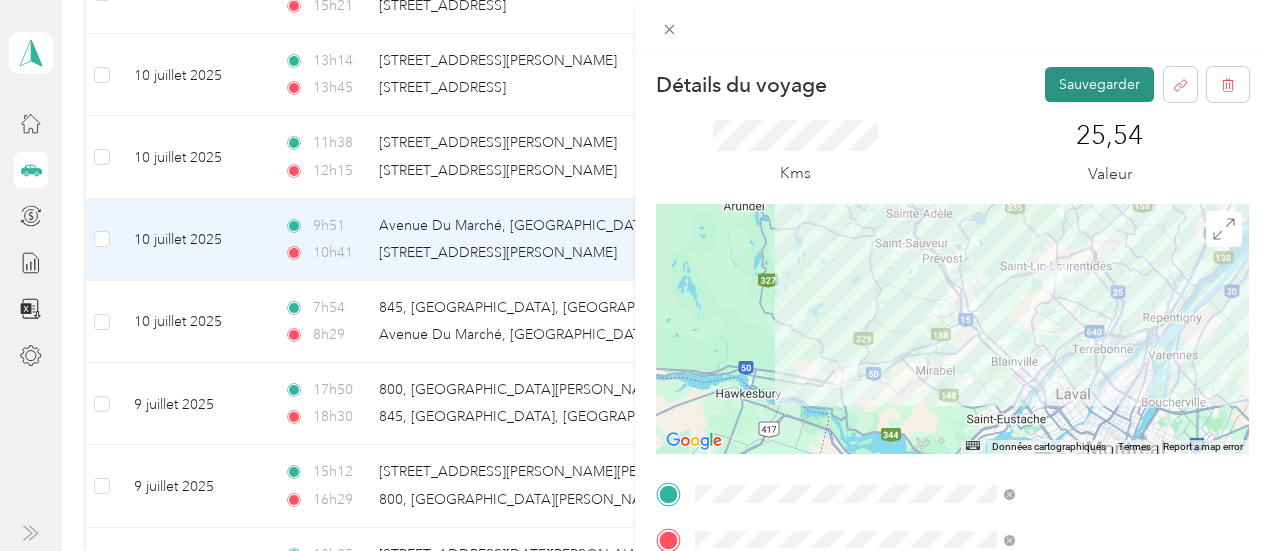 click on "Sauvegarder" at bounding box center [1099, 84] 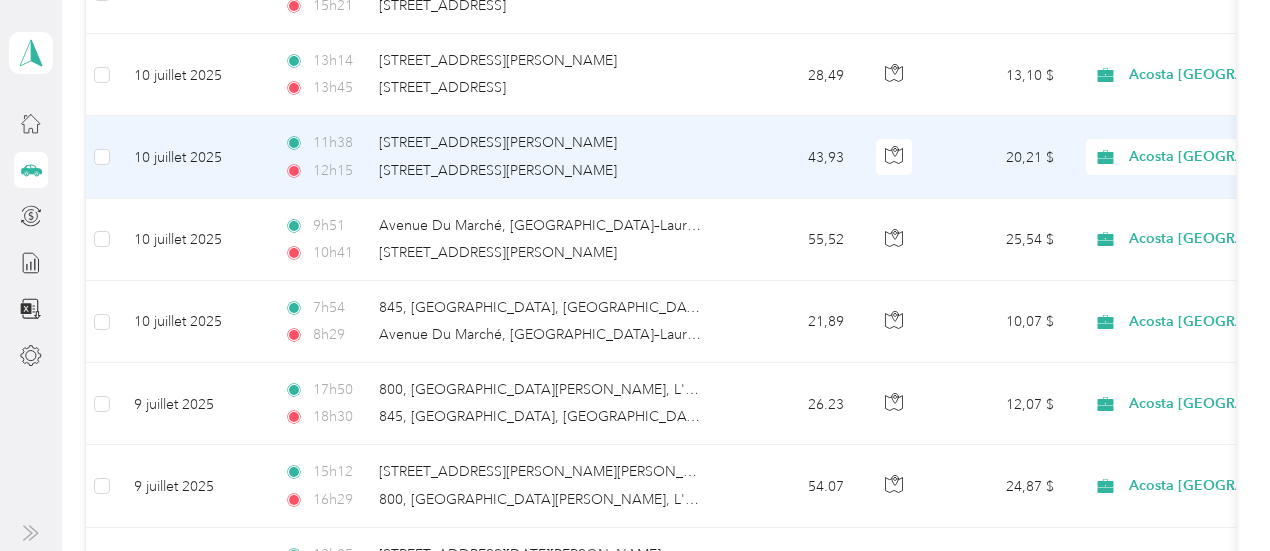 click on "20,21 $" at bounding box center [1000, 157] 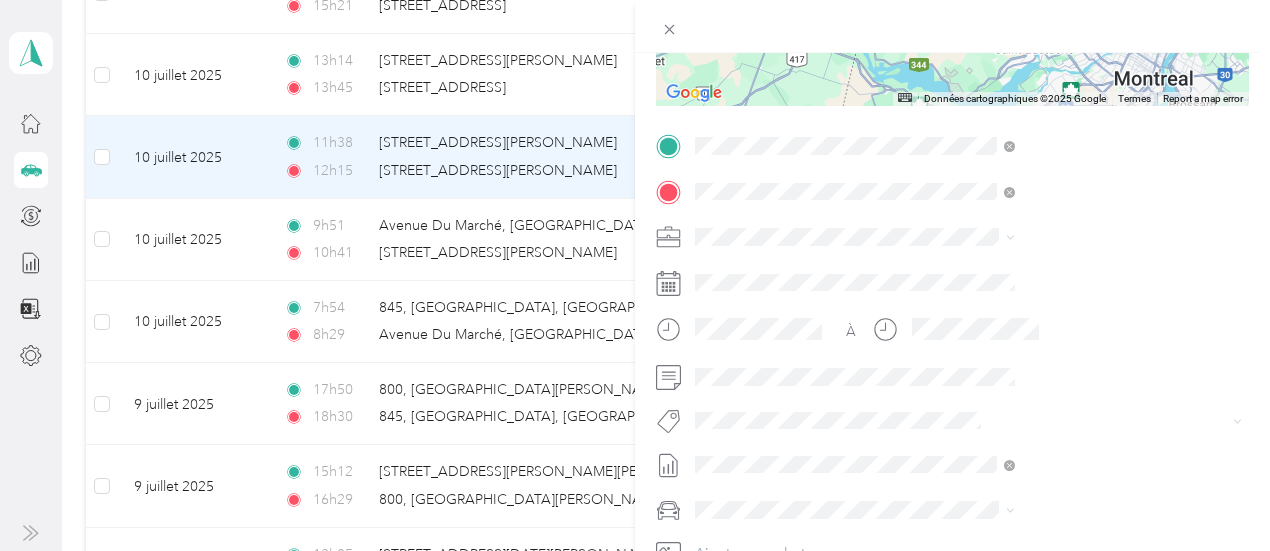scroll, scrollTop: 367, scrollLeft: 0, axis: vertical 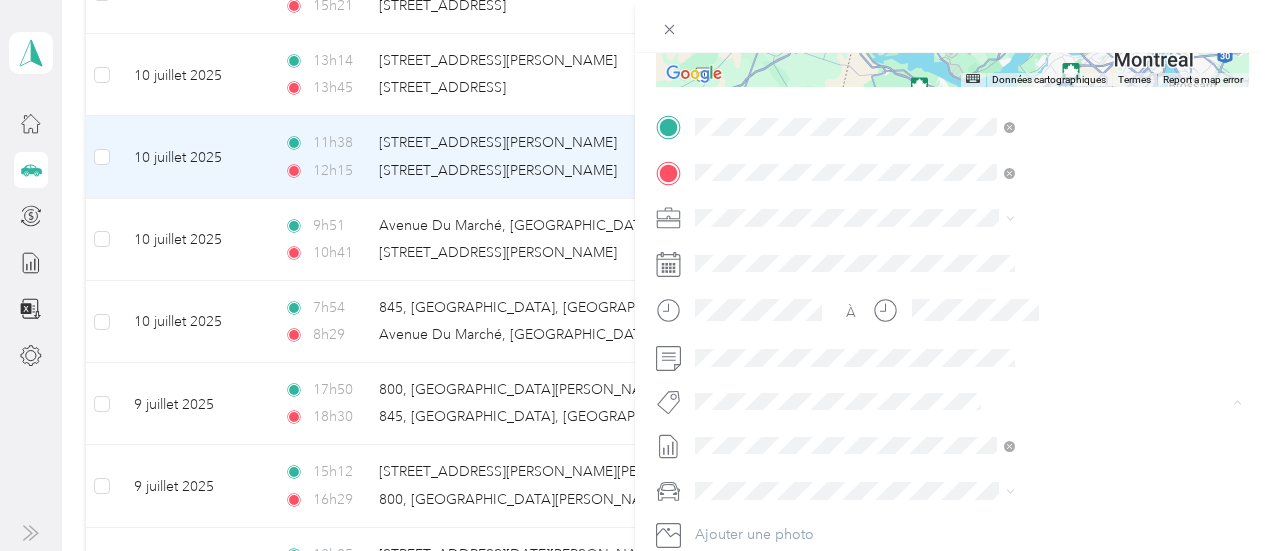 click on "Fab Beiersdorf" at bounding box center (968, 145) 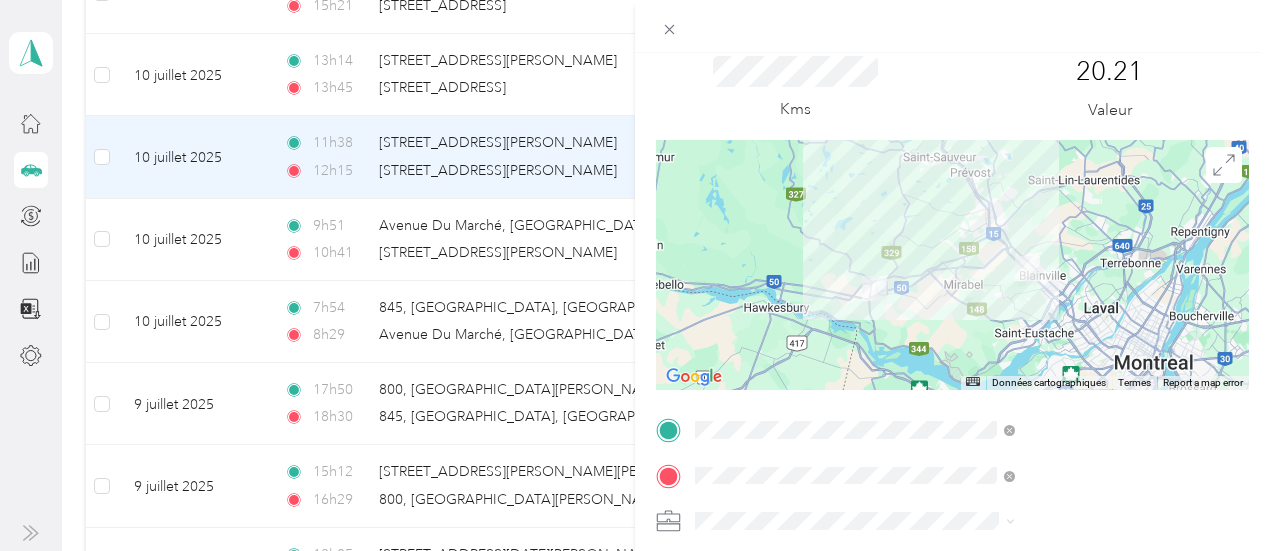 scroll, scrollTop: 0, scrollLeft: 0, axis: both 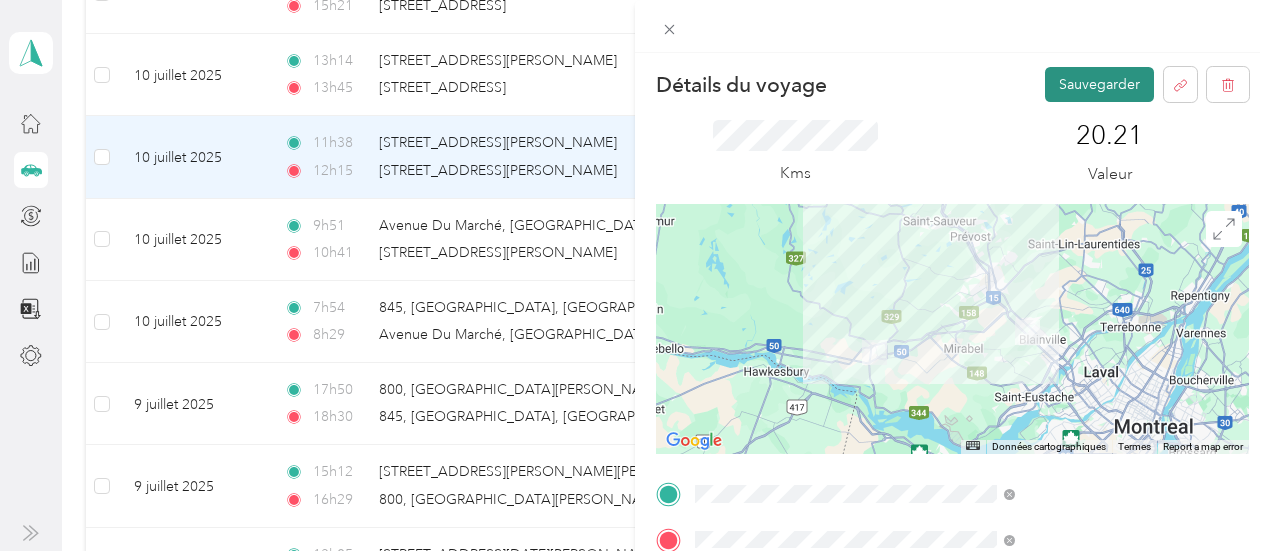 click on "Sauvegarder" at bounding box center [1099, 84] 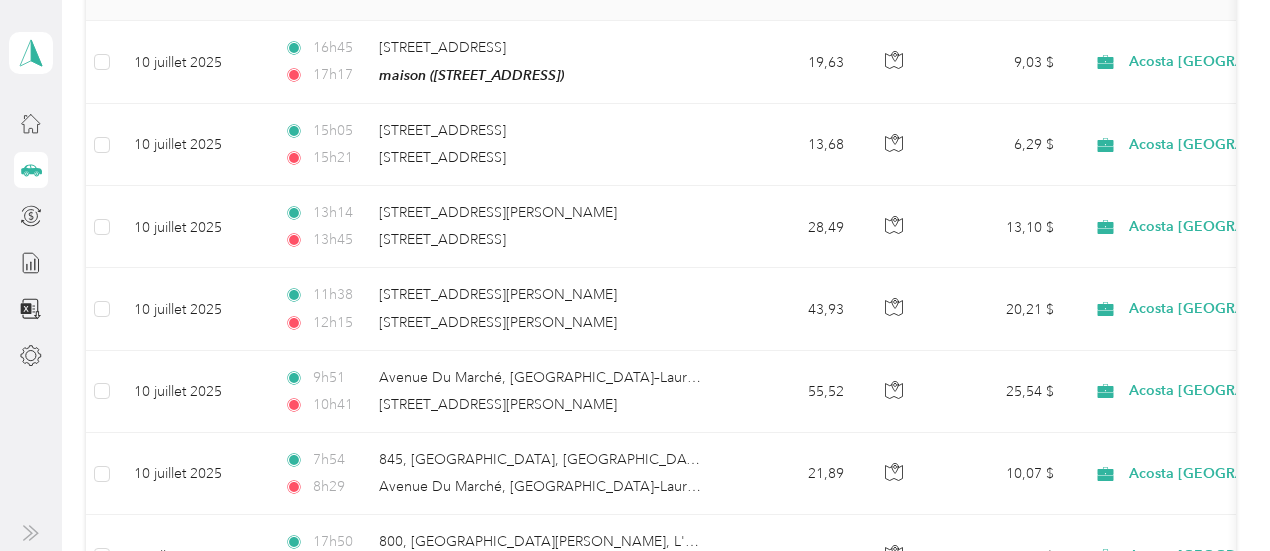scroll, scrollTop: 271, scrollLeft: 0, axis: vertical 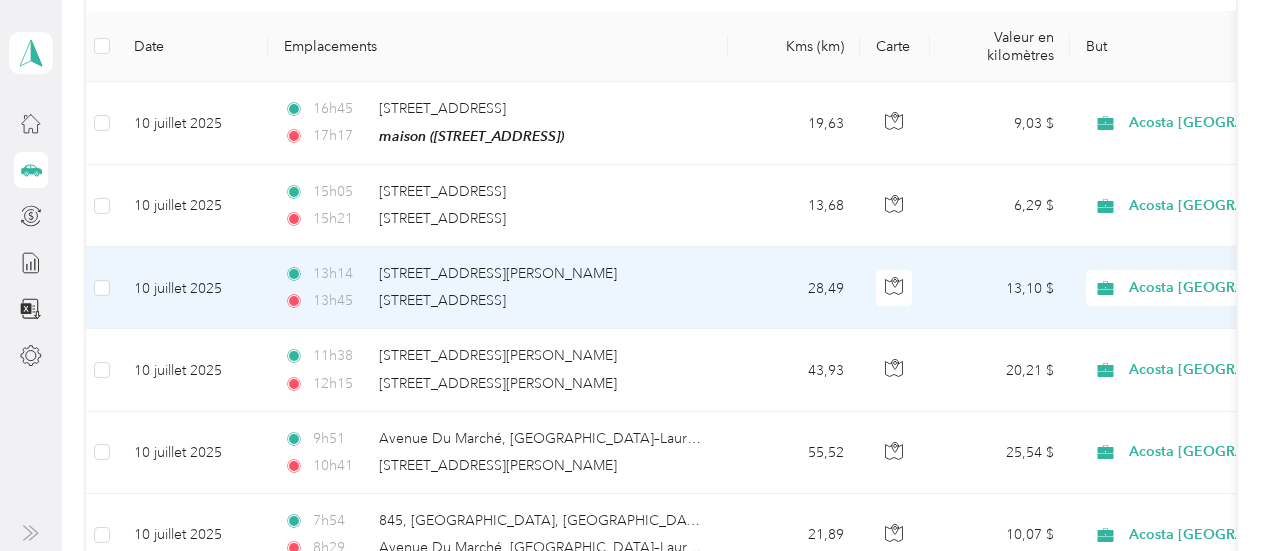 click on "Acosta [GEOGRAPHIC_DATA]" at bounding box center [1210, 288] 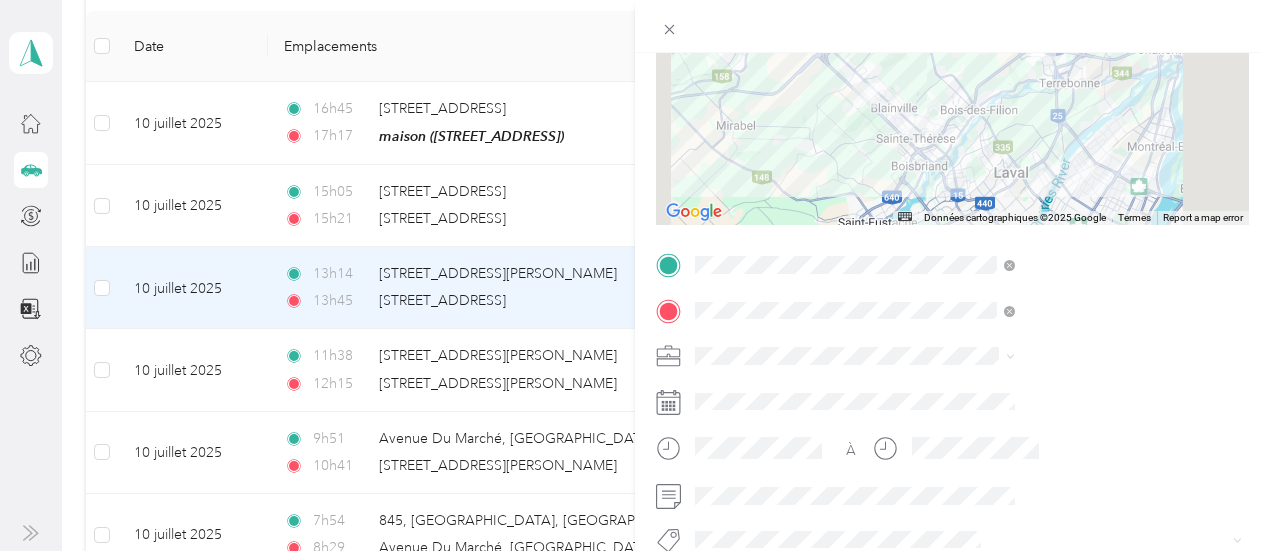 scroll, scrollTop: 308, scrollLeft: 0, axis: vertical 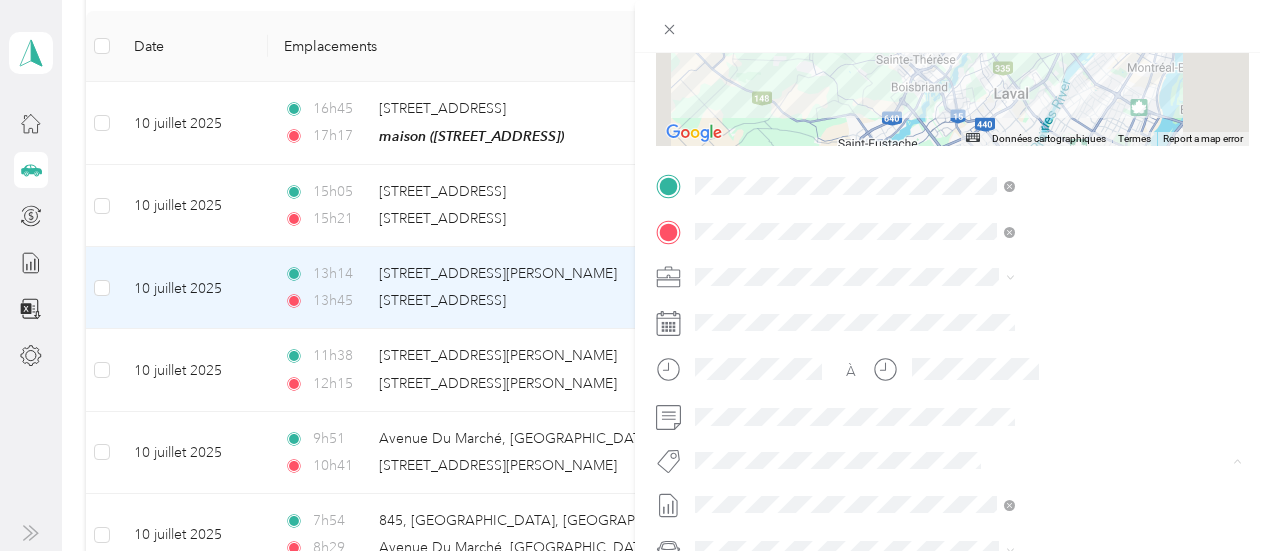 click on "Fab Team - R" at bounding box center [964, 281] 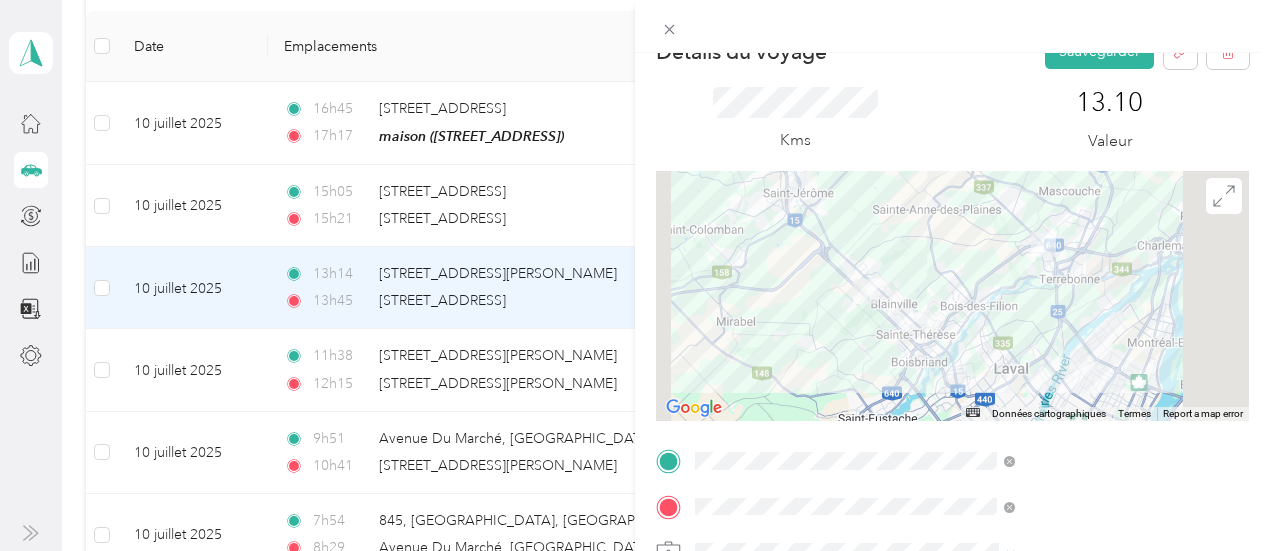 scroll, scrollTop: 0, scrollLeft: 0, axis: both 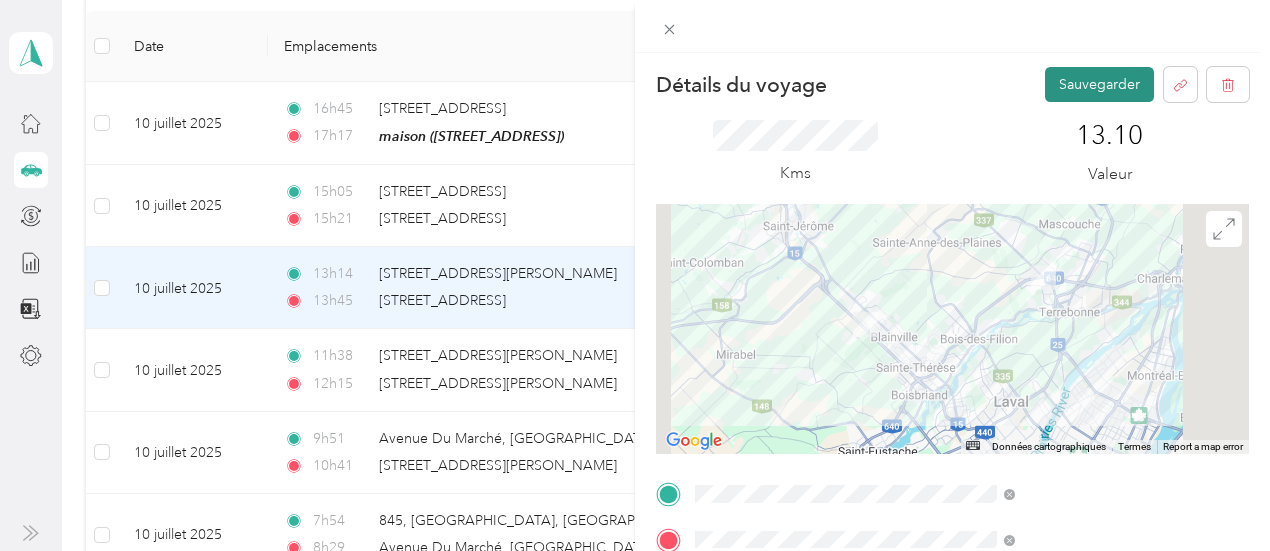 click on "Sauvegarder" at bounding box center [1099, 84] 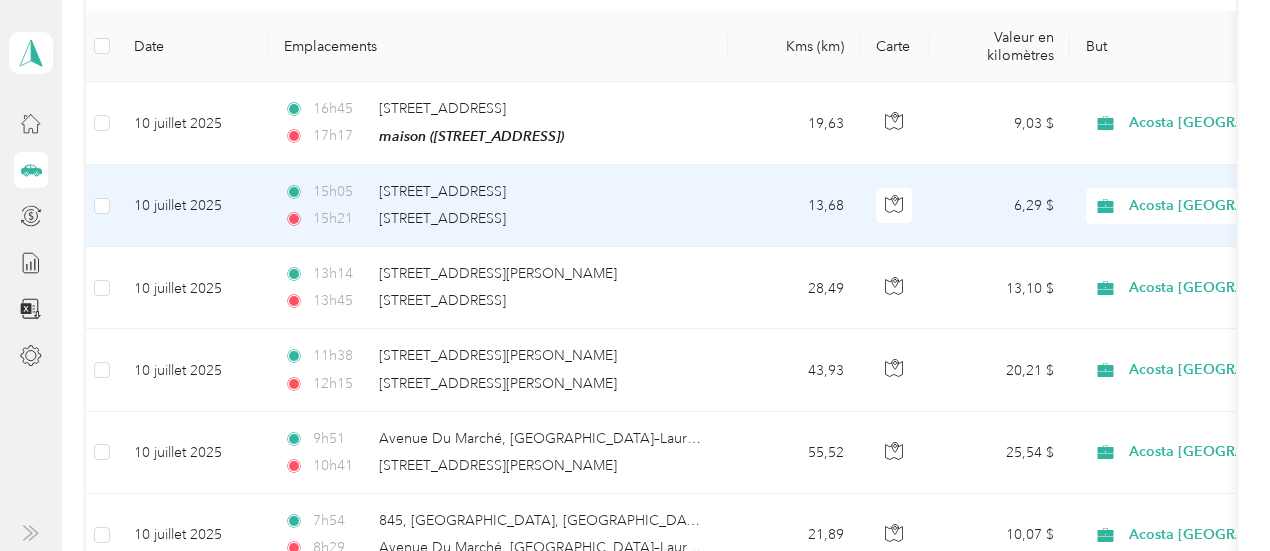 click on "6,29 $" at bounding box center [1000, 206] 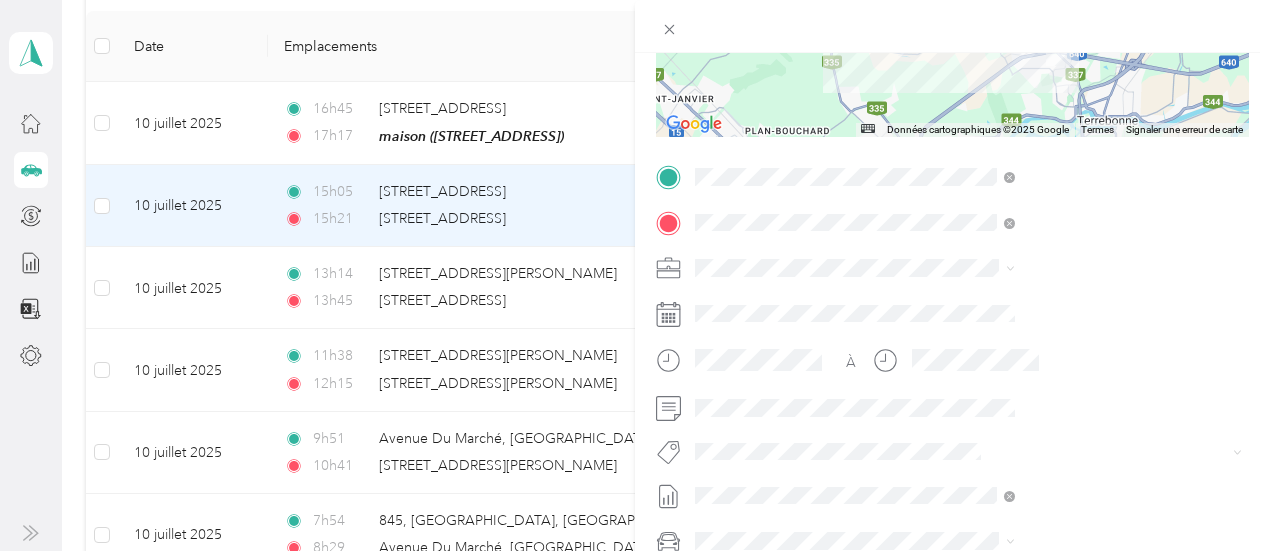 scroll, scrollTop: 335, scrollLeft: 0, axis: vertical 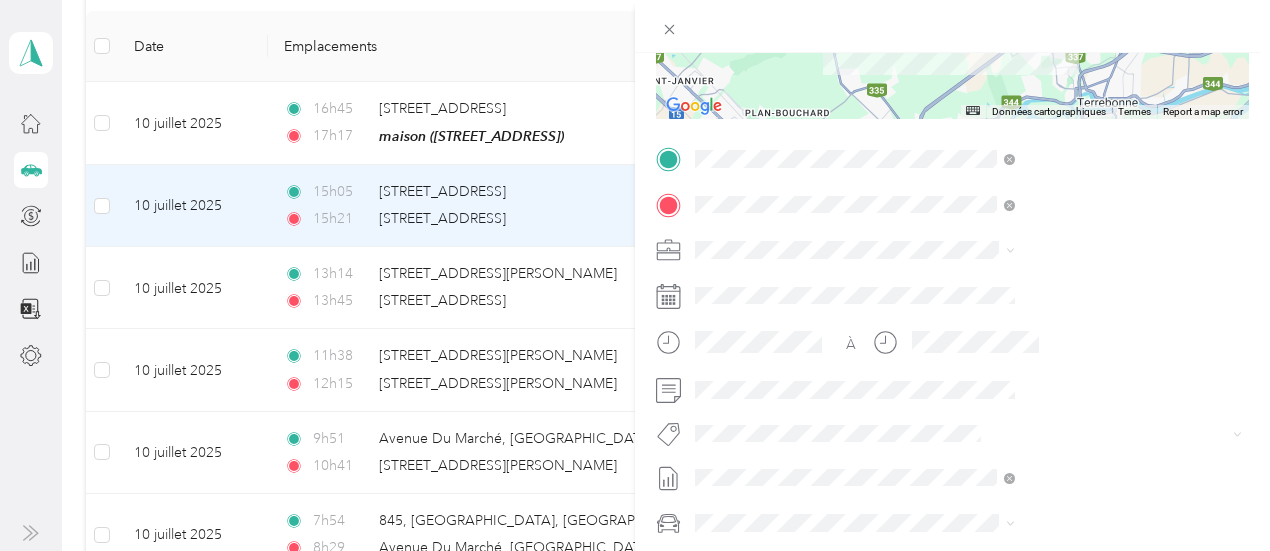 click on "Fab Team - R" at bounding box center (964, 242) 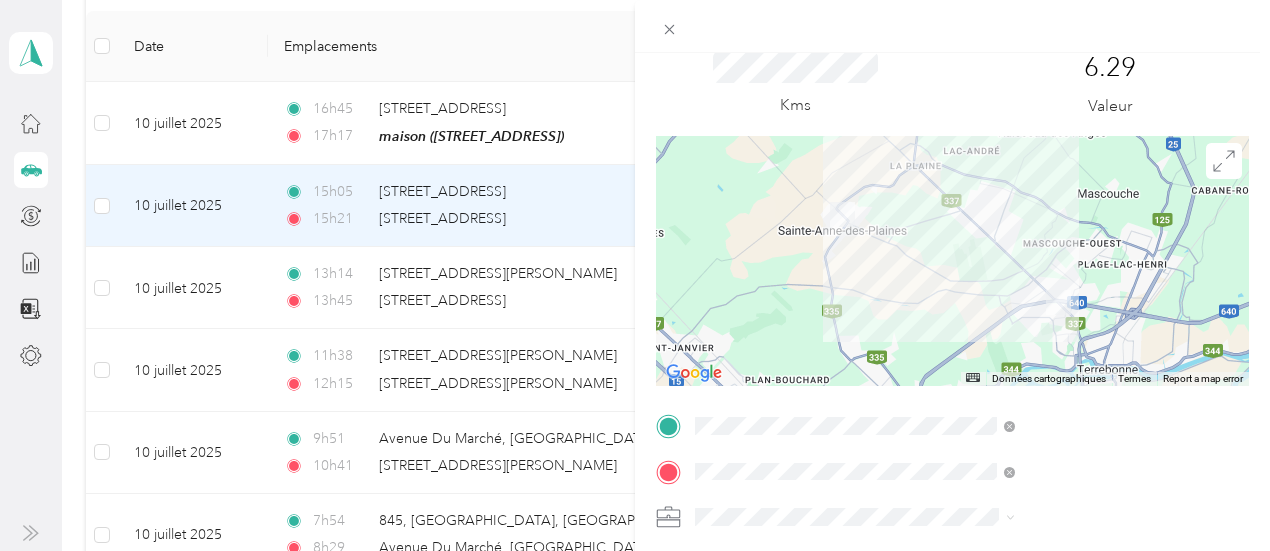 scroll, scrollTop: 0, scrollLeft: 0, axis: both 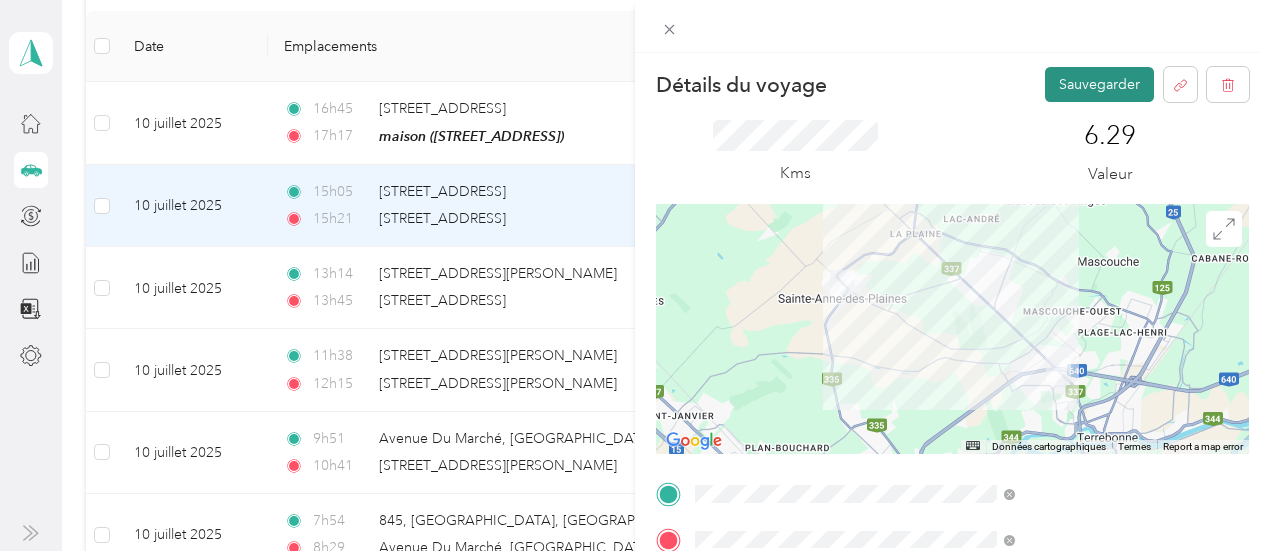 click on "Sauvegarder" at bounding box center (1099, 84) 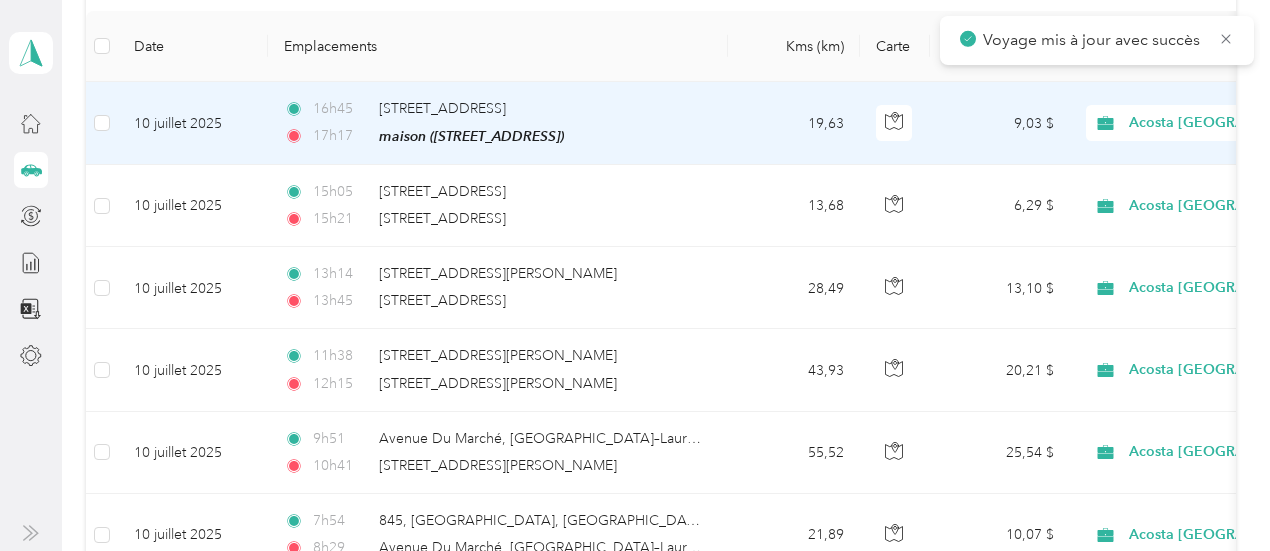 click on "9,03 $" at bounding box center (1000, 123) 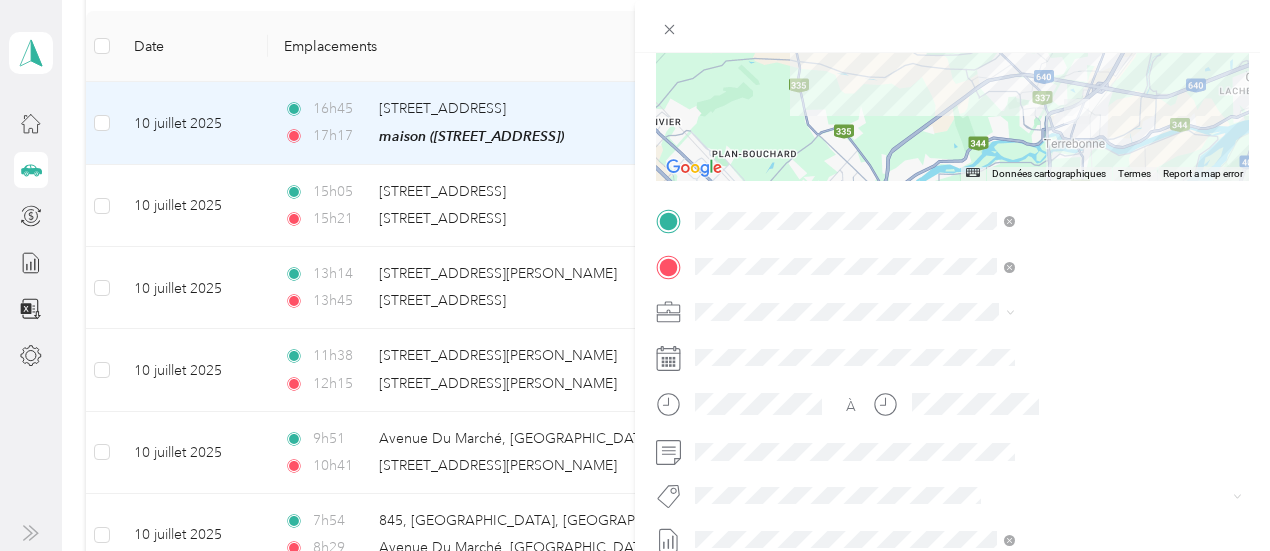 scroll, scrollTop: 307, scrollLeft: 0, axis: vertical 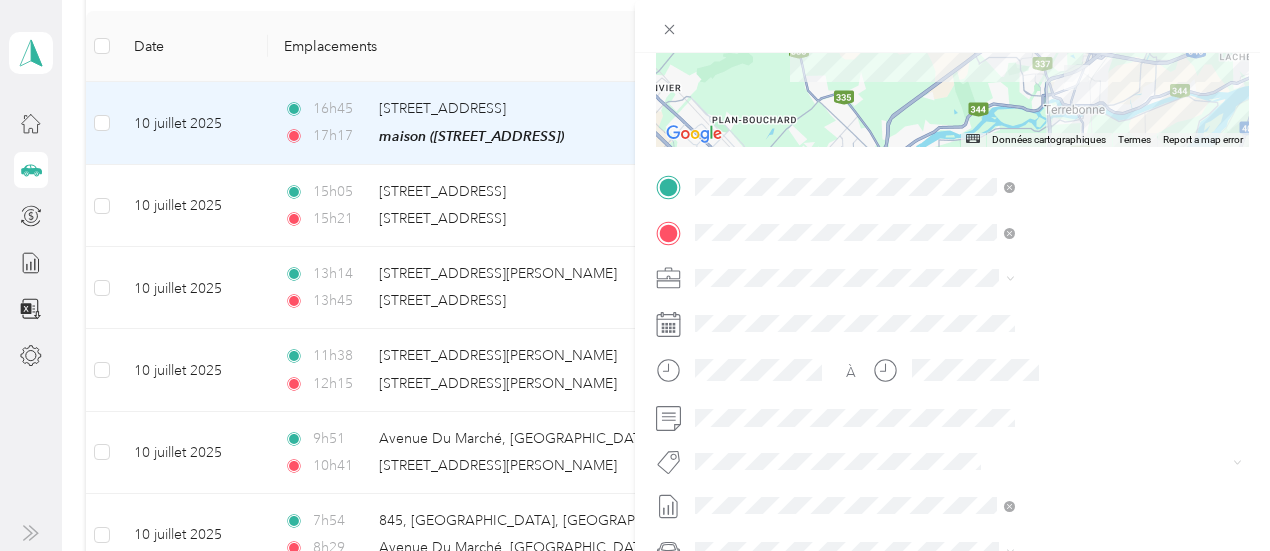 click on "Fab Team - R" at bounding box center (964, 270) 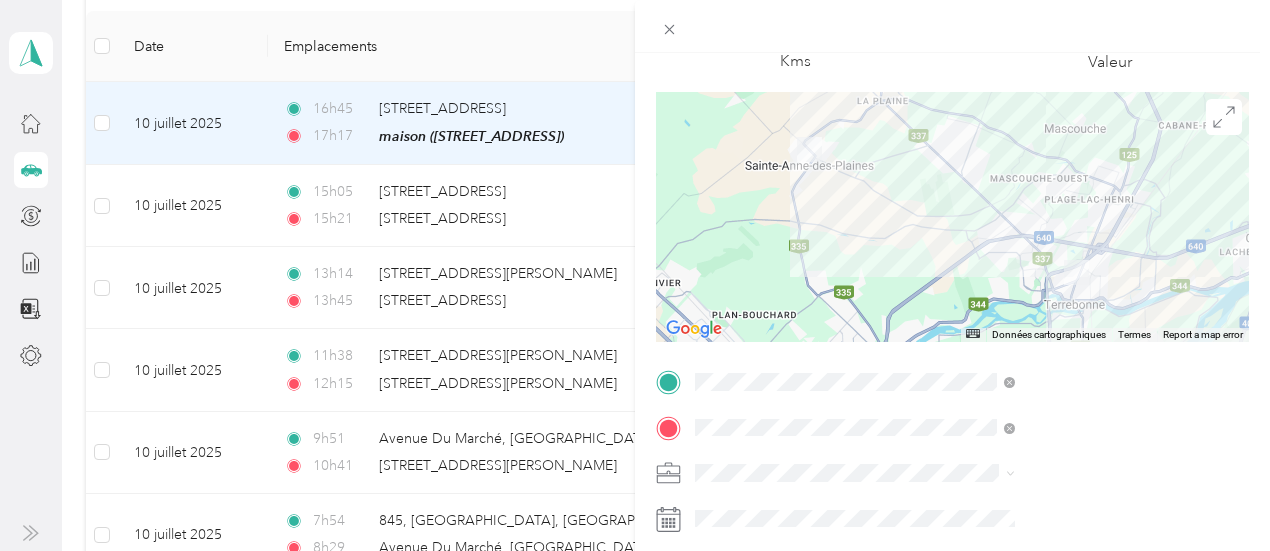 scroll, scrollTop: 0, scrollLeft: 0, axis: both 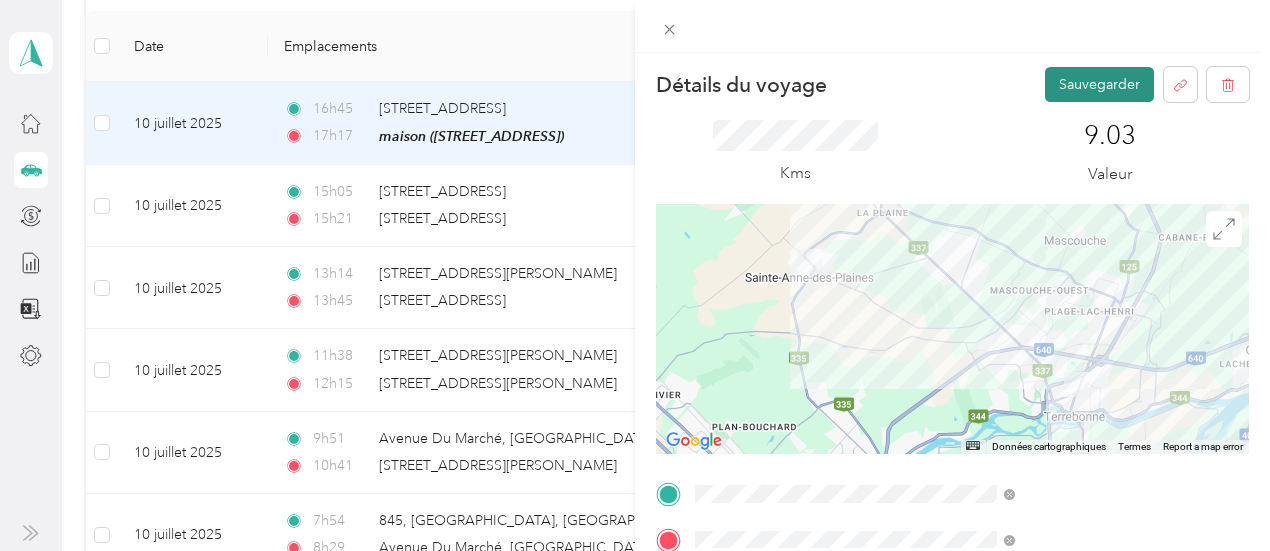click on "Sauvegarder" at bounding box center [1099, 84] 